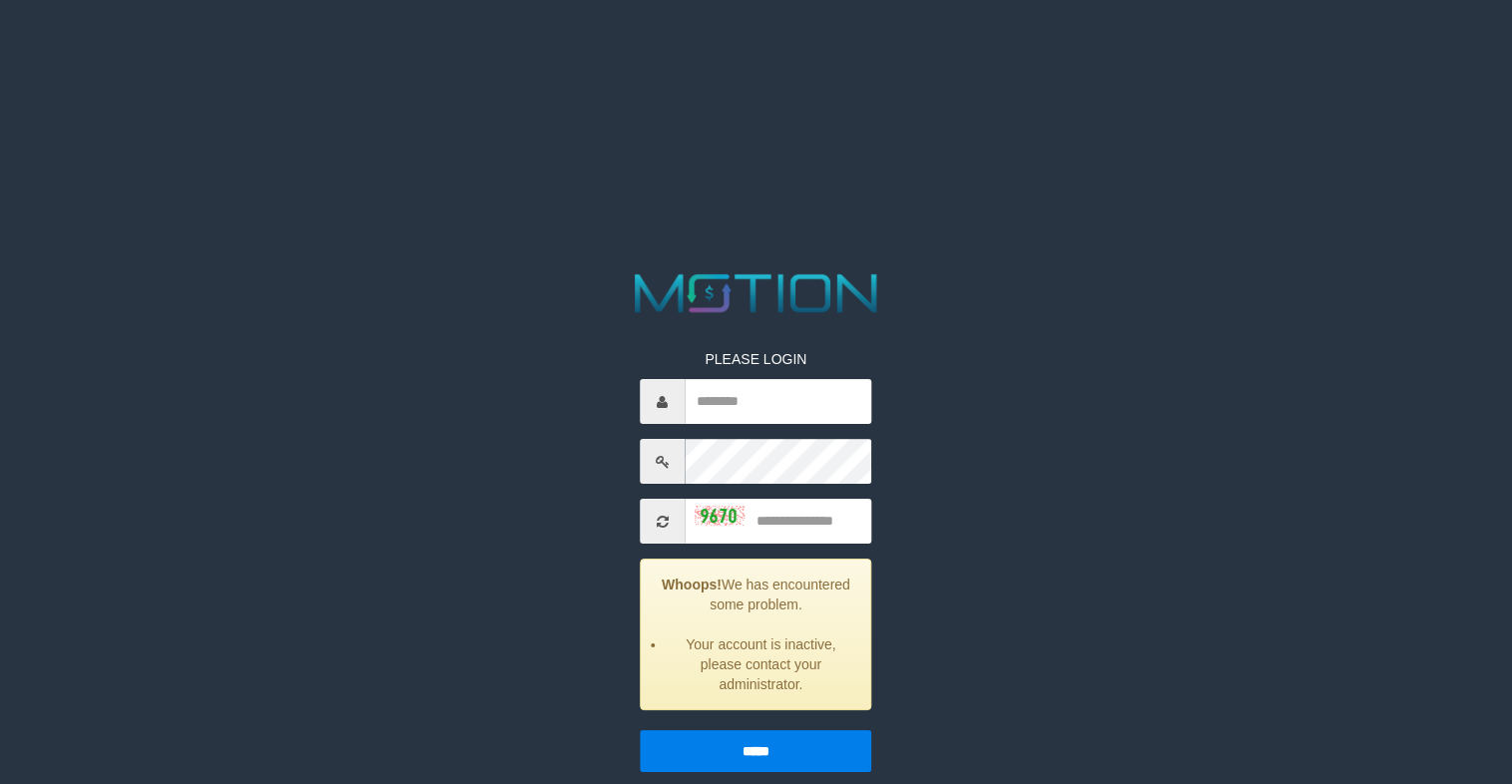 scroll, scrollTop: 0, scrollLeft: 0, axis: both 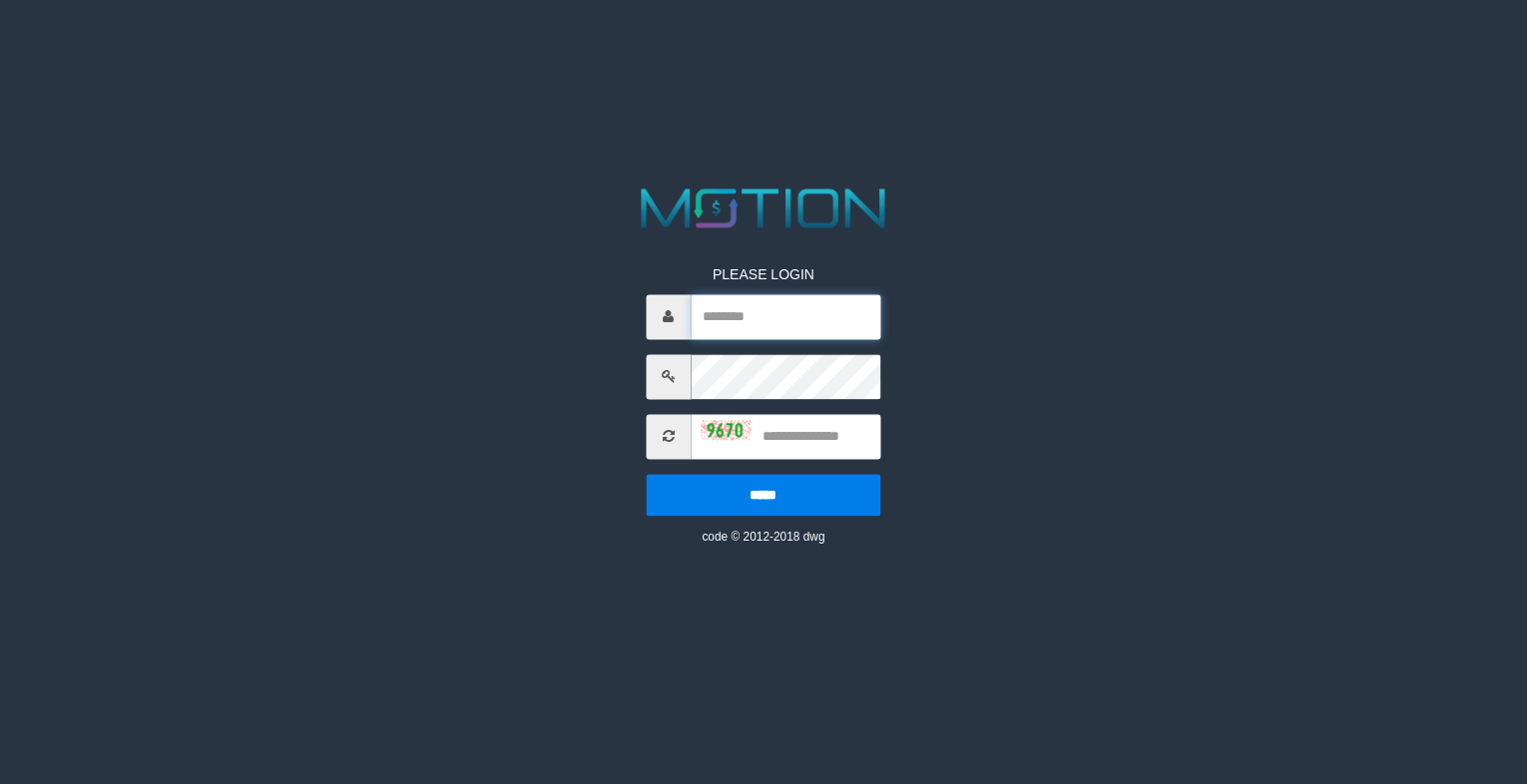 click at bounding box center (785, 316) 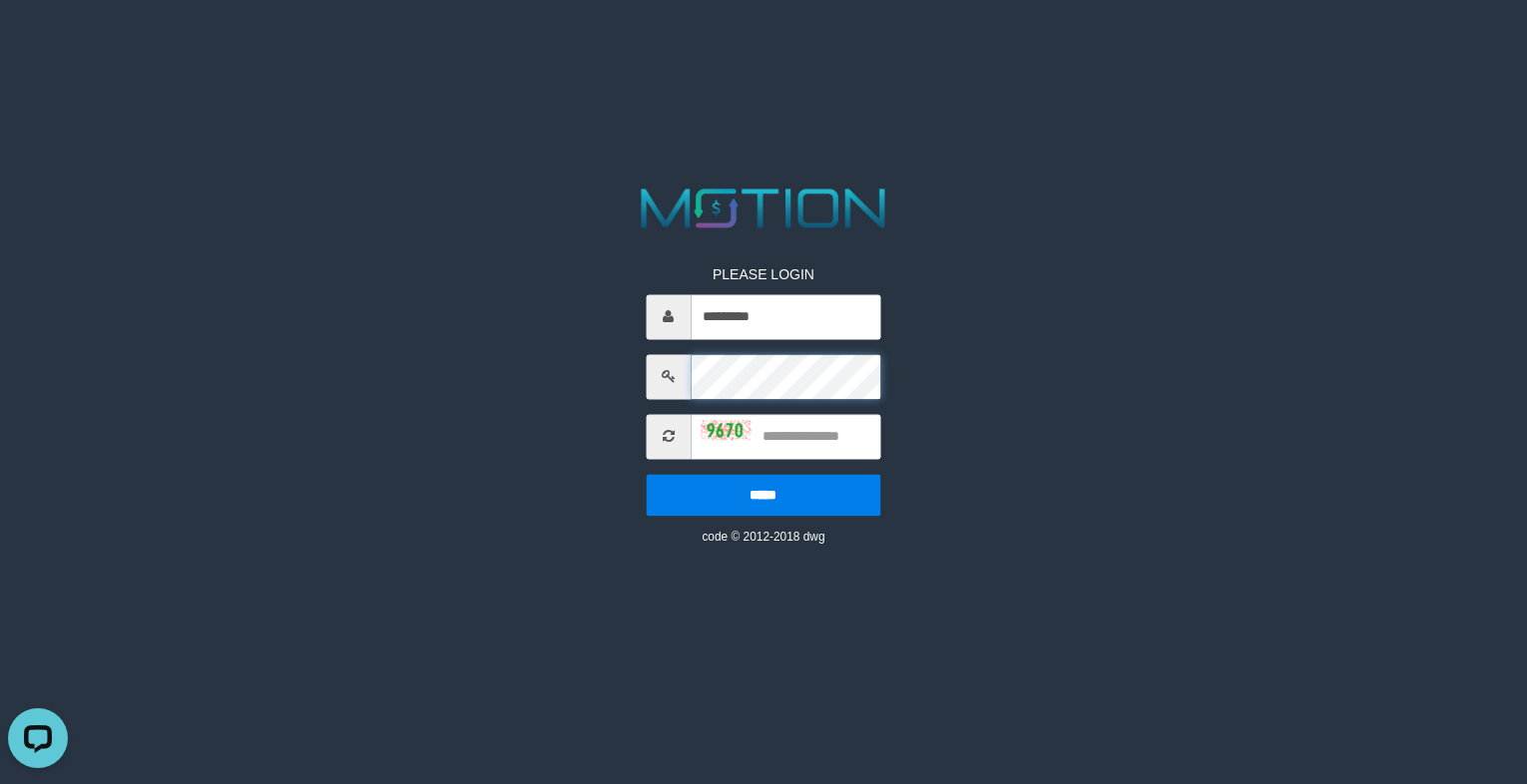 scroll, scrollTop: 0, scrollLeft: 0, axis: both 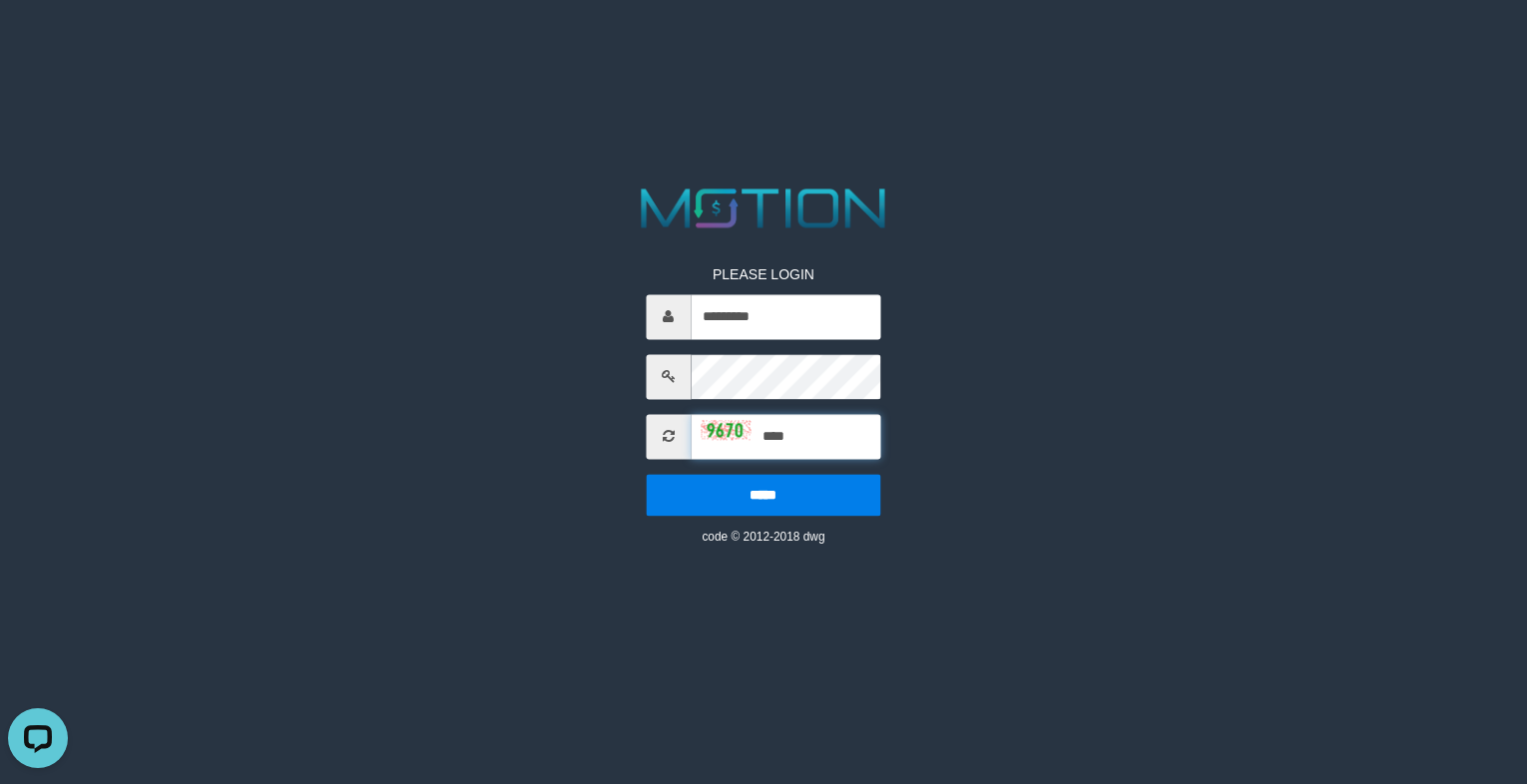 type on "****" 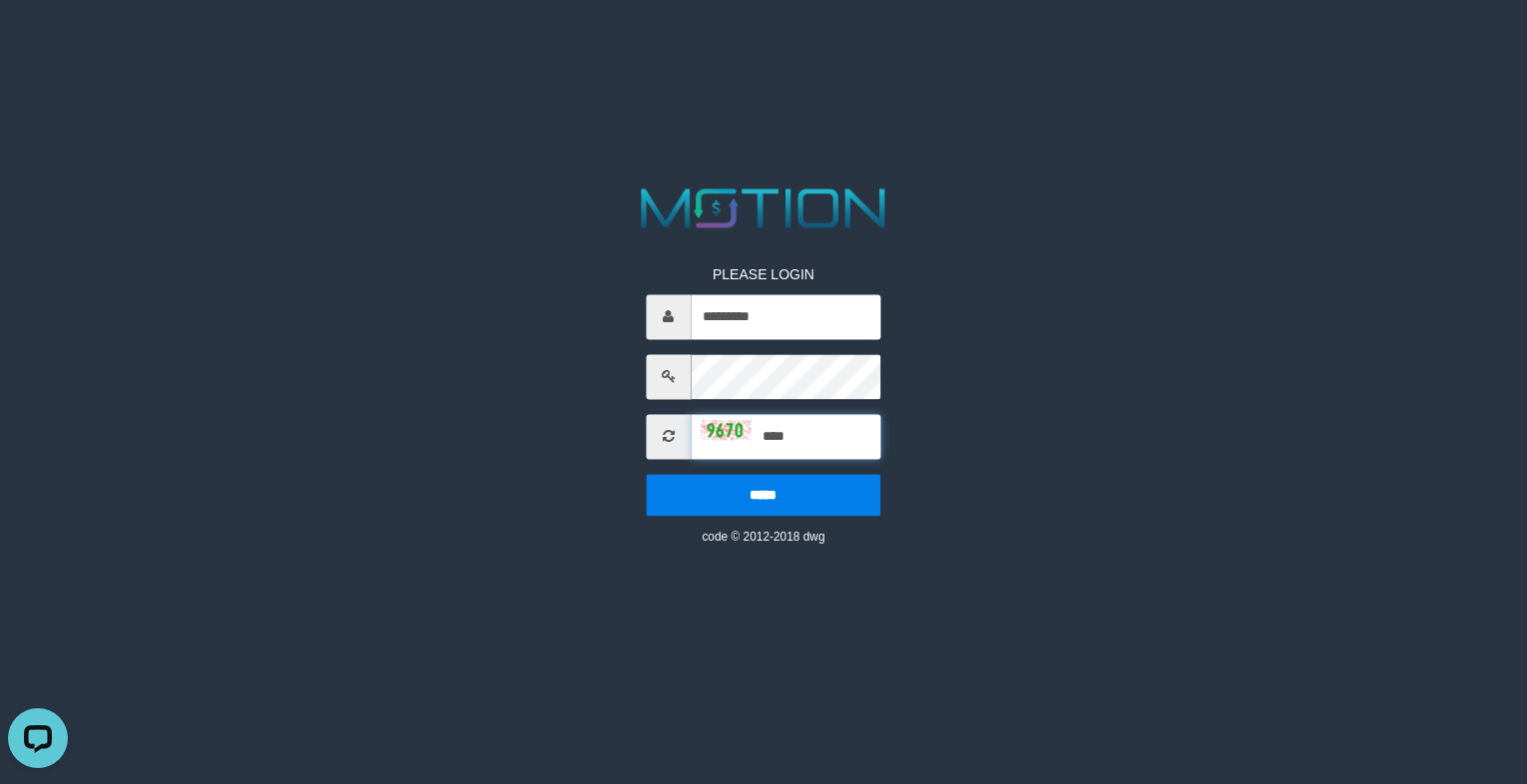 click on "*****" at bounding box center (763, 495) 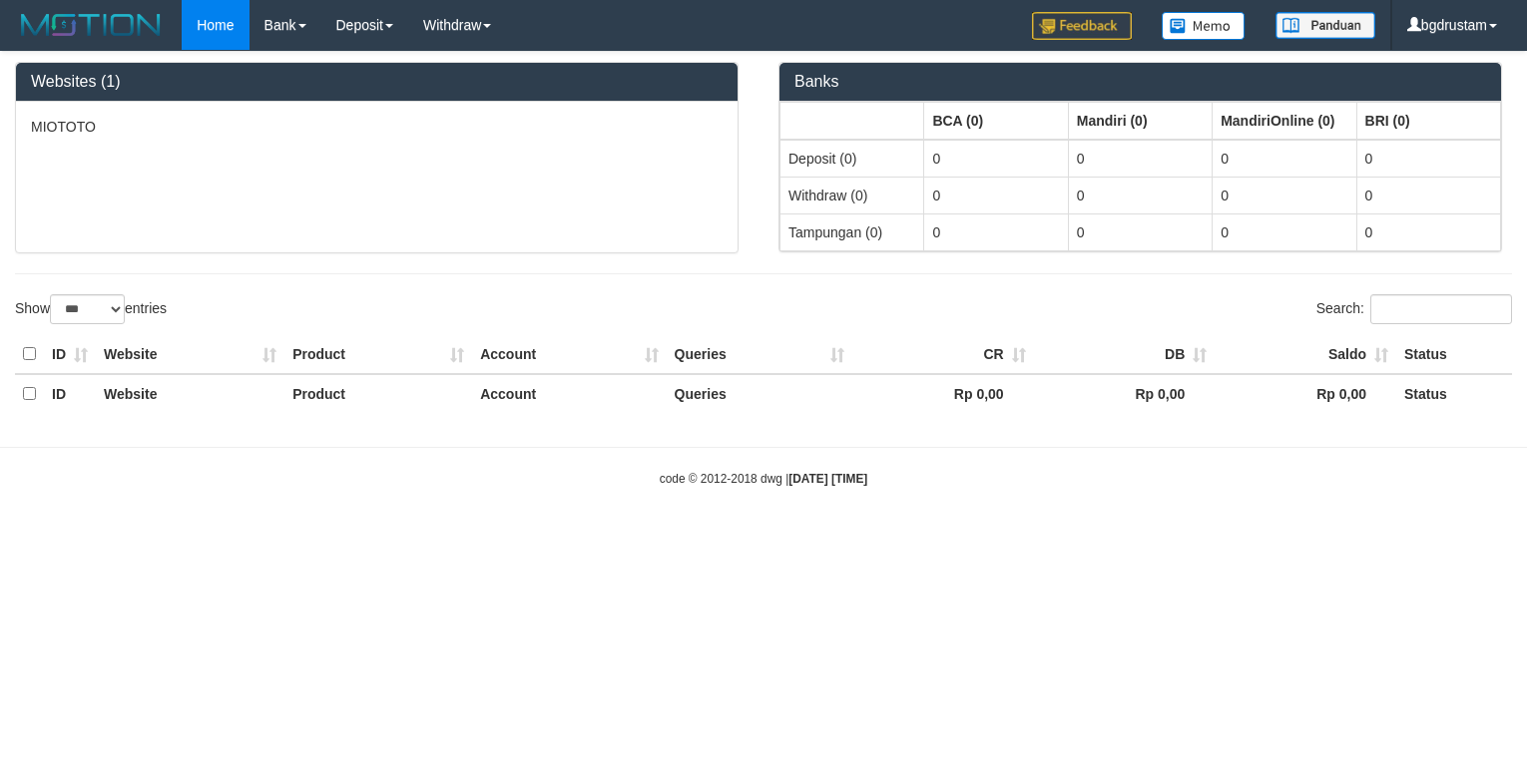 select on "***" 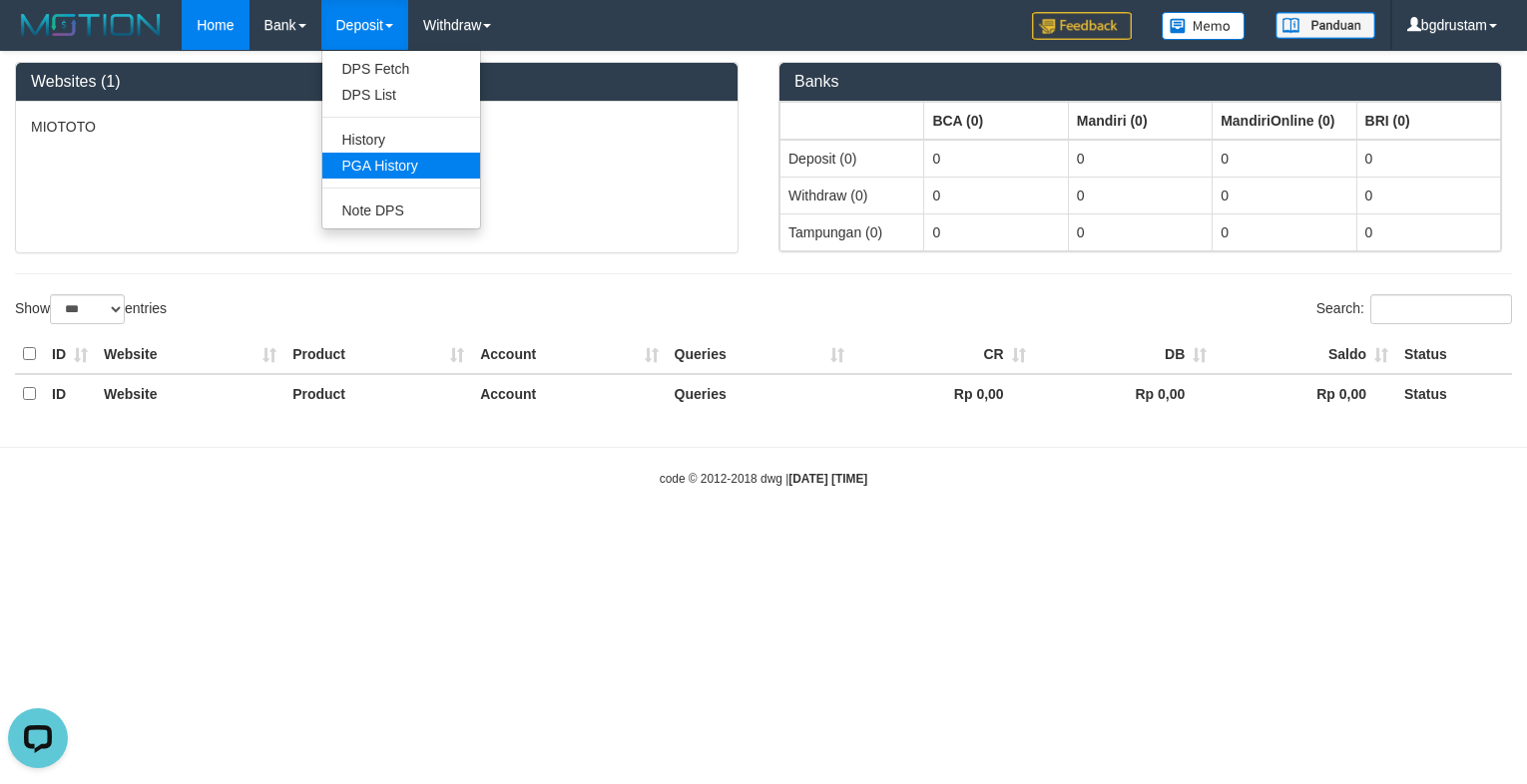 scroll, scrollTop: 0, scrollLeft: 0, axis: both 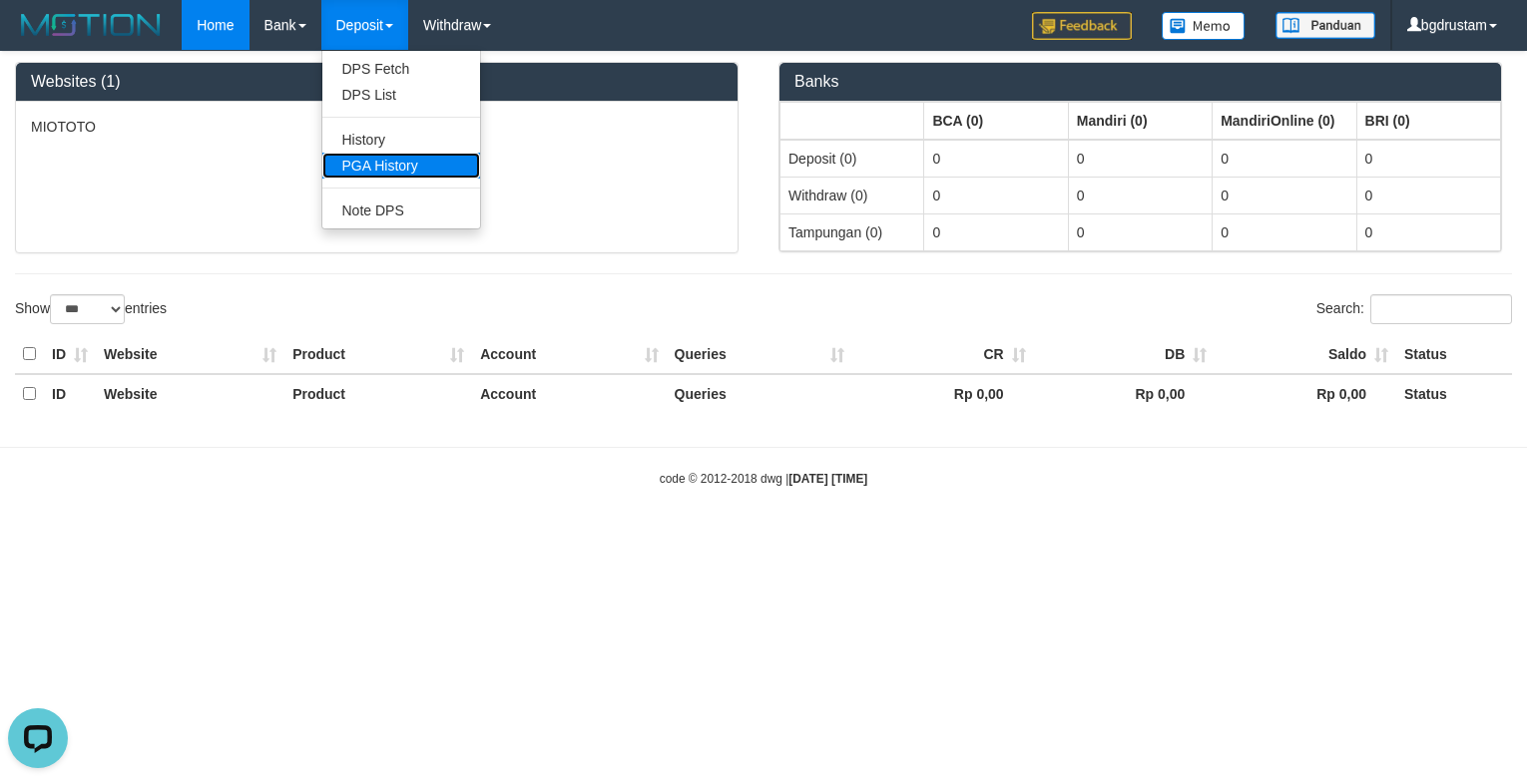 click on "PGA History" at bounding box center [401, 166] 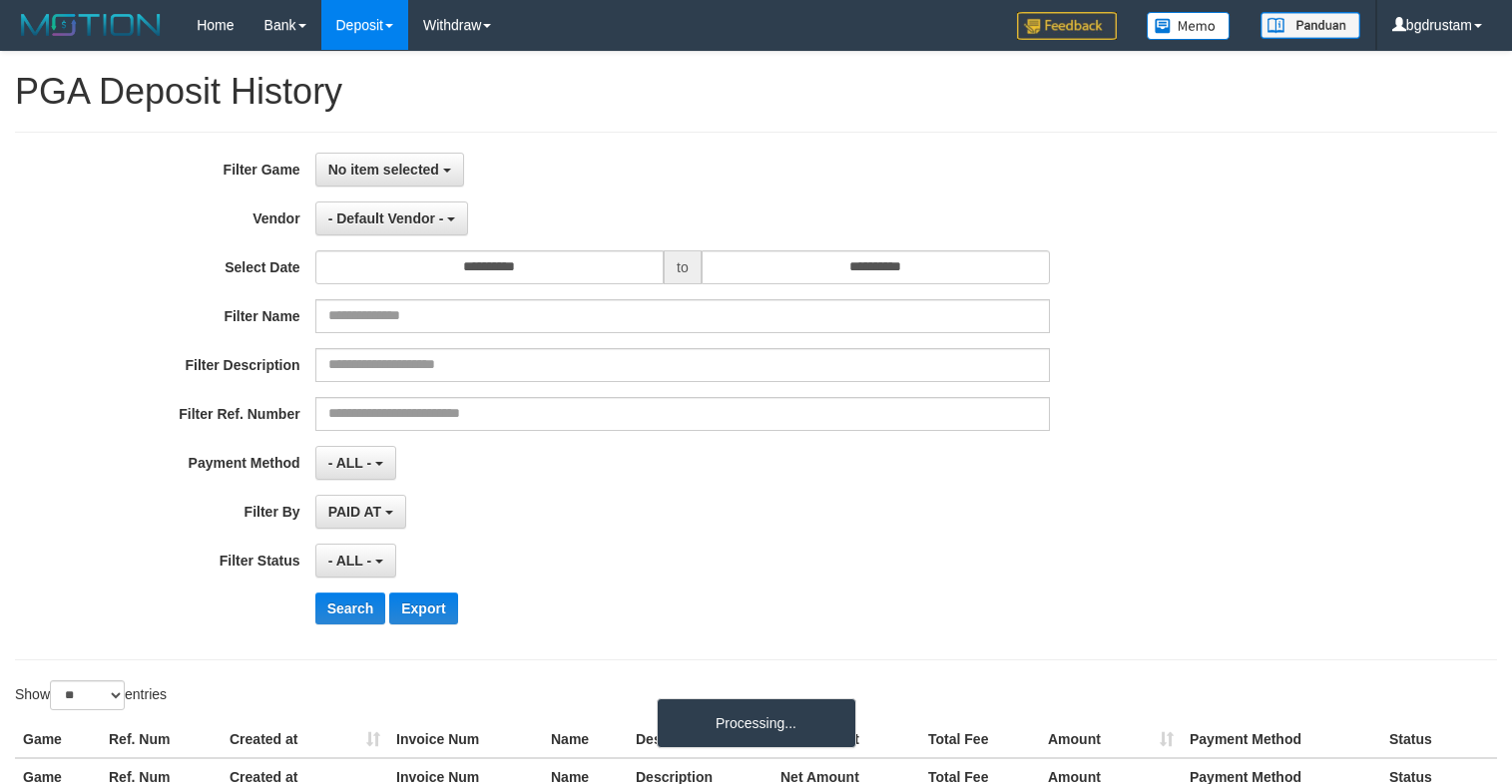 select 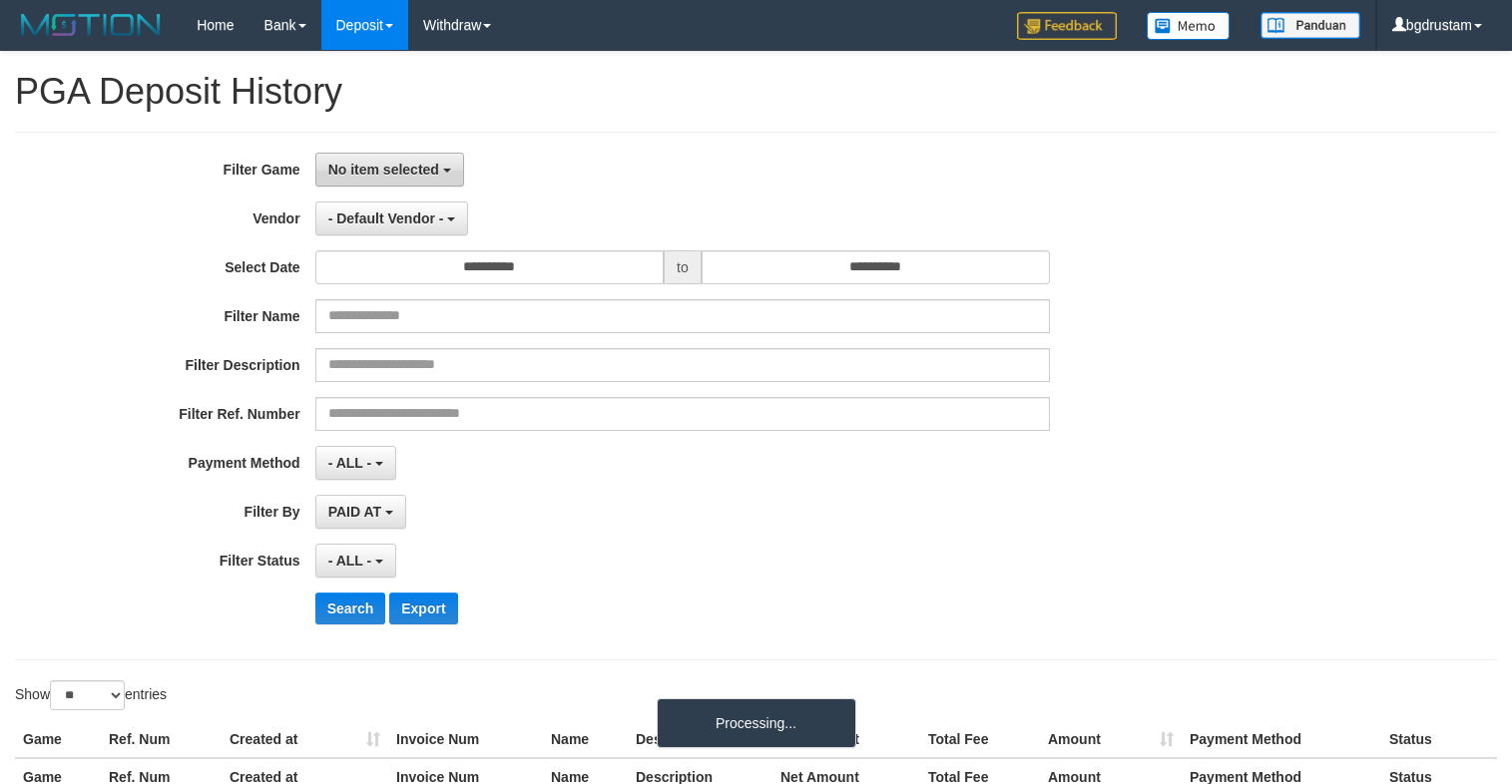 scroll, scrollTop: 0, scrollLeft: 0, axis: both 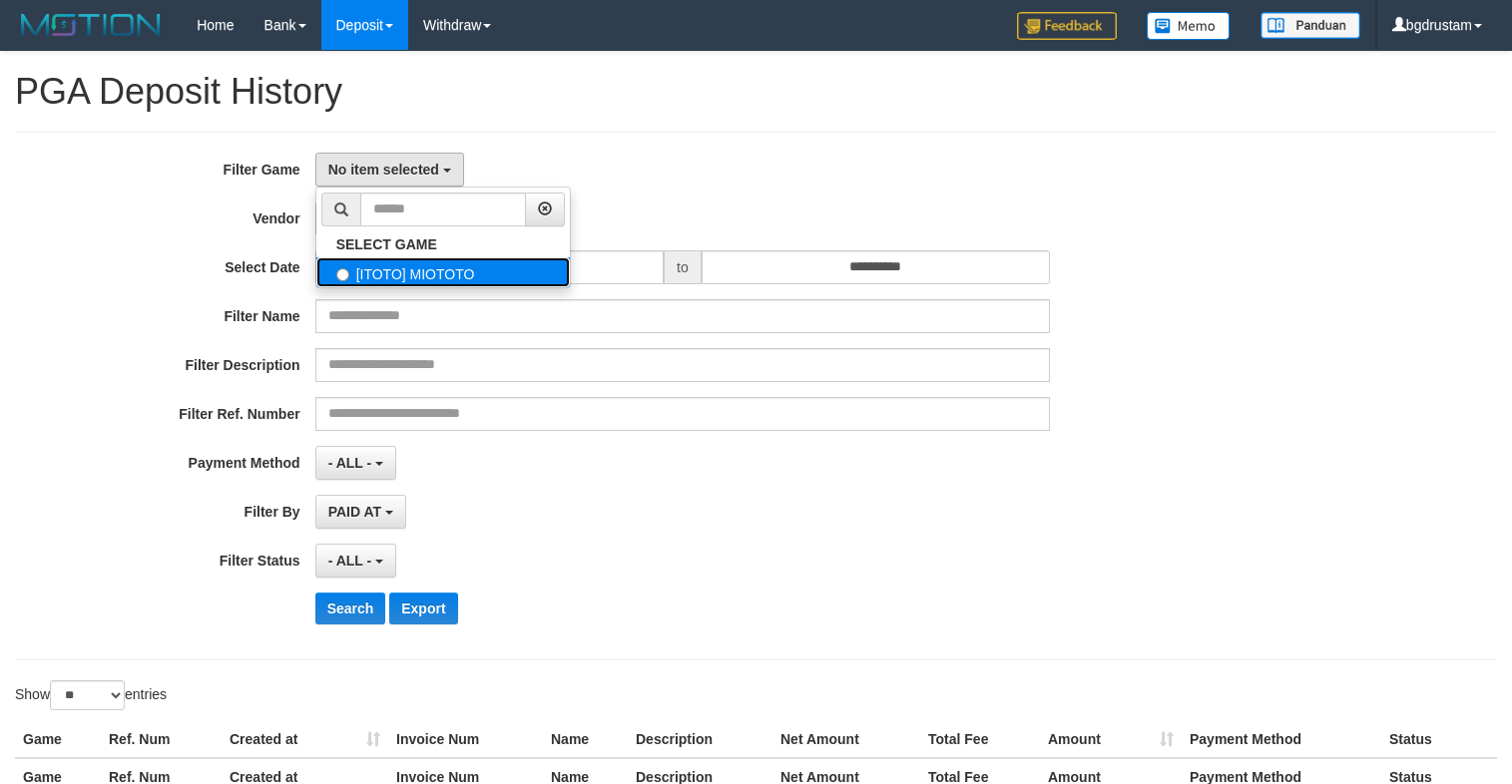 click on "[ITOTO] MIOTOTO" at bounding box center (443, 272) 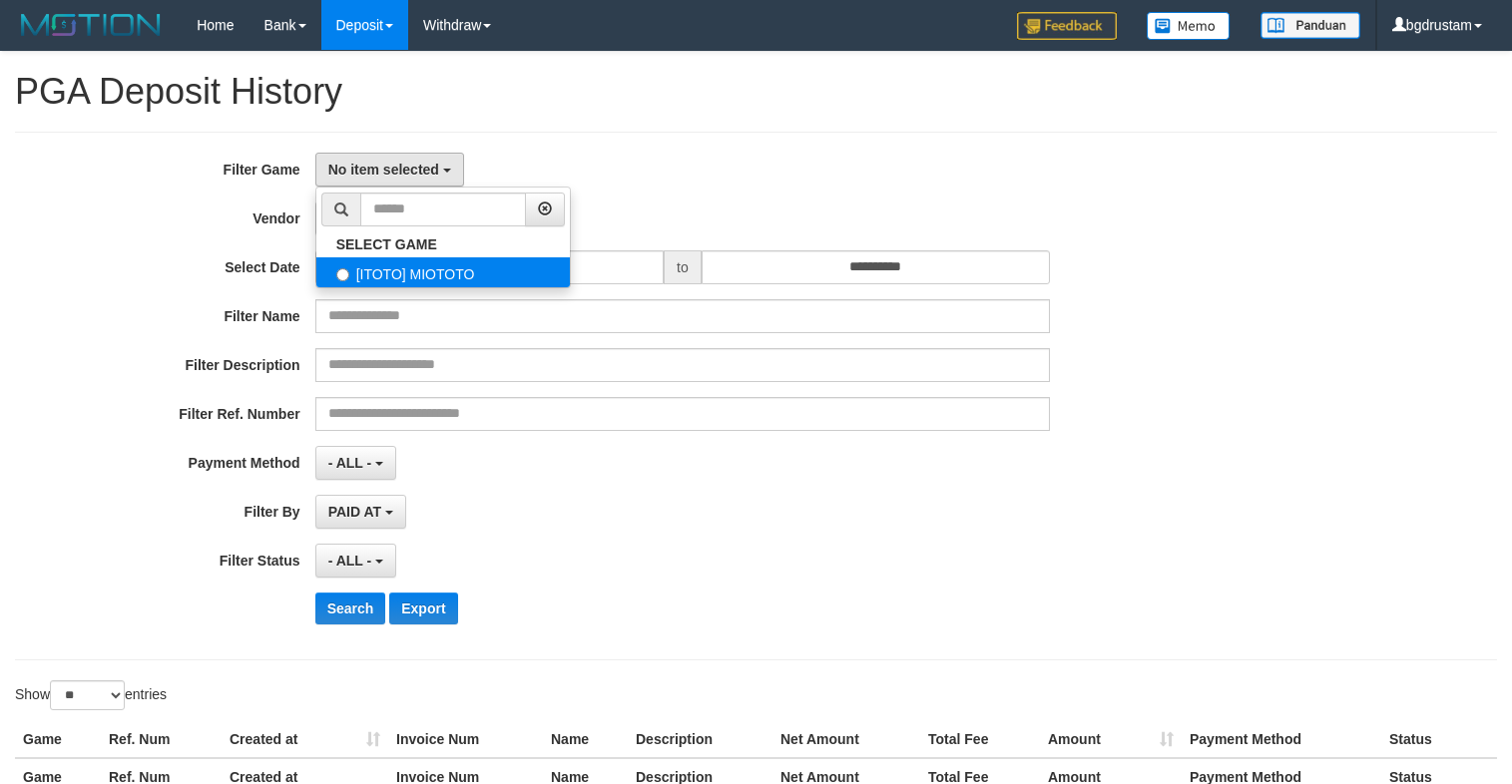 select on "****" 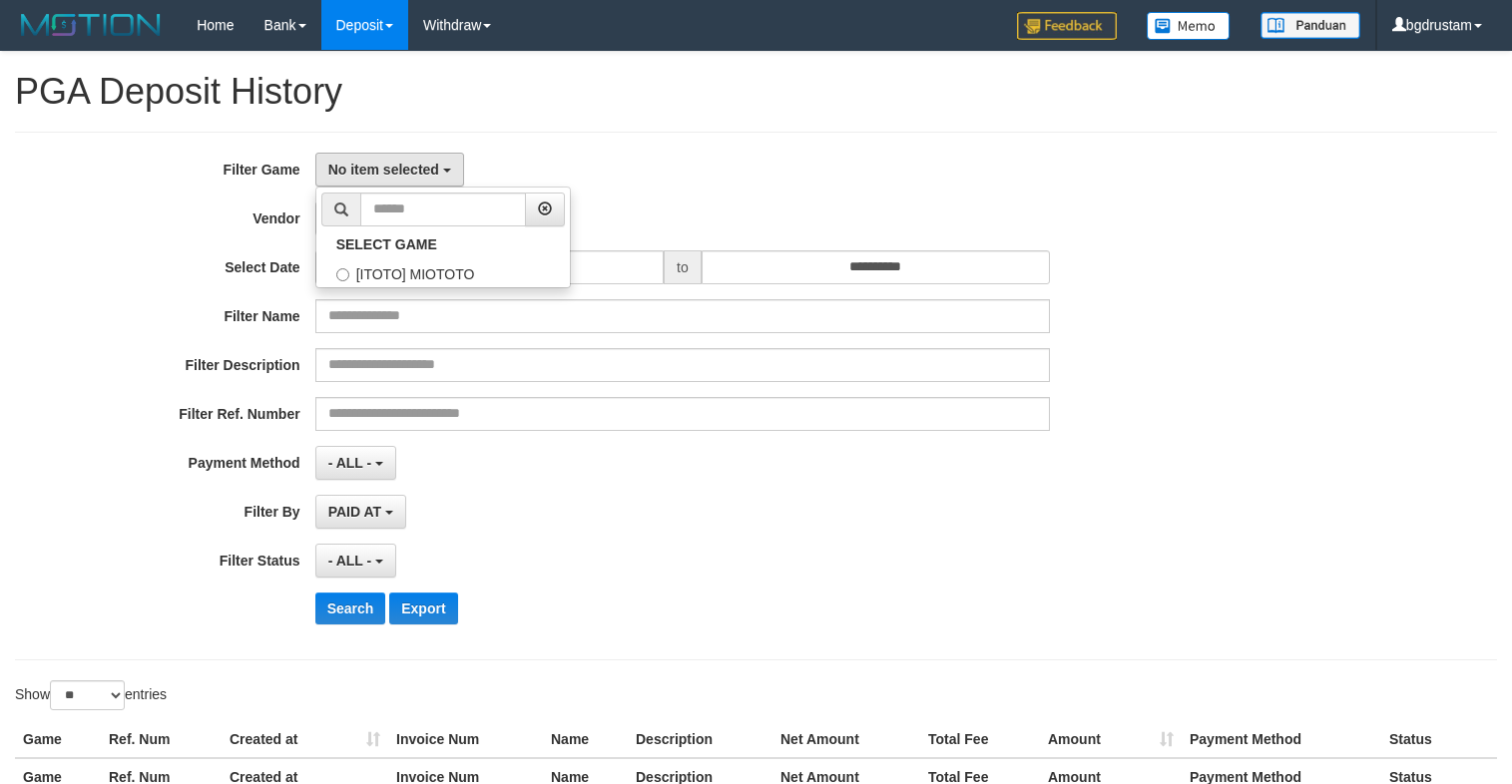 scroll, scrollTop: 18, scrollLeft: 0, axis: vertical 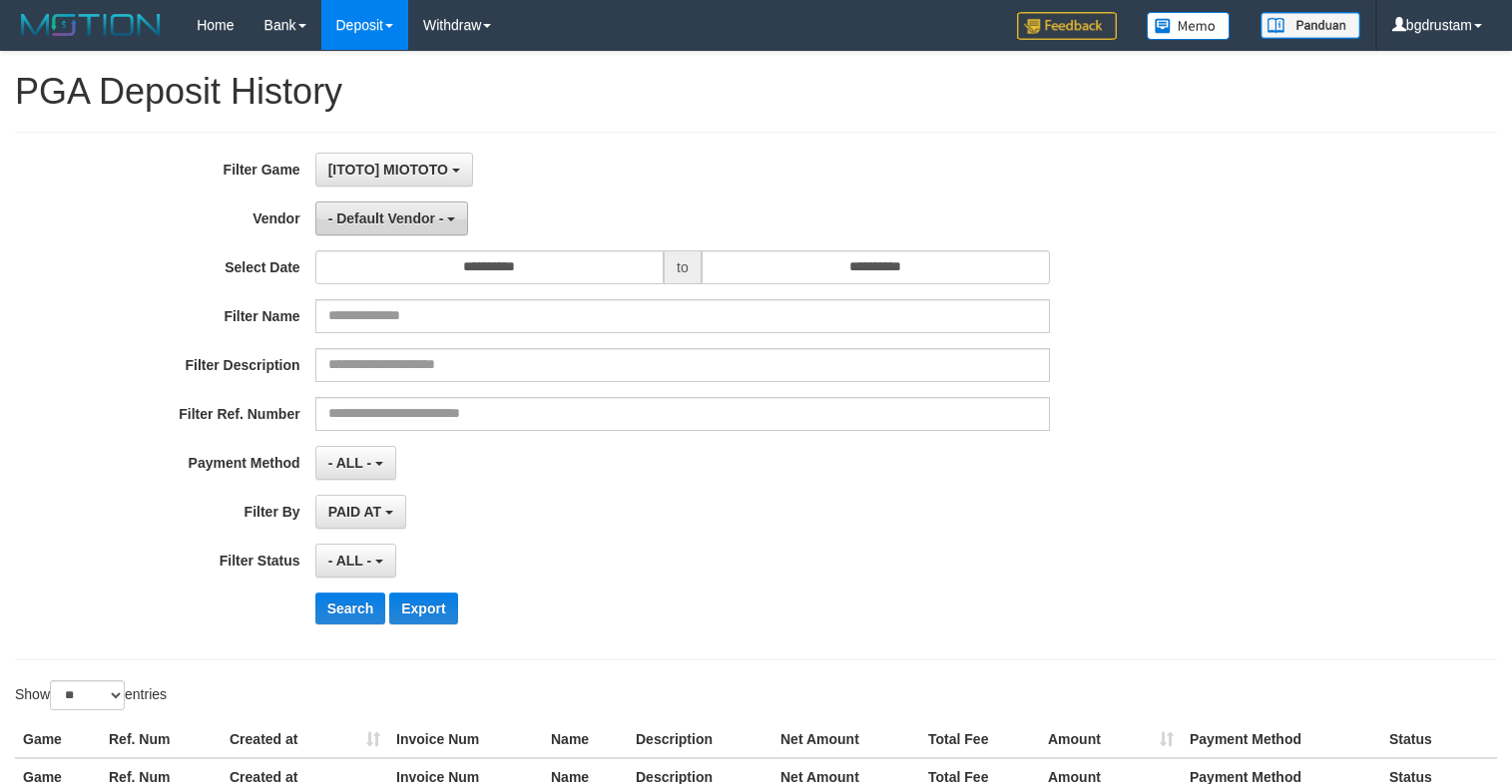 click on "- Default Vendor -" at bounding box center [392, 218] 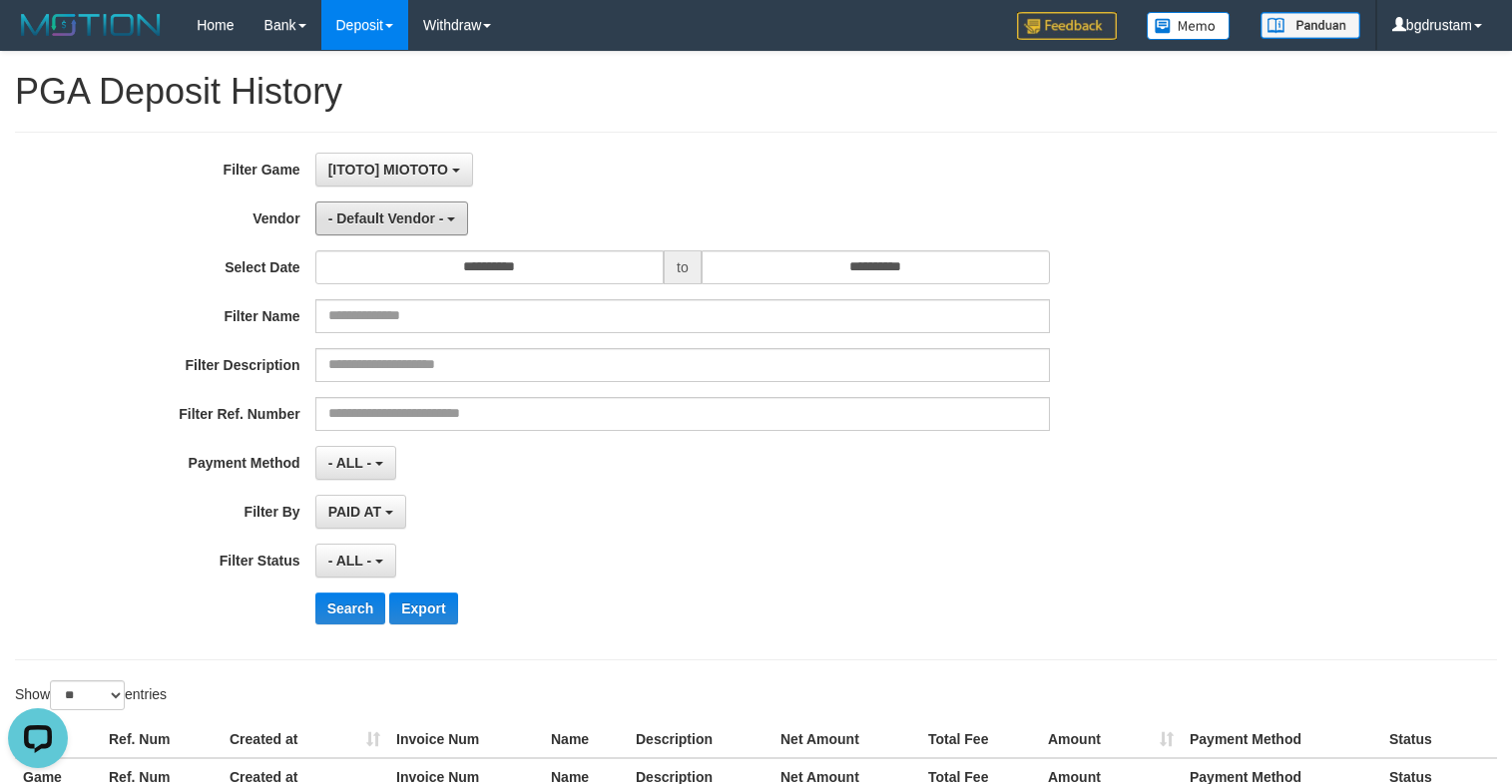 scroll, scrollTop: 0, scrollLeft: 0, axis: both 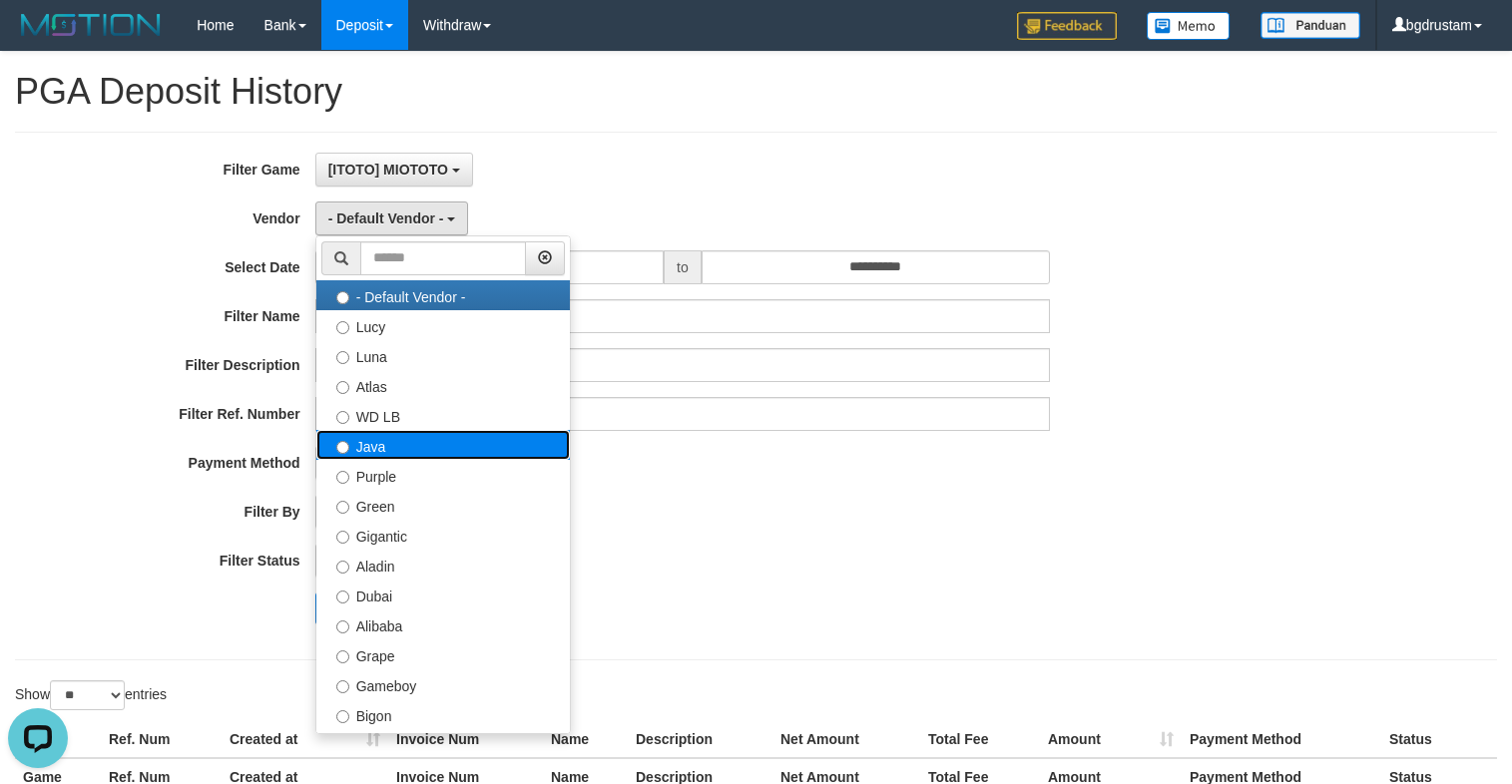 drag, startPoint x: 361, startPoint y: 453, endPoint x: 459, endPoint y: 371, distance: 127.78106 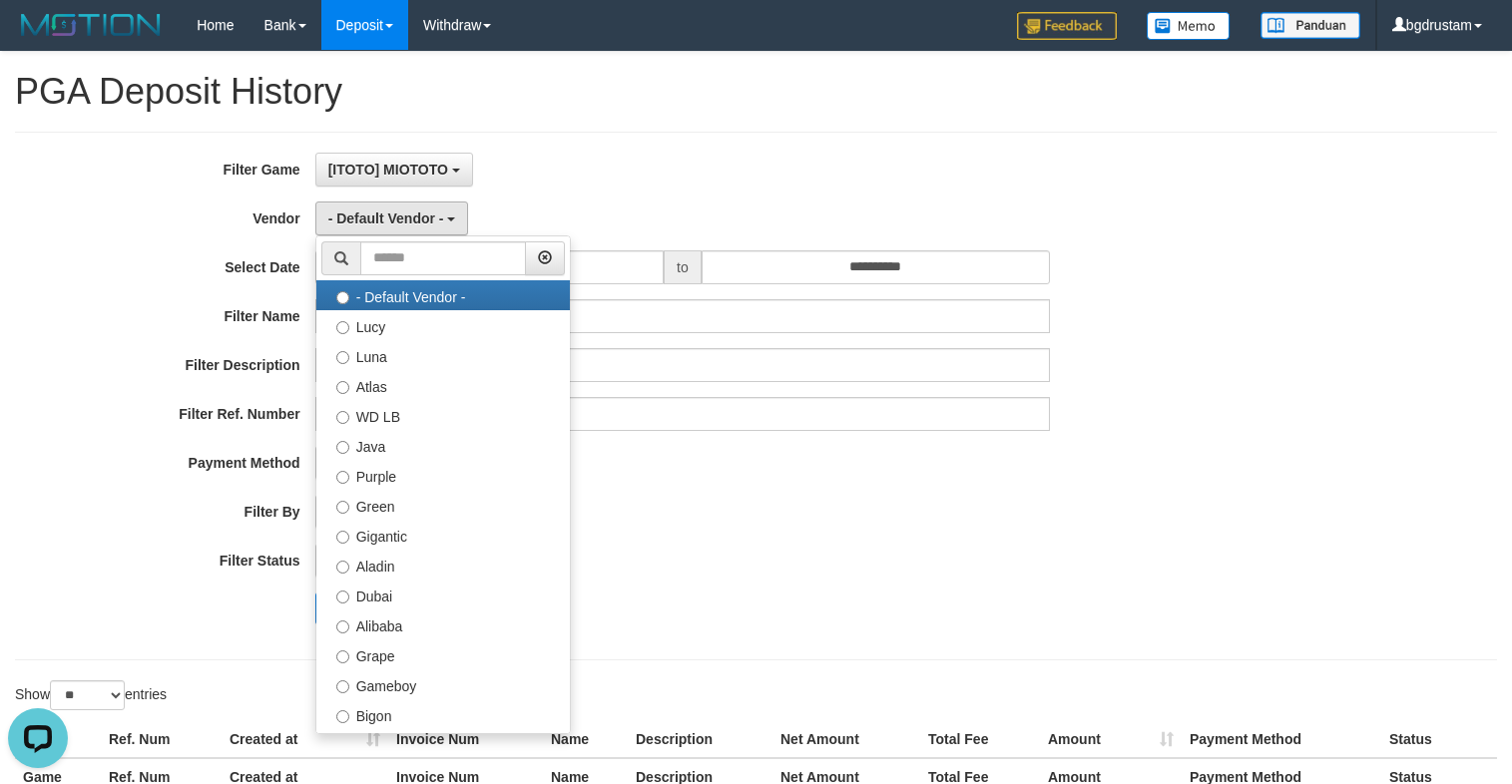 select on "**********" 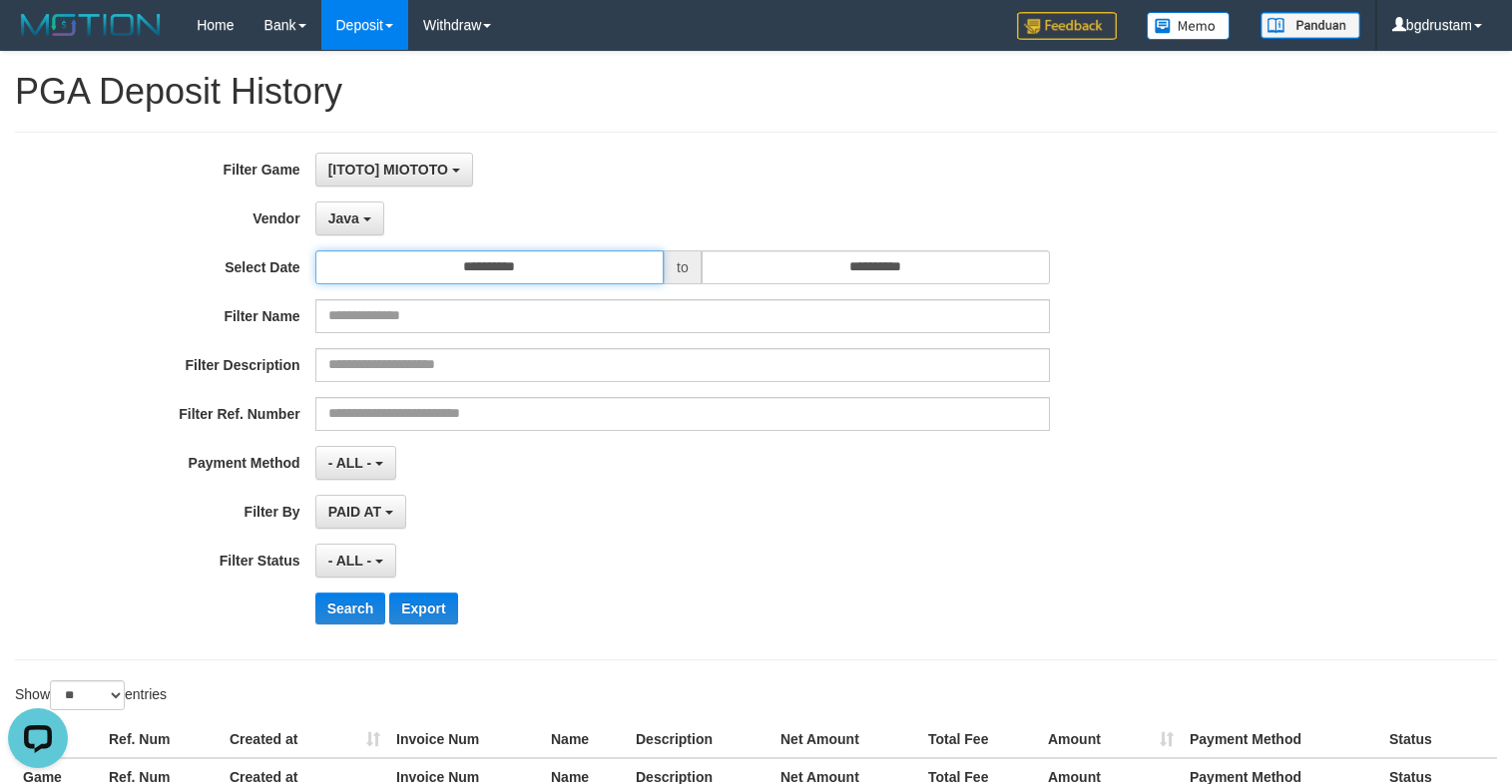click on "**********" at bounding box center (489, 267) 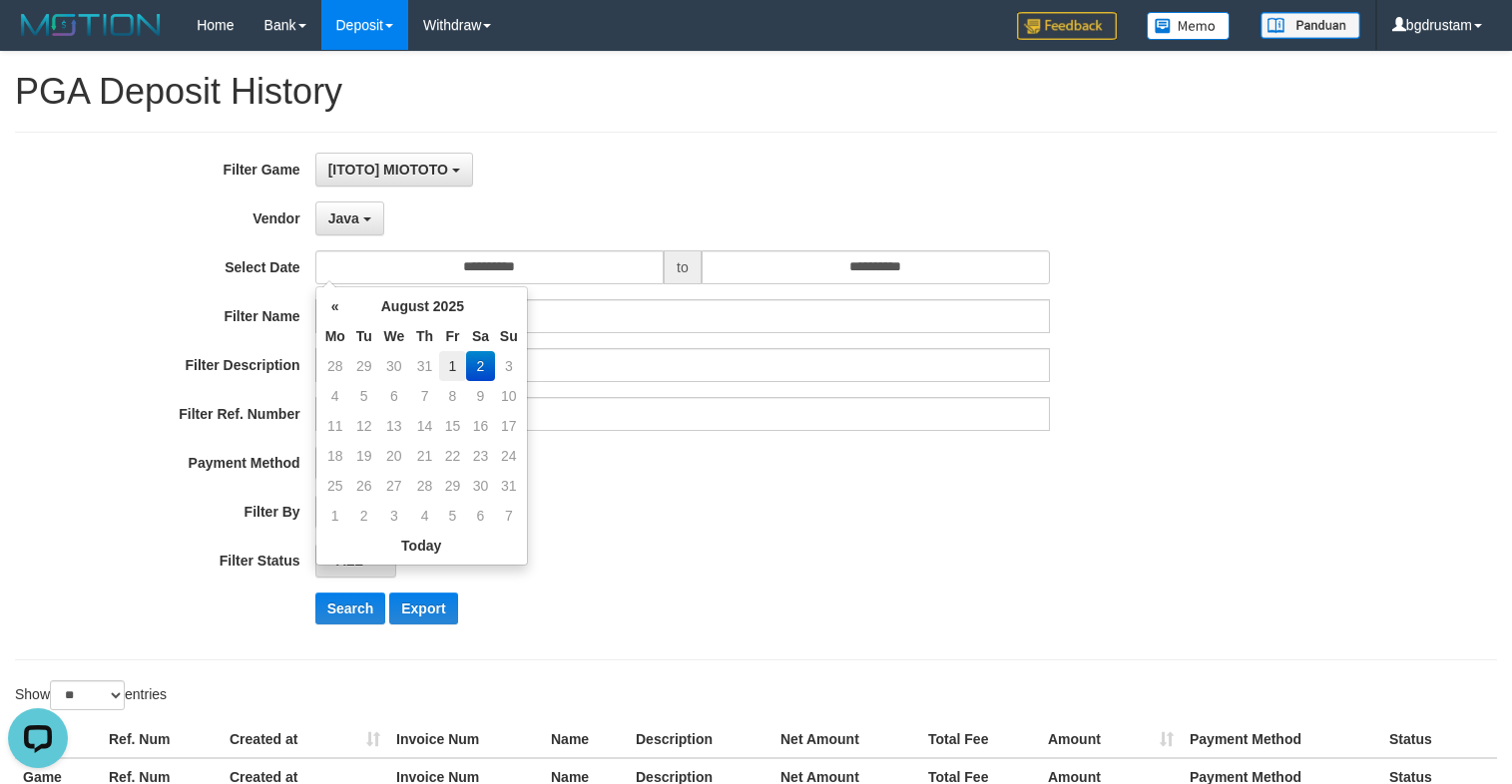 click on "1" at bounding box center [452, 366] 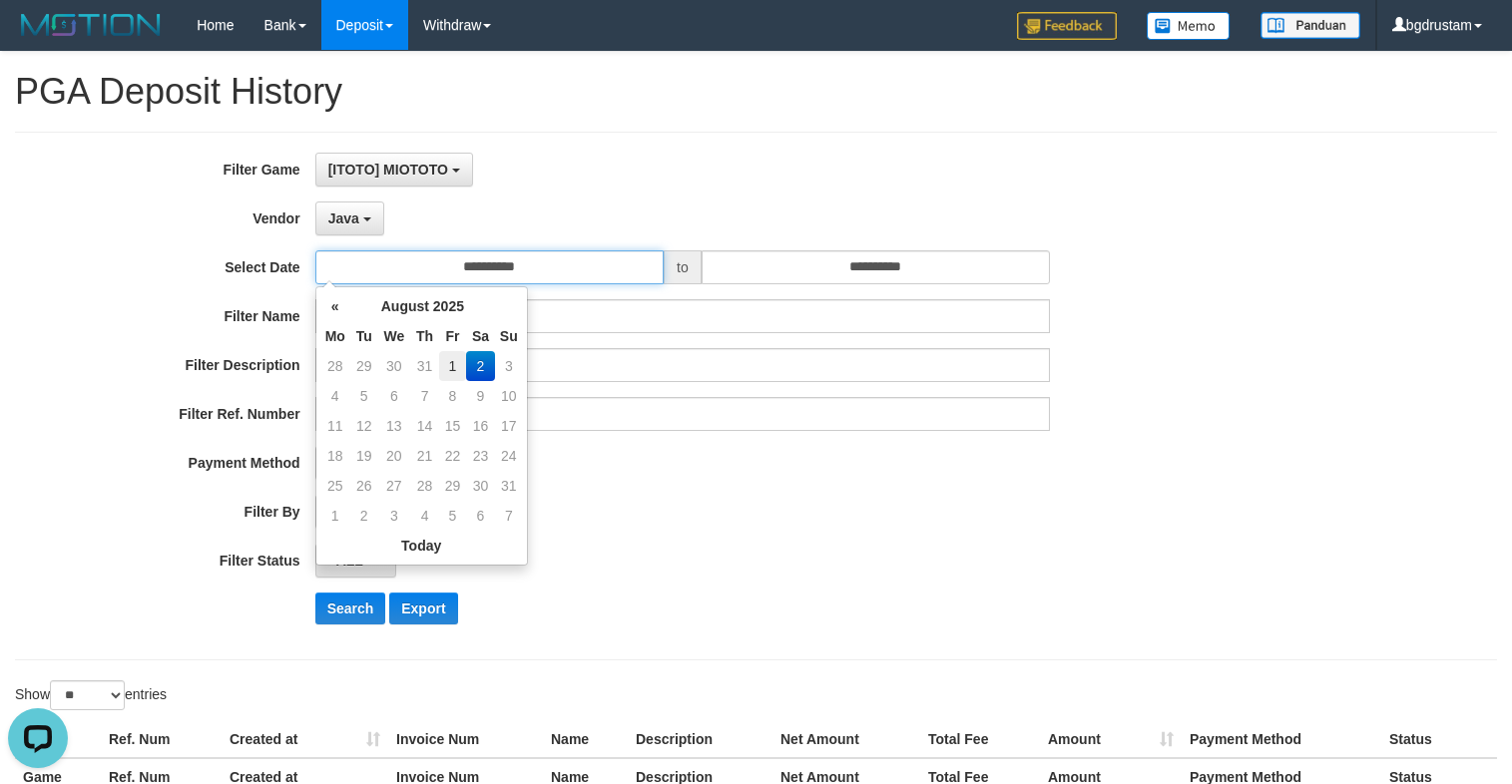 type on "**********" 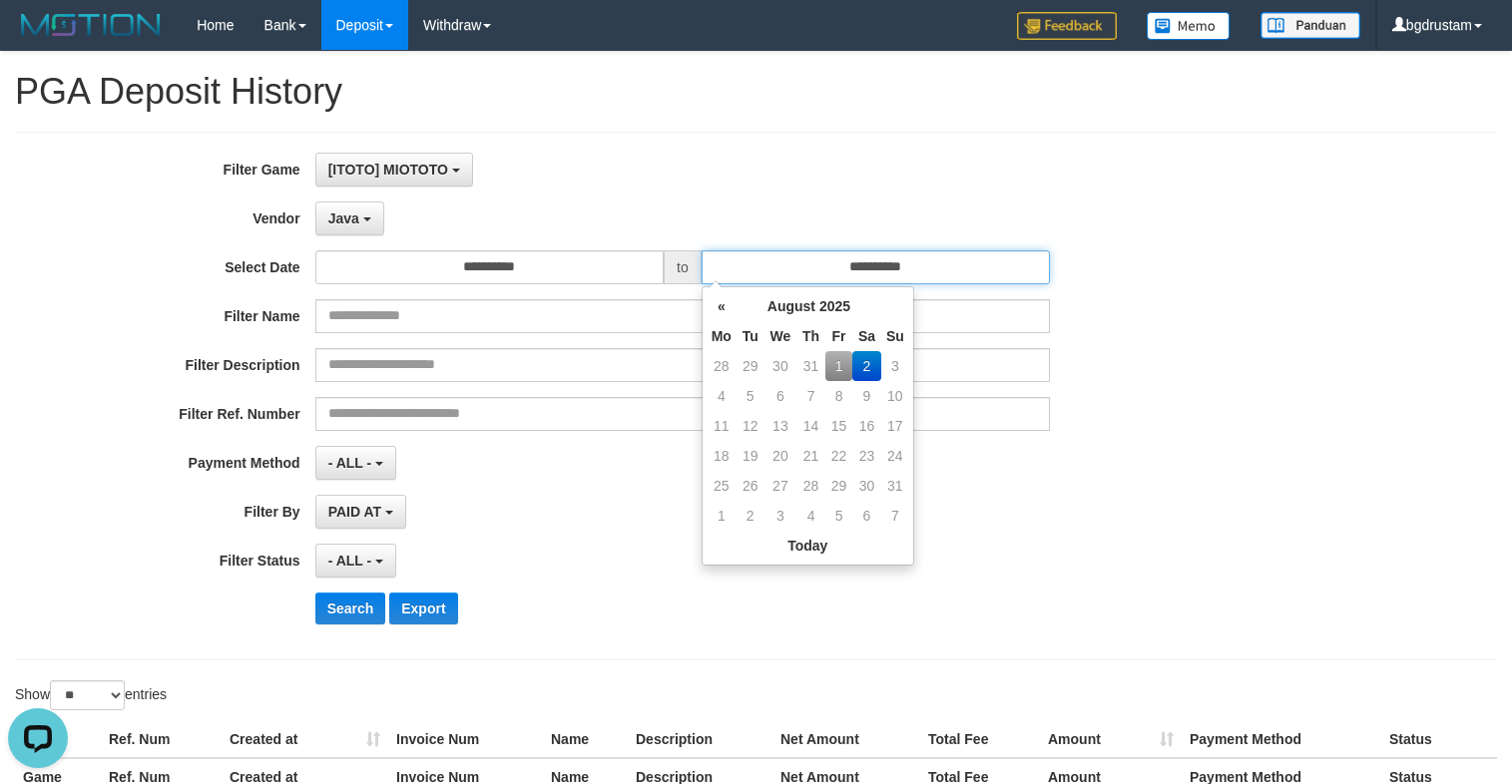 click on "**********" at bounding box center [875, 267] 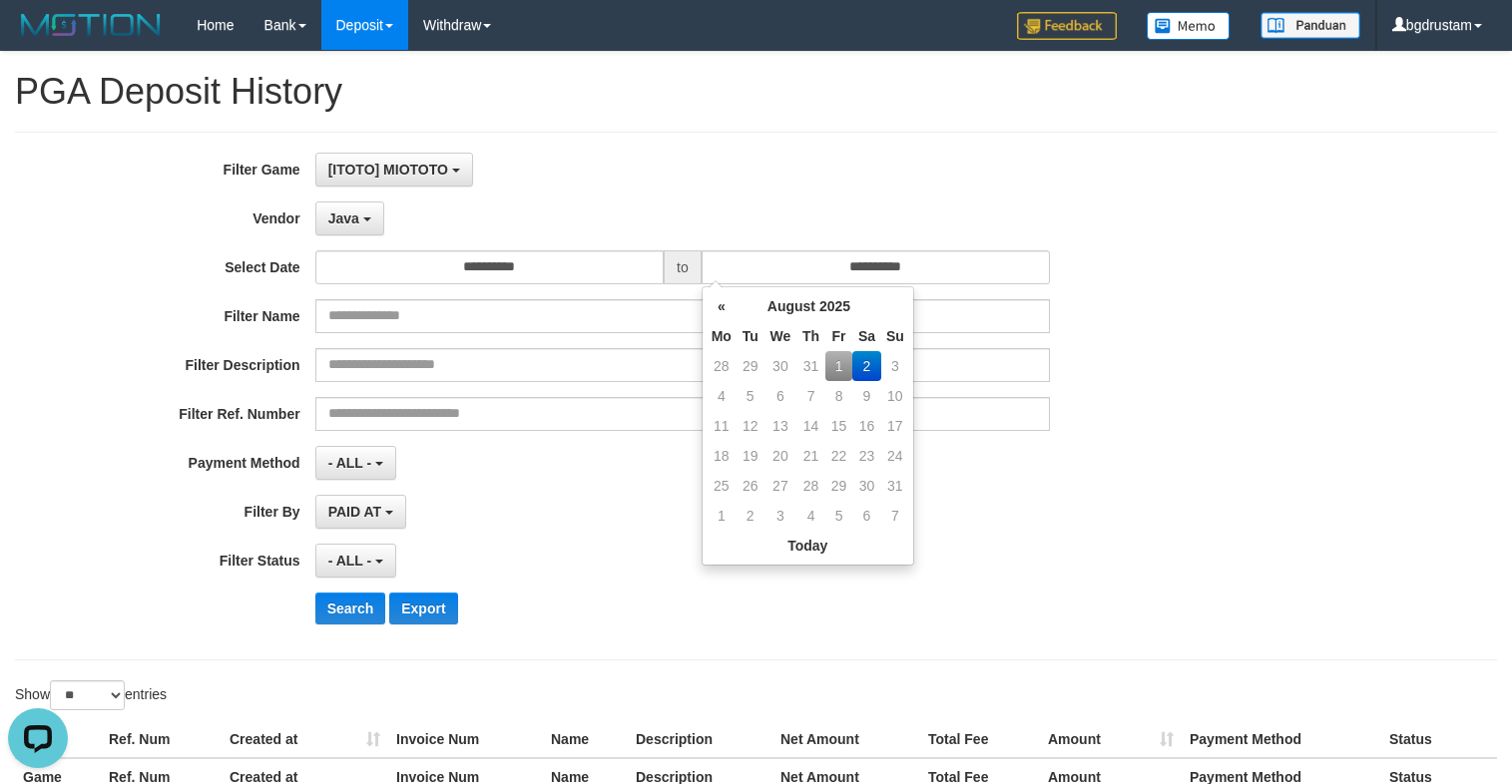 click on "1" at bounding box center (838, 366) 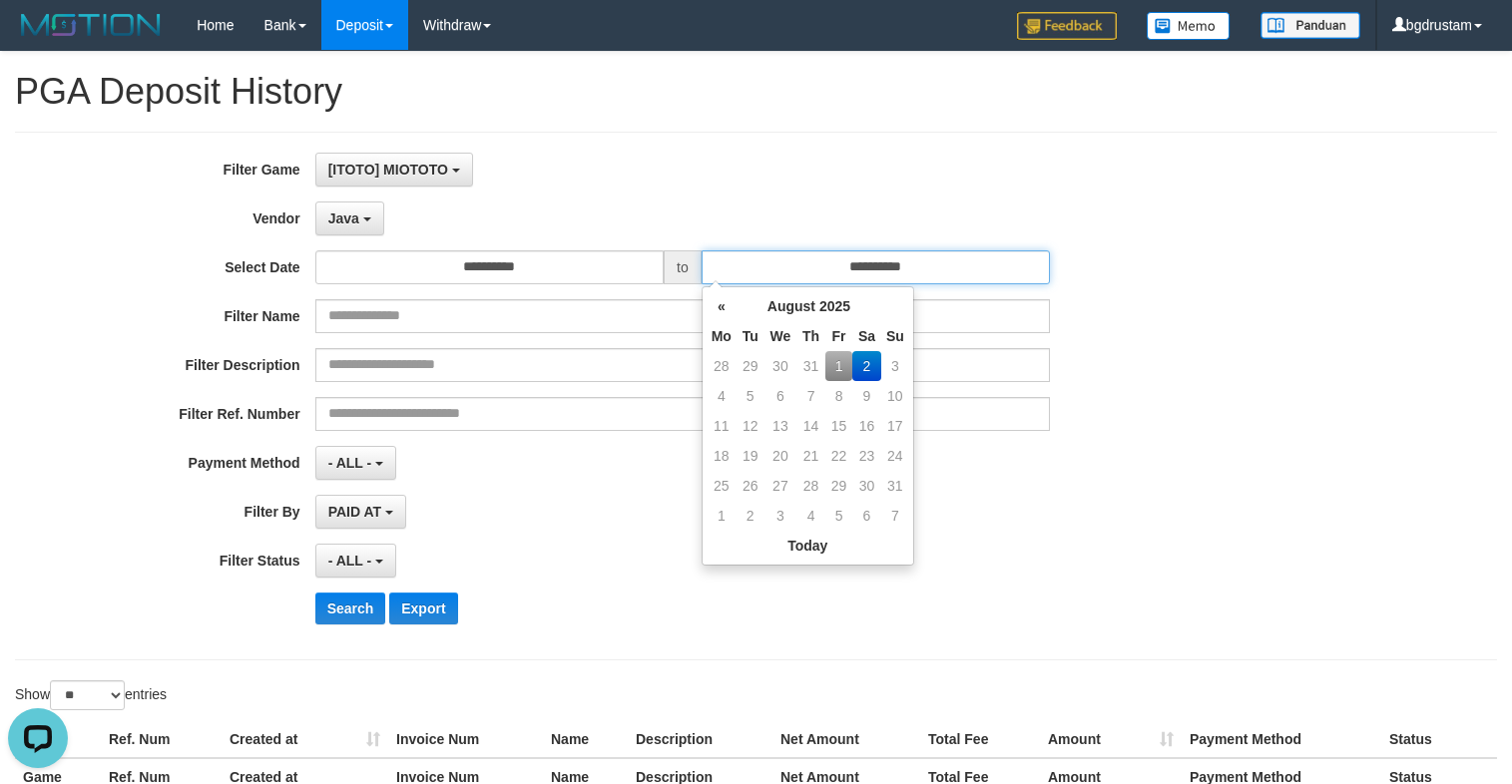 type on "**********" 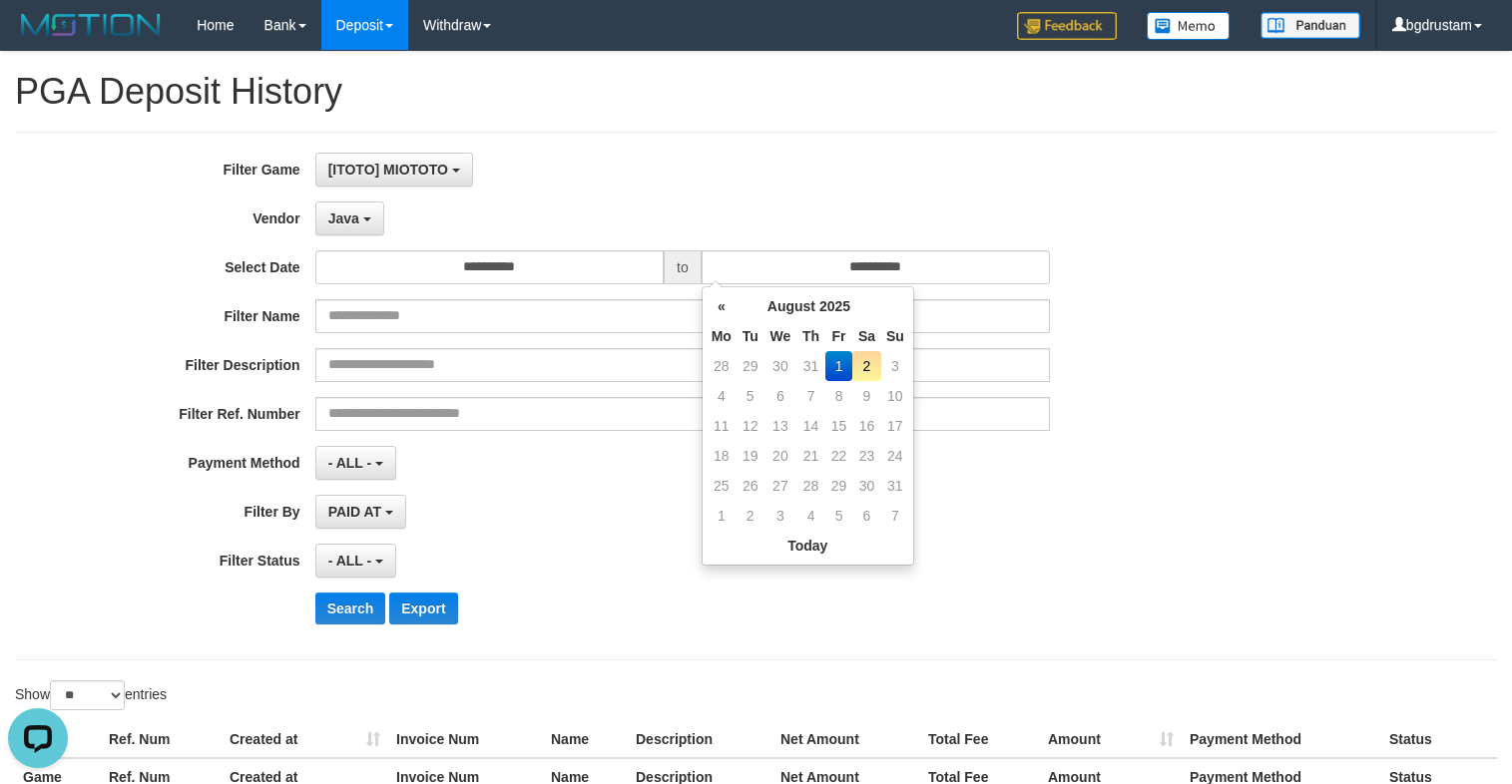 click on "**********" at bounding box center [756, 396] 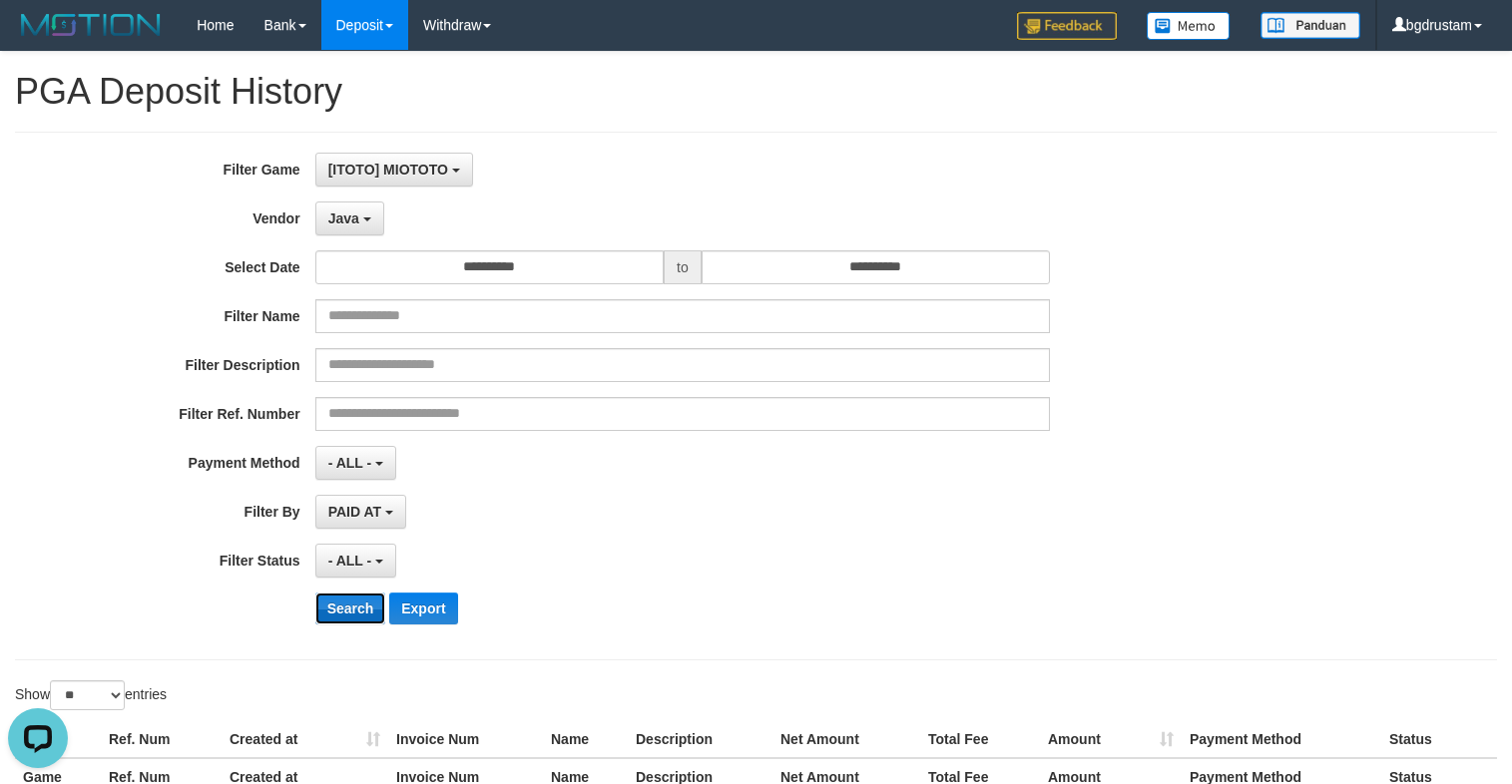 click on "Search" at bounding box center (350, 608) 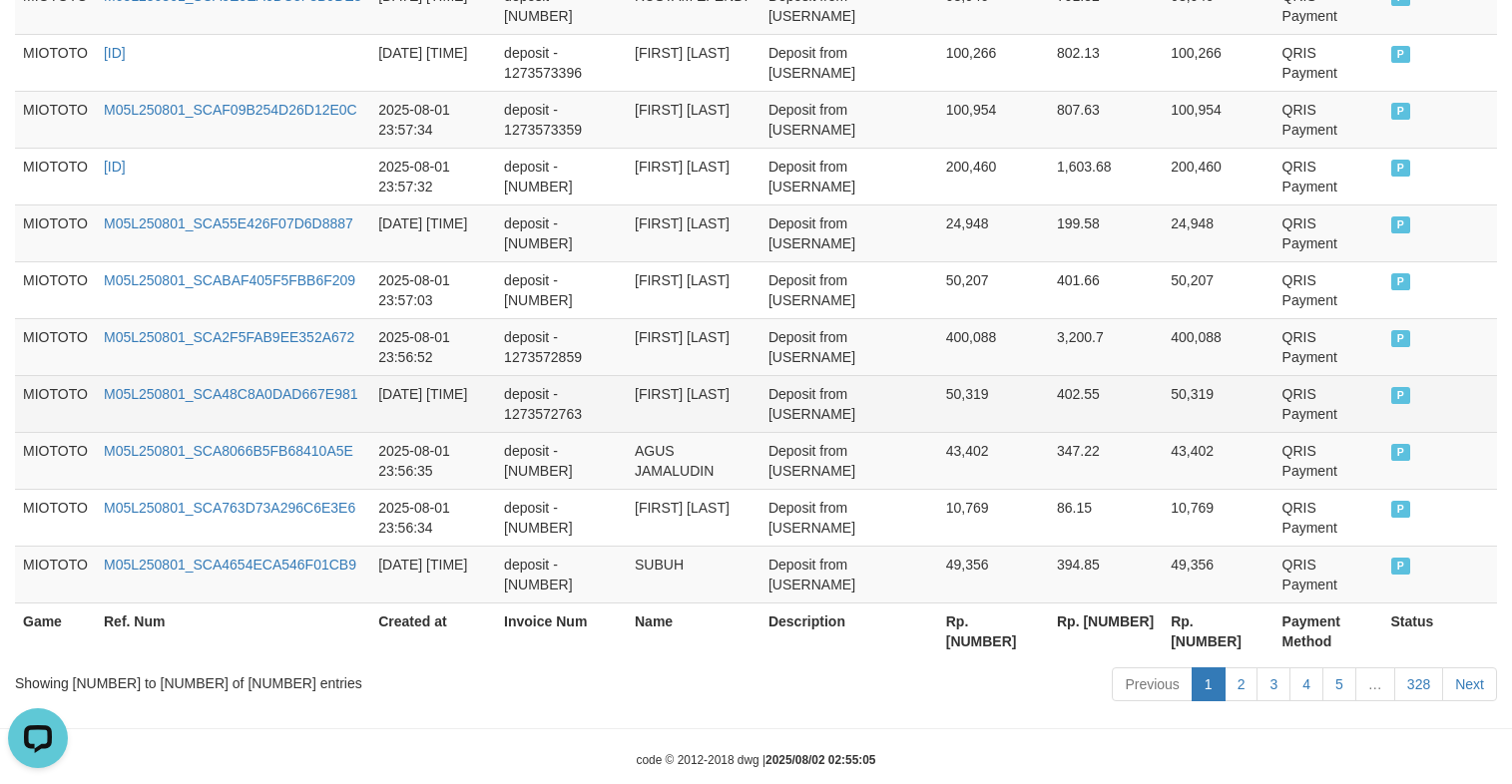 scroll, scrollTop: 1632, scrollLeft: 0, axis: vertical 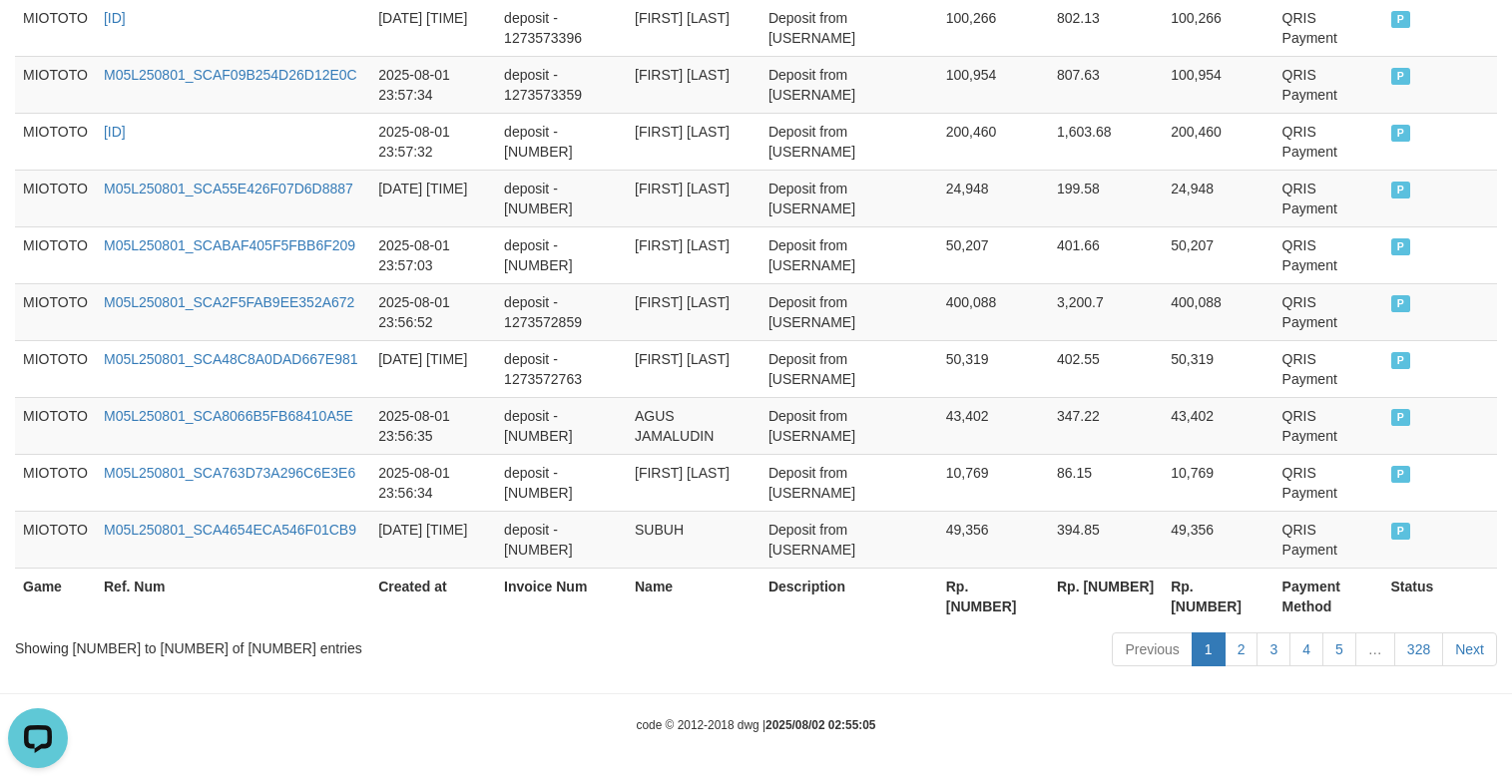 click on "Rp. 769,830,289" at bounding box center (1218, 595) 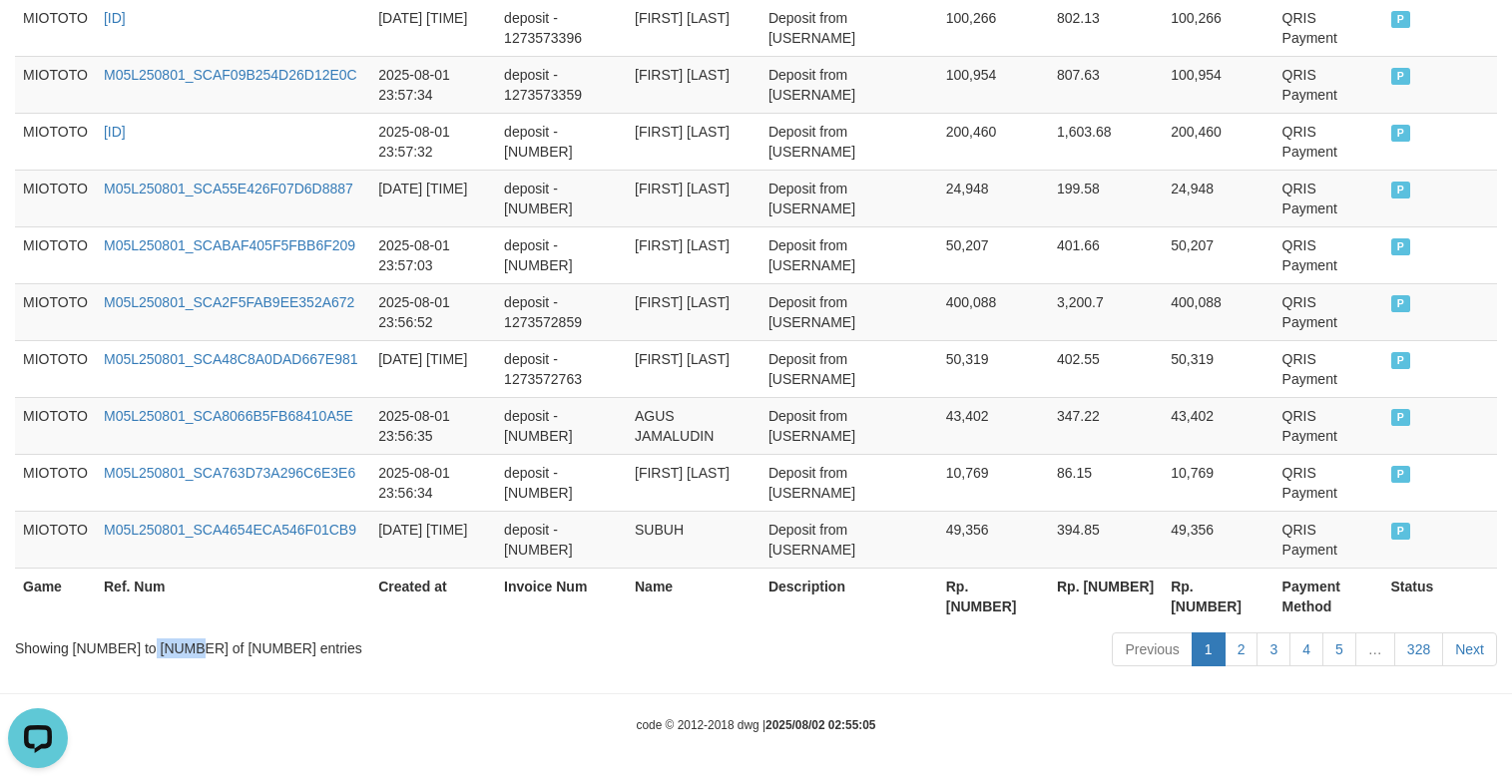 click on "Showing [NUMBER] to [NUMBER] of [NUMBER] entries" at bounding box center (314, 644) 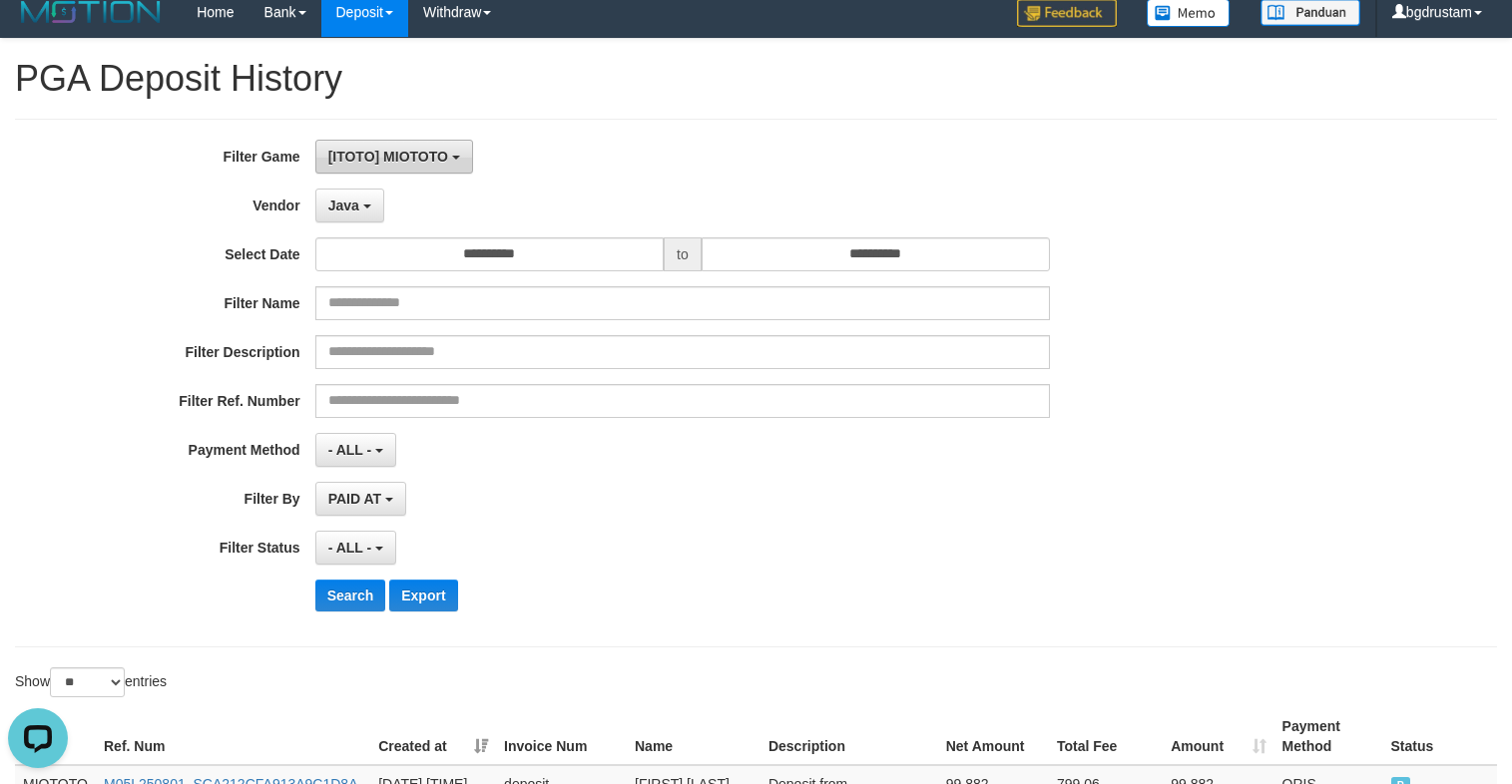 scroll, scrollTop: 0, scrollLeft: 0, axis: both 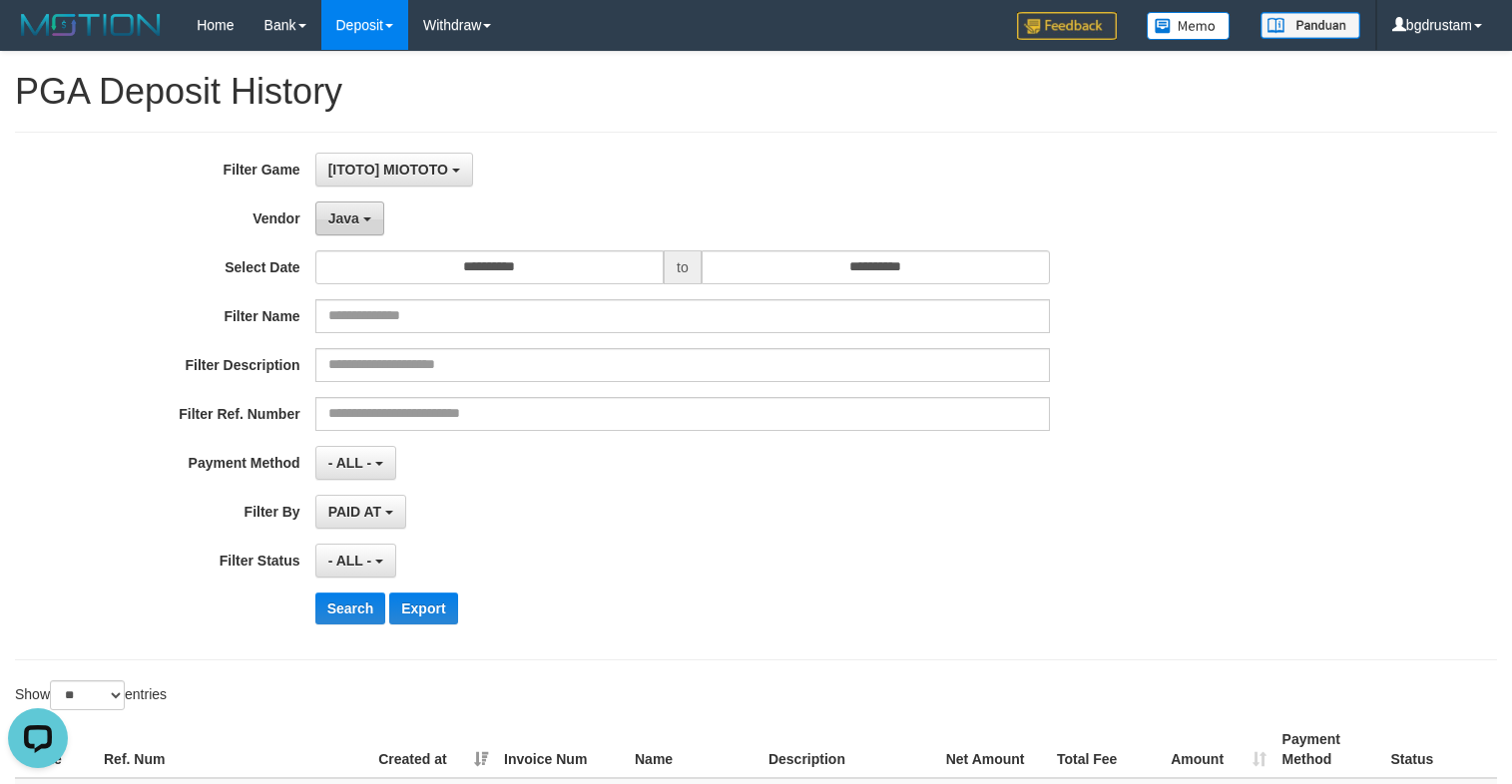click on "Java" at bounding box center (349, 218) 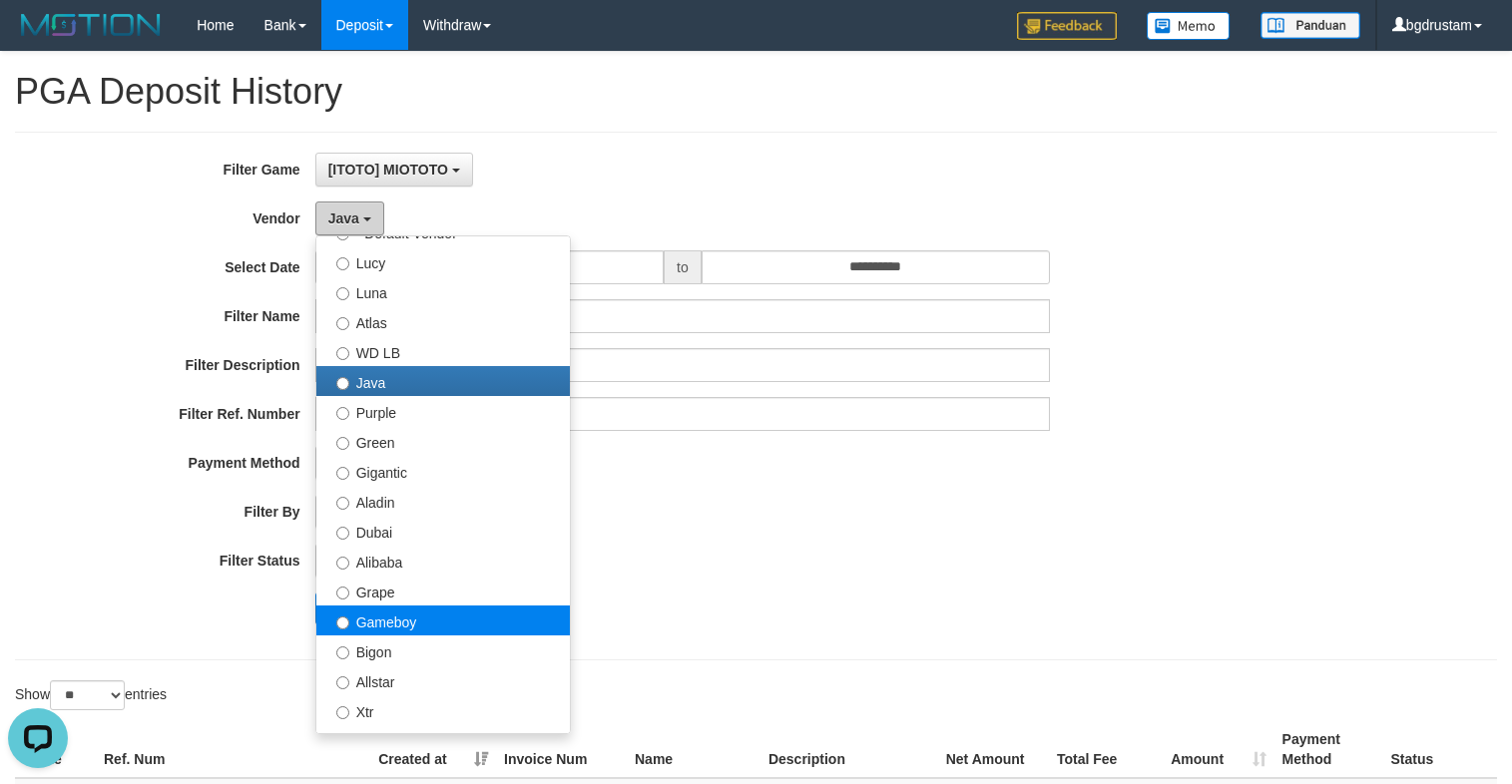 scroll, scrollTop: 100, scrollLeft: 0, axis: vertical 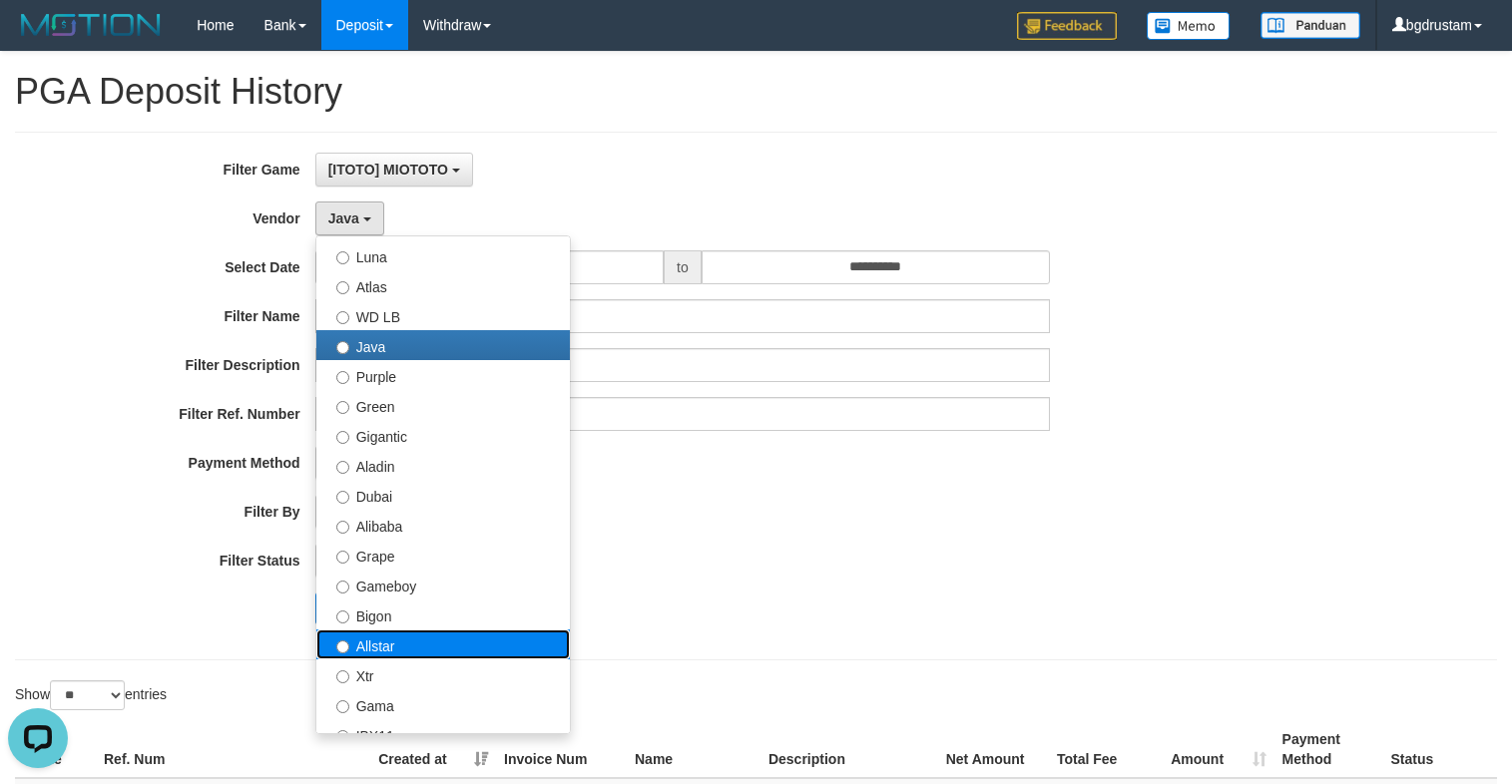 click on "Allstar" at bounding box center [443, 644] 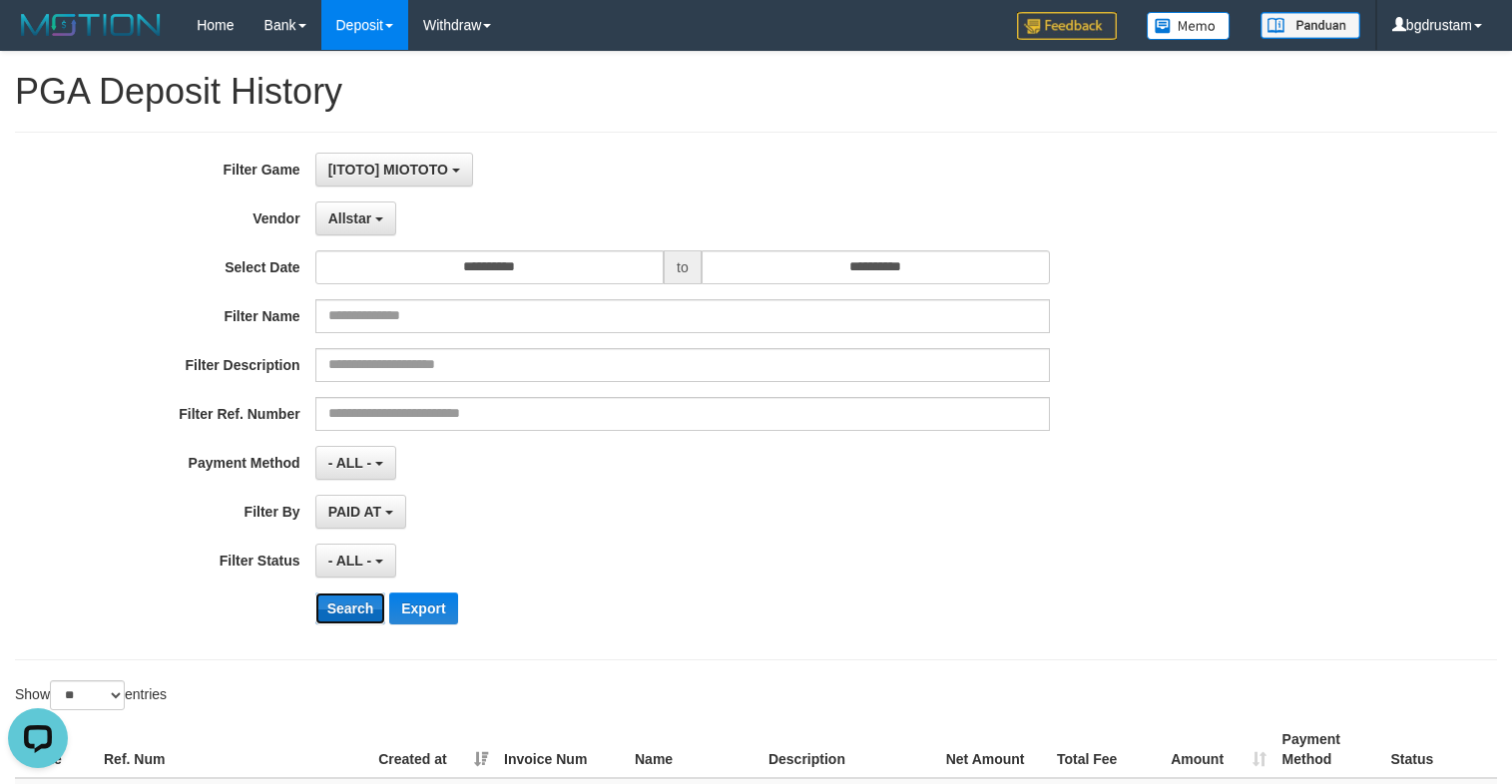 click on "Search" at bounding box center [350, 608] 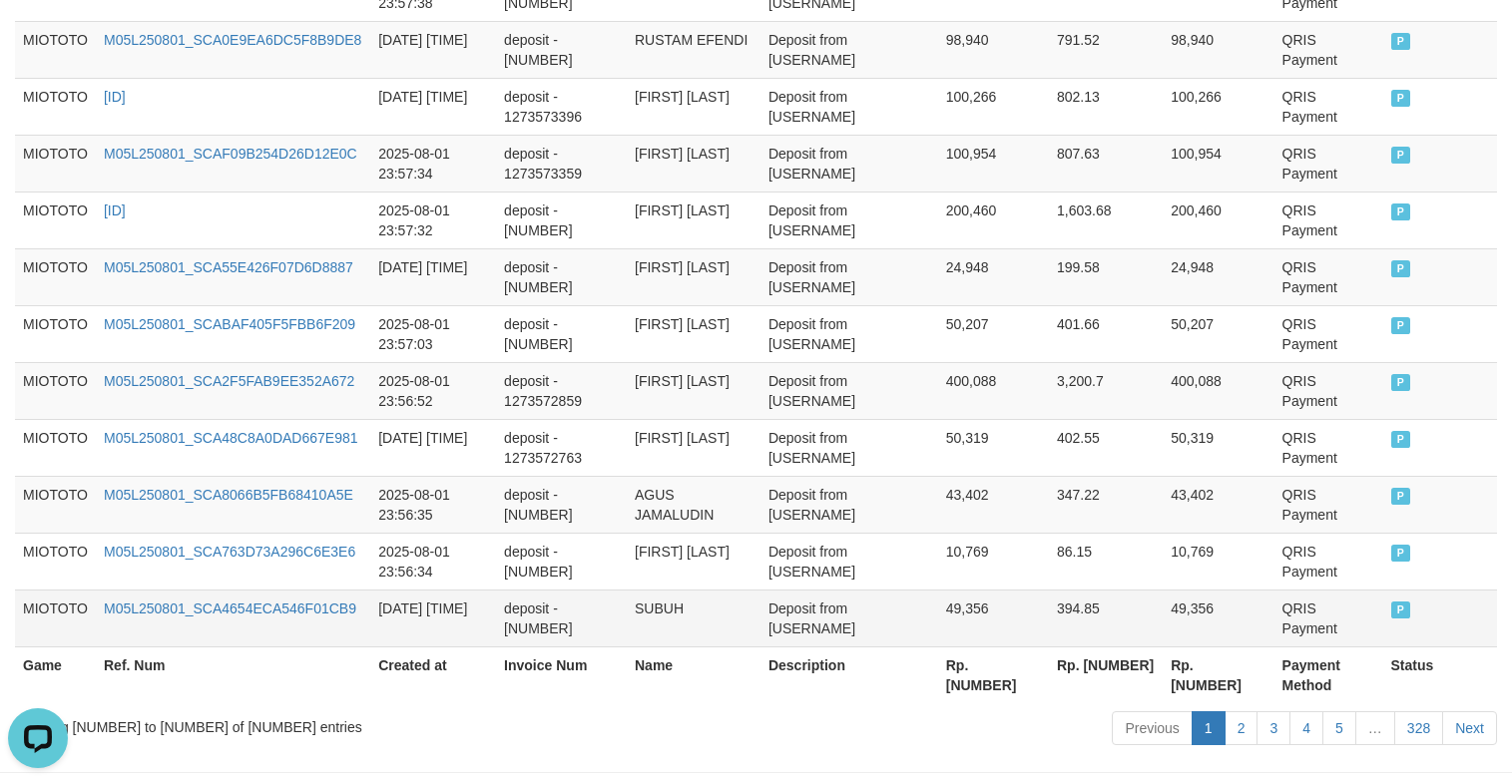 scroll, scrollTop: 1632, scrollLeft: 0, axis: vertical 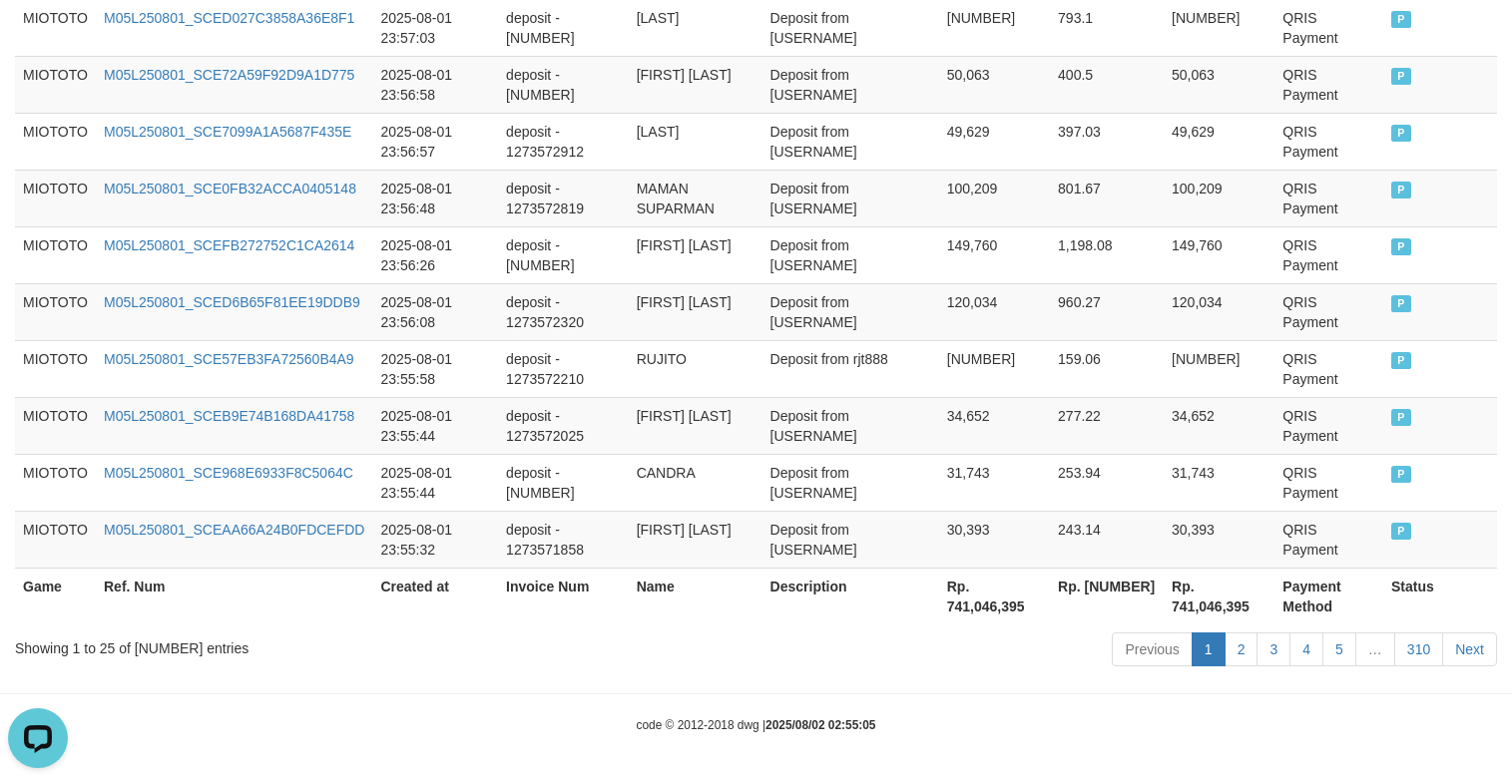 click on "Rp. 741,046,395" at bounding box center (1219, 595) 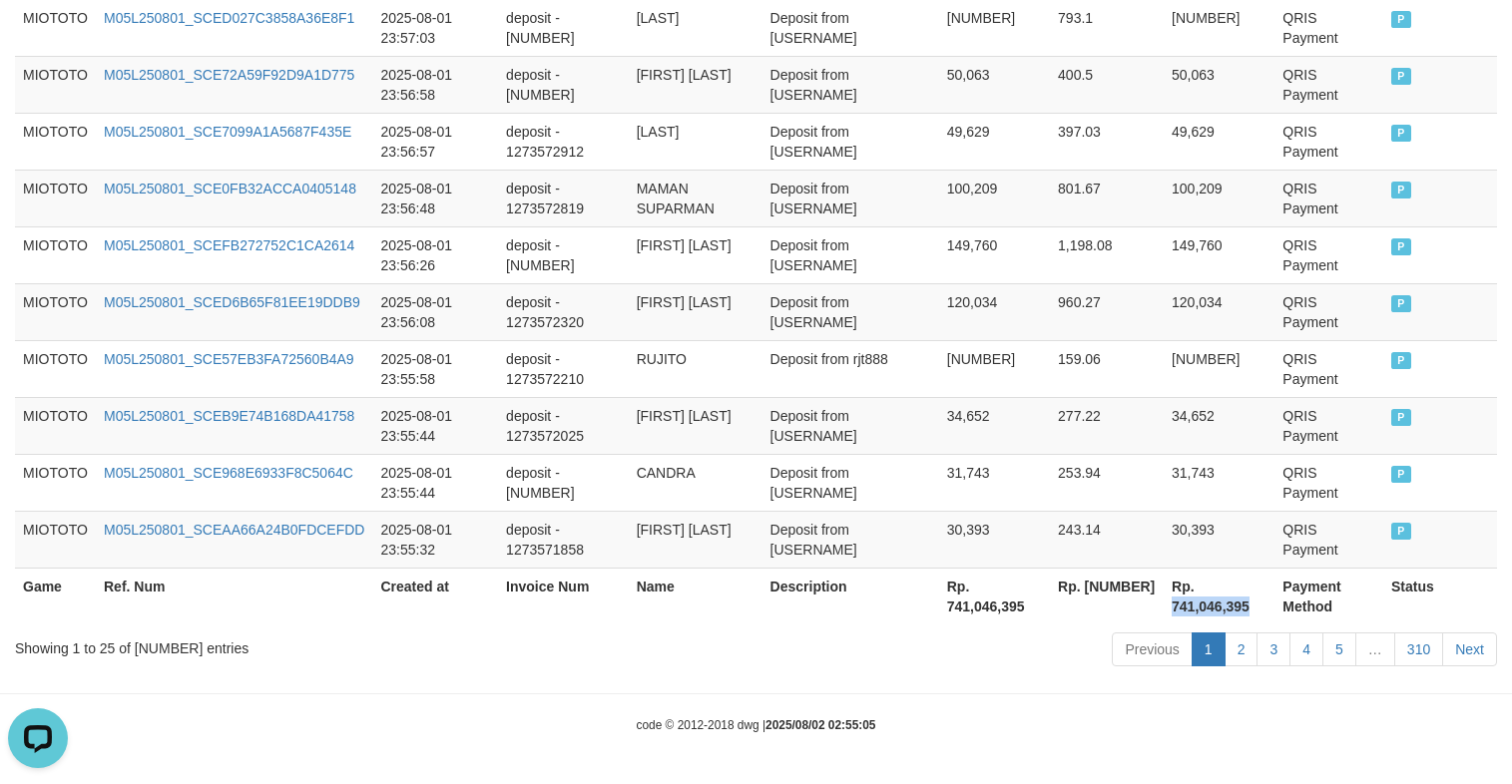 click on "Rp. 741,046,395" at bounding box center (1219, 595) 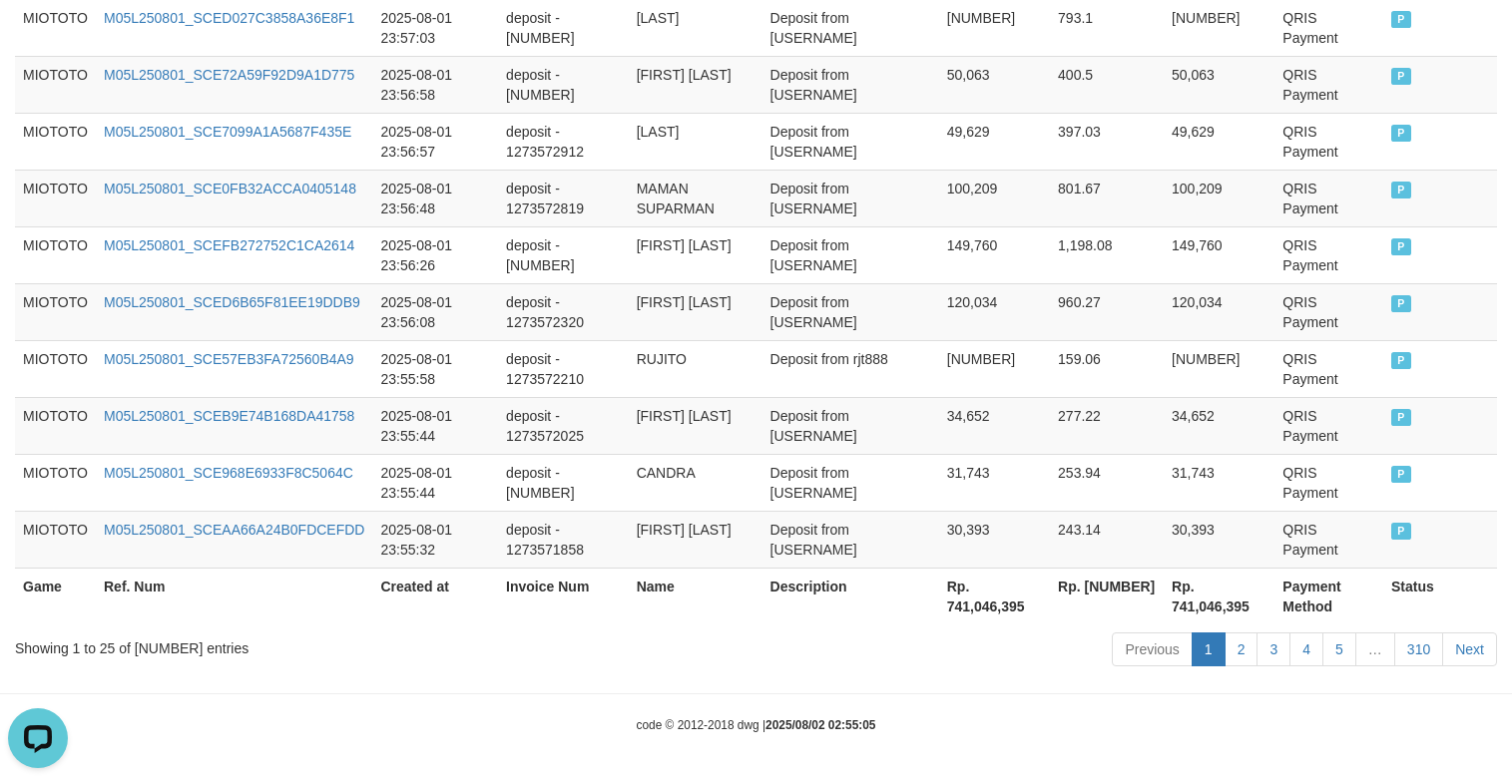 click on "Showing [NUMBER] to [NUMBER] of [NUMBER] entries" at bounding box center (314, 644) 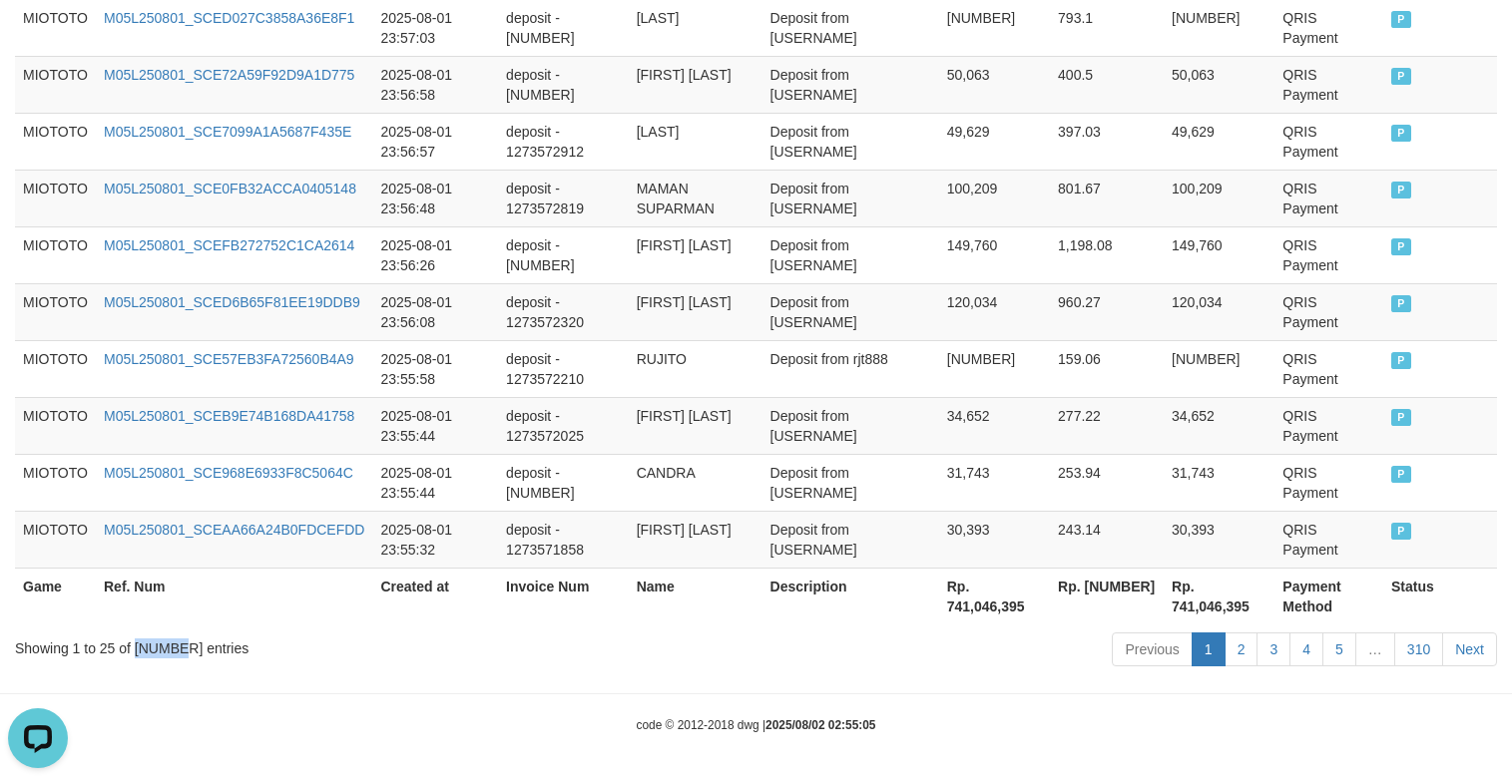 click on "Showing [NUMBER] to [NUMBER] of [NUMBER] entries" at bounding box center (314, 644) 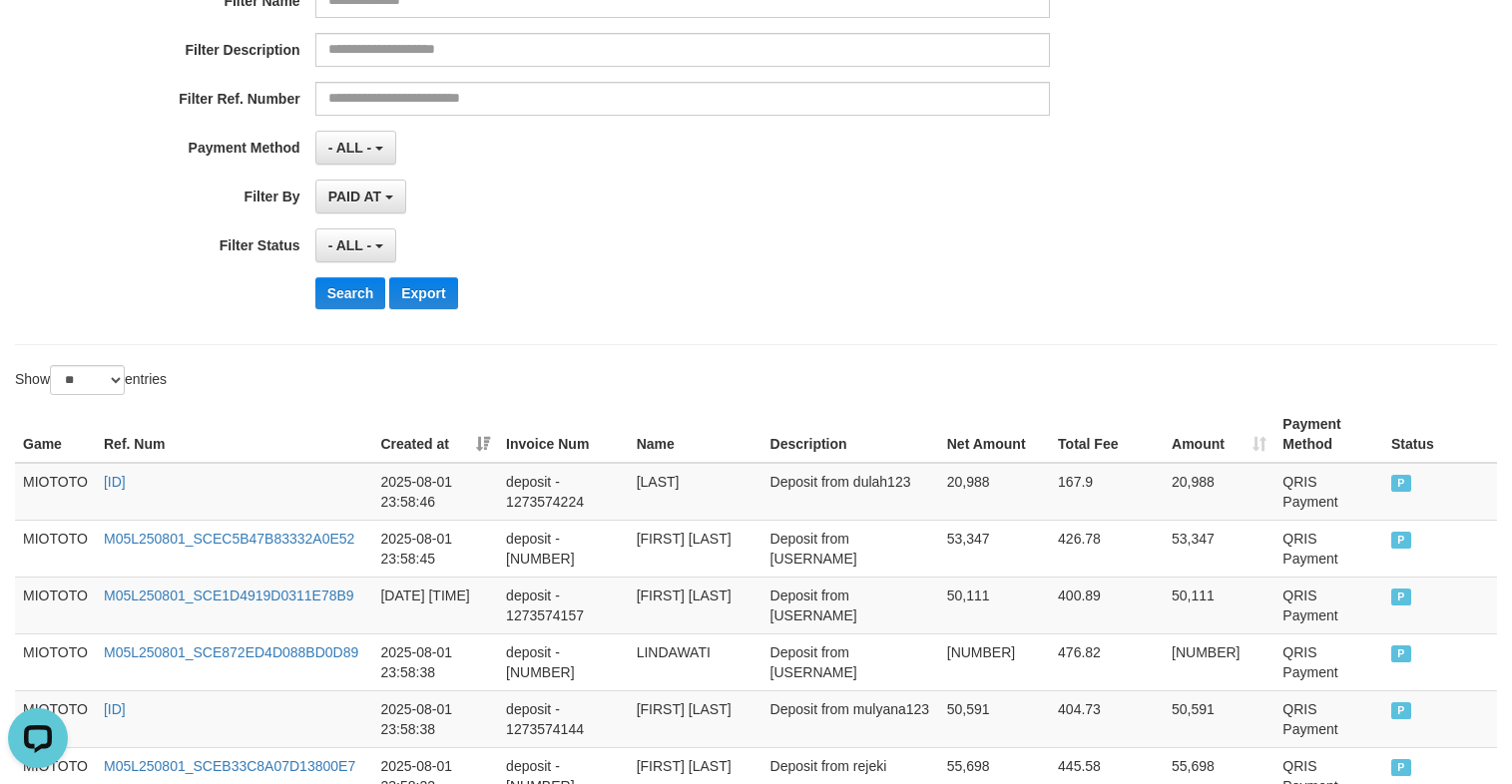 scroll, scrollTop: 0, scrollLeft: 0, axis: both 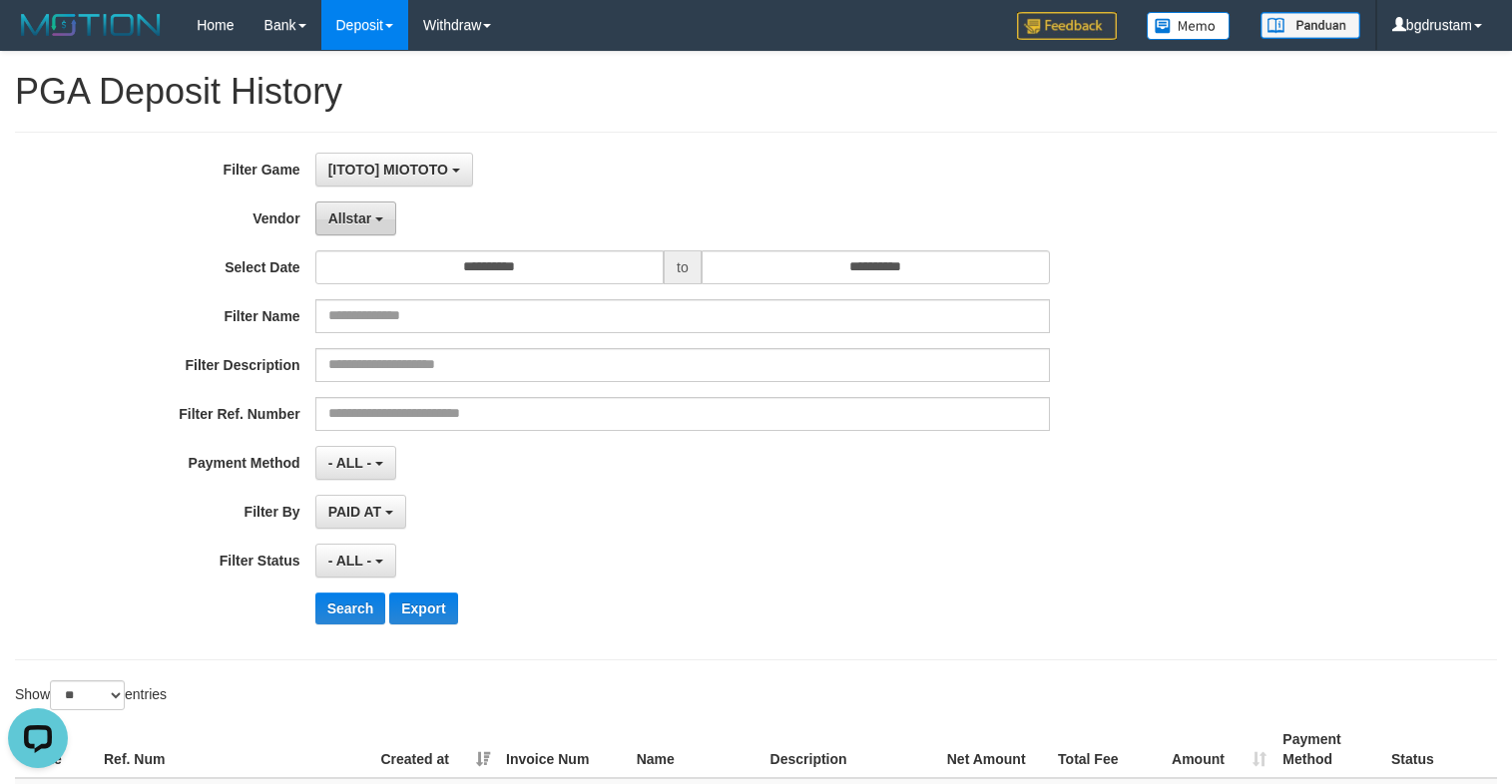 click on "Allstar" at bounding box center [355, 218] 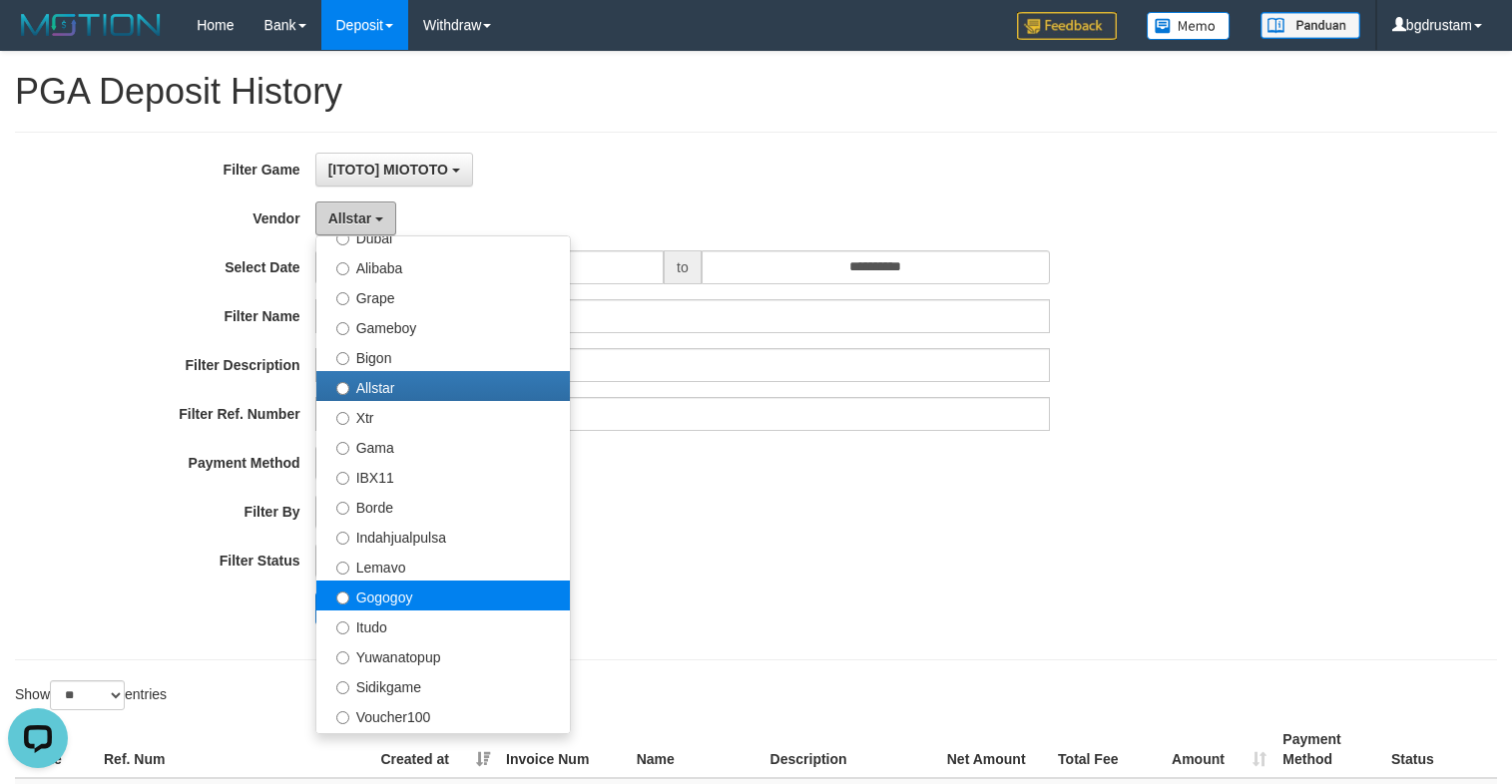 scroll, scrollTop: 399, scrollLeft: 0, axis: vertical 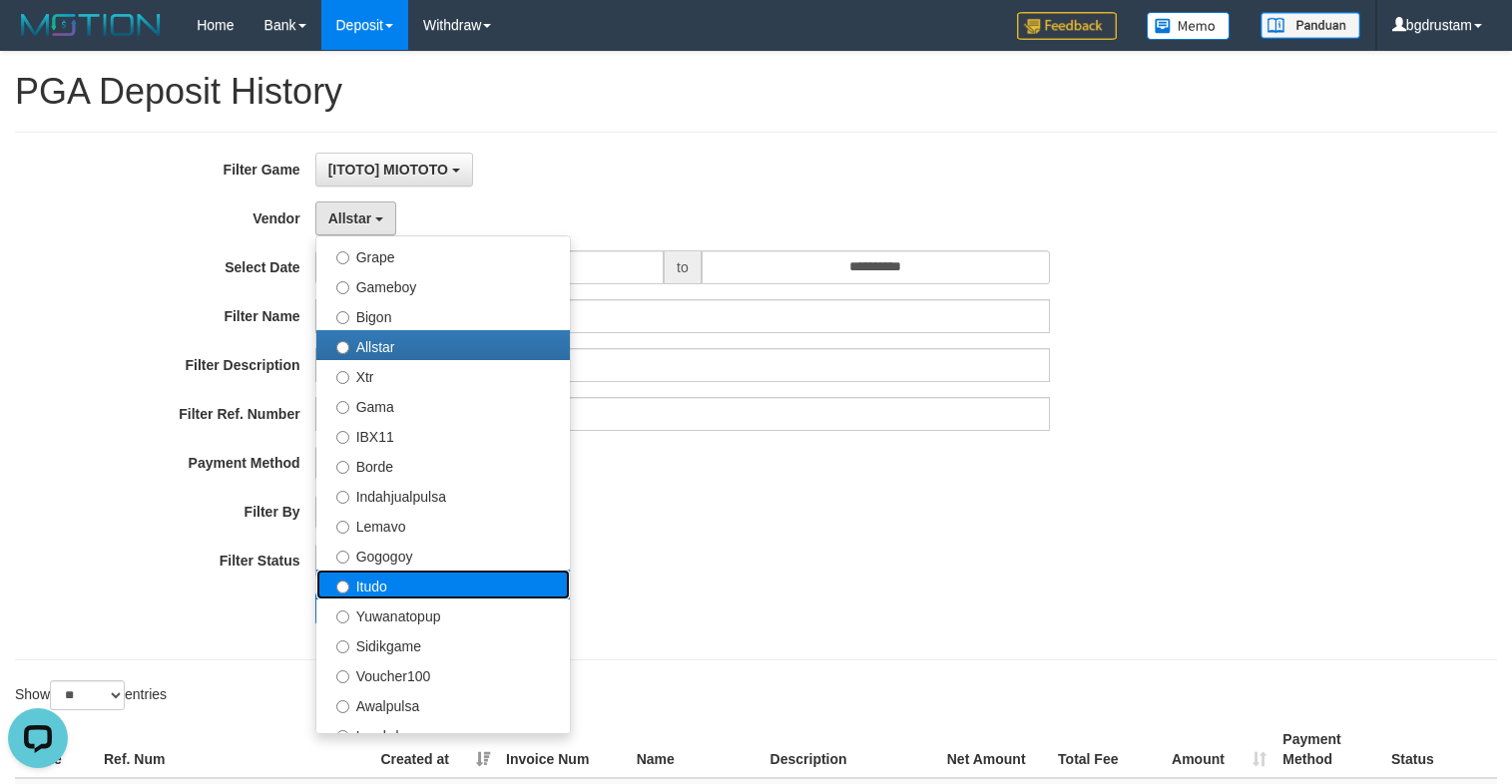 click on "Itudo" at bounding box center [443, 585] 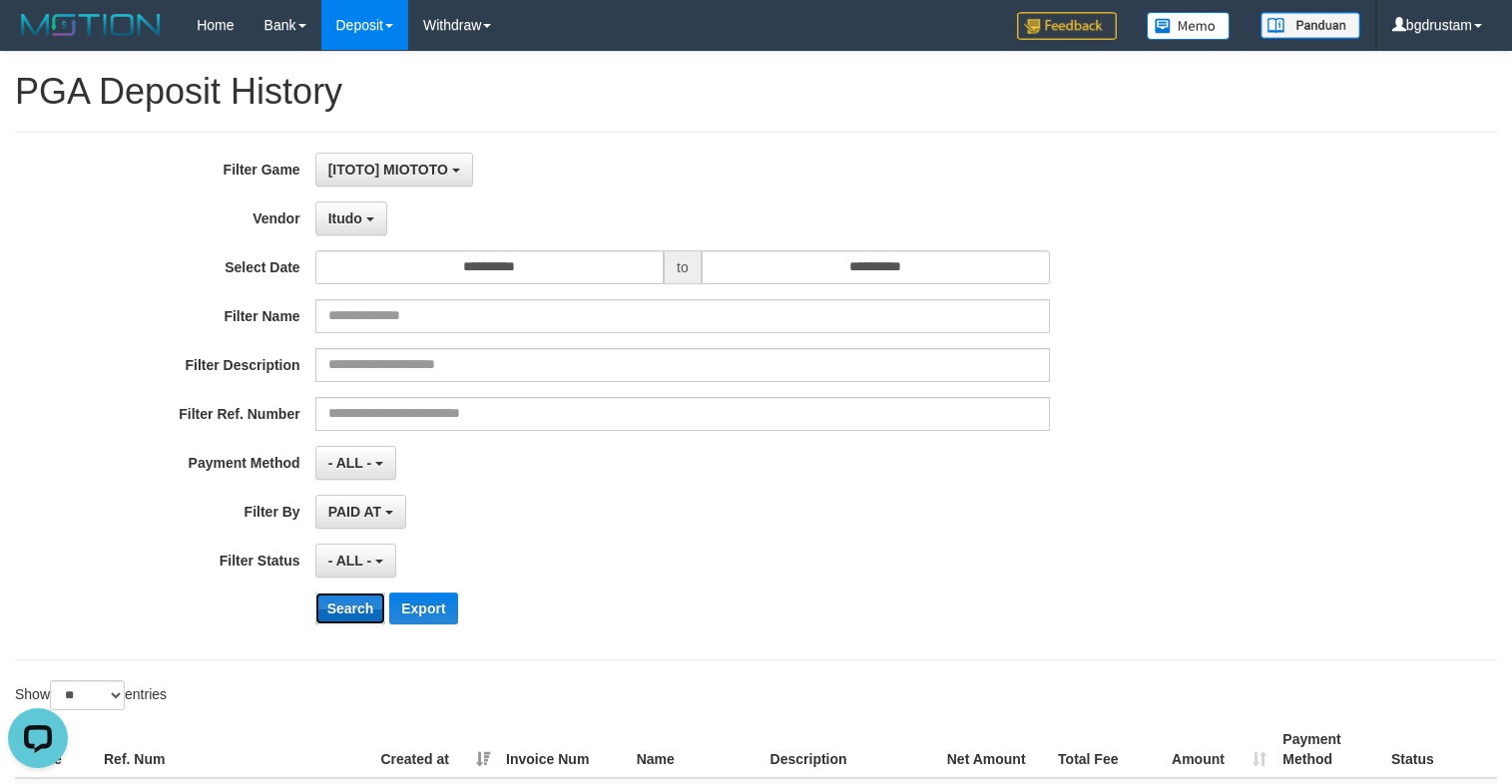 click on "Search" at bounding box center (350, 608) 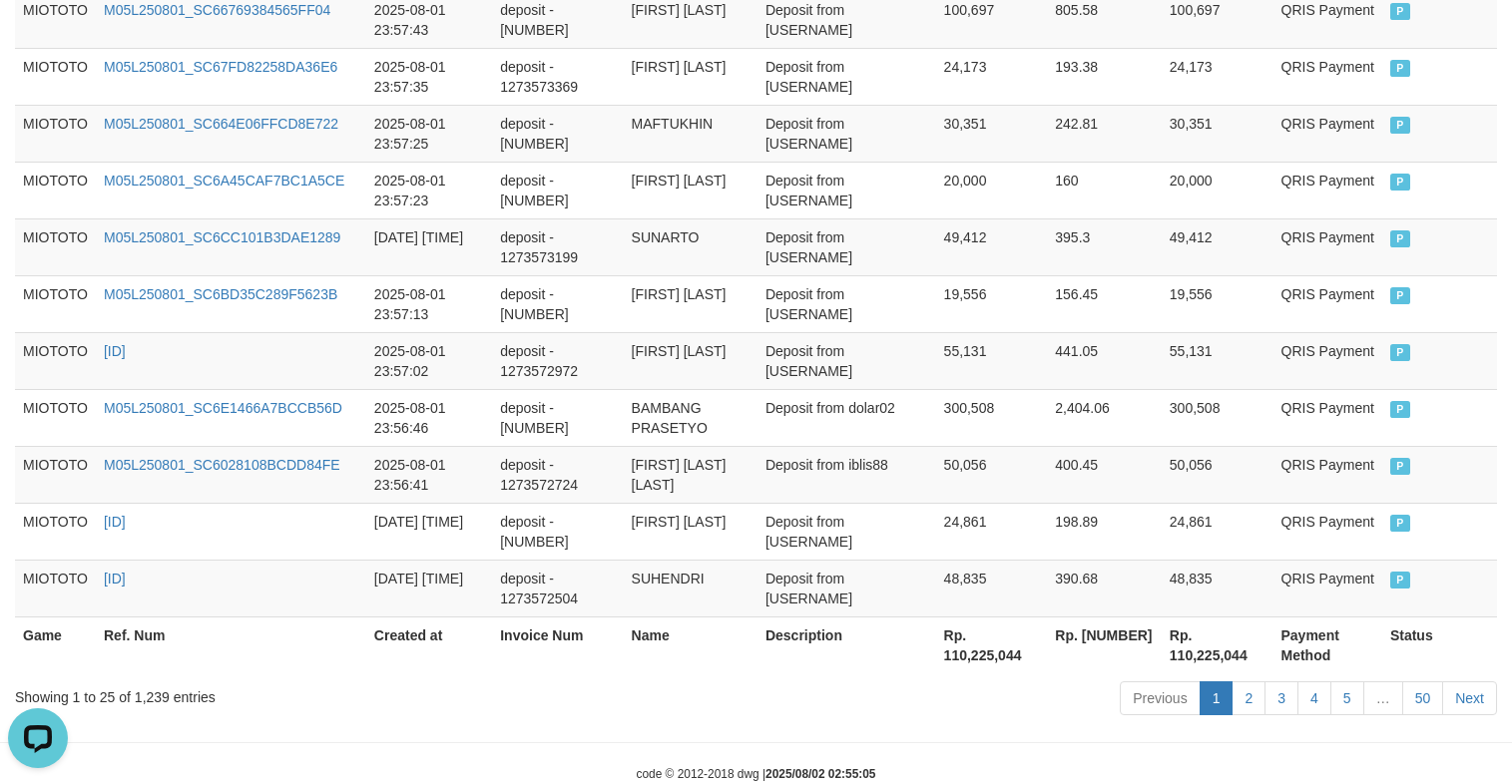 scroll, scrollTop: 1632, scrollLeft: 0, axis: vertical 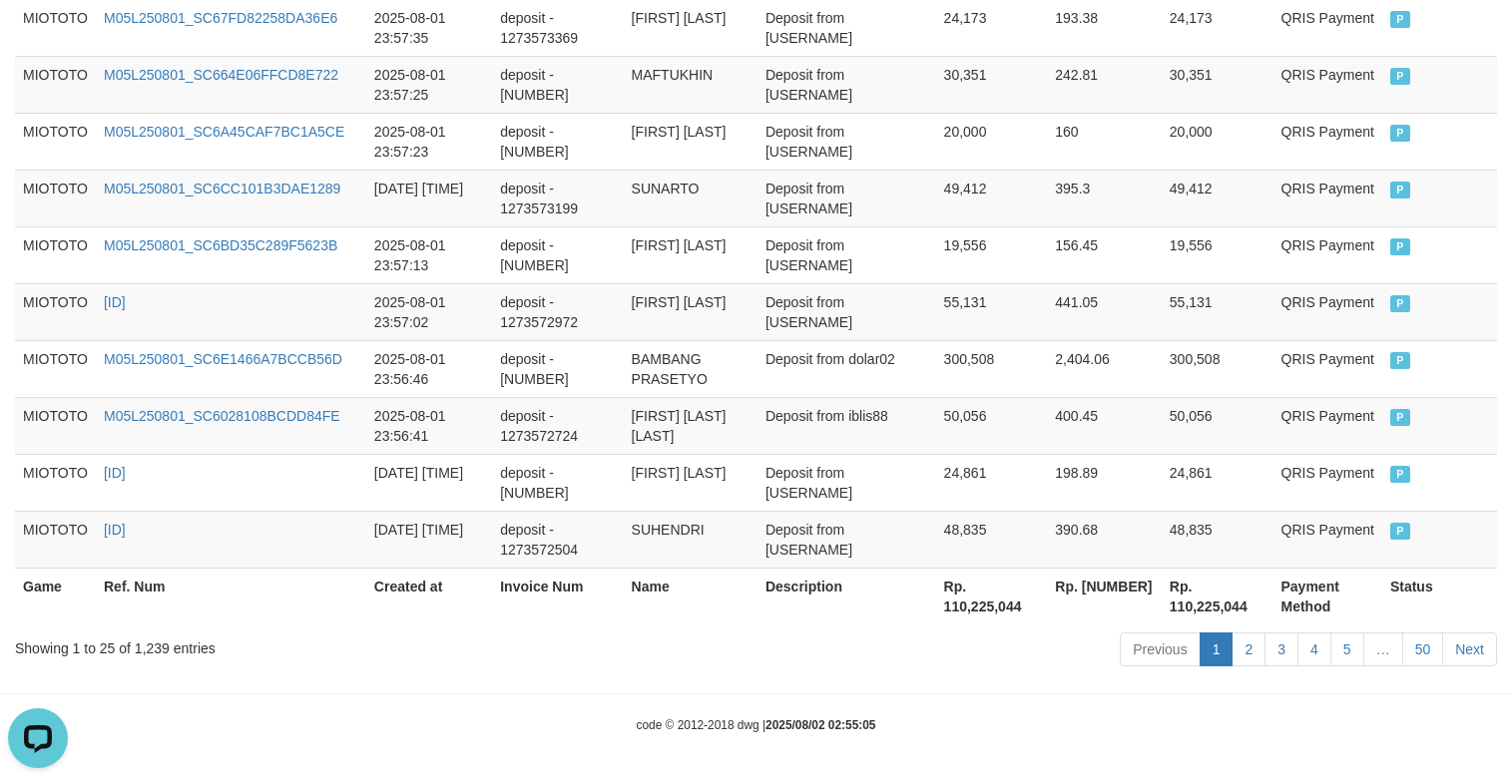 click on "Rp. 110,225,044" at bounding box center (1218, 595) 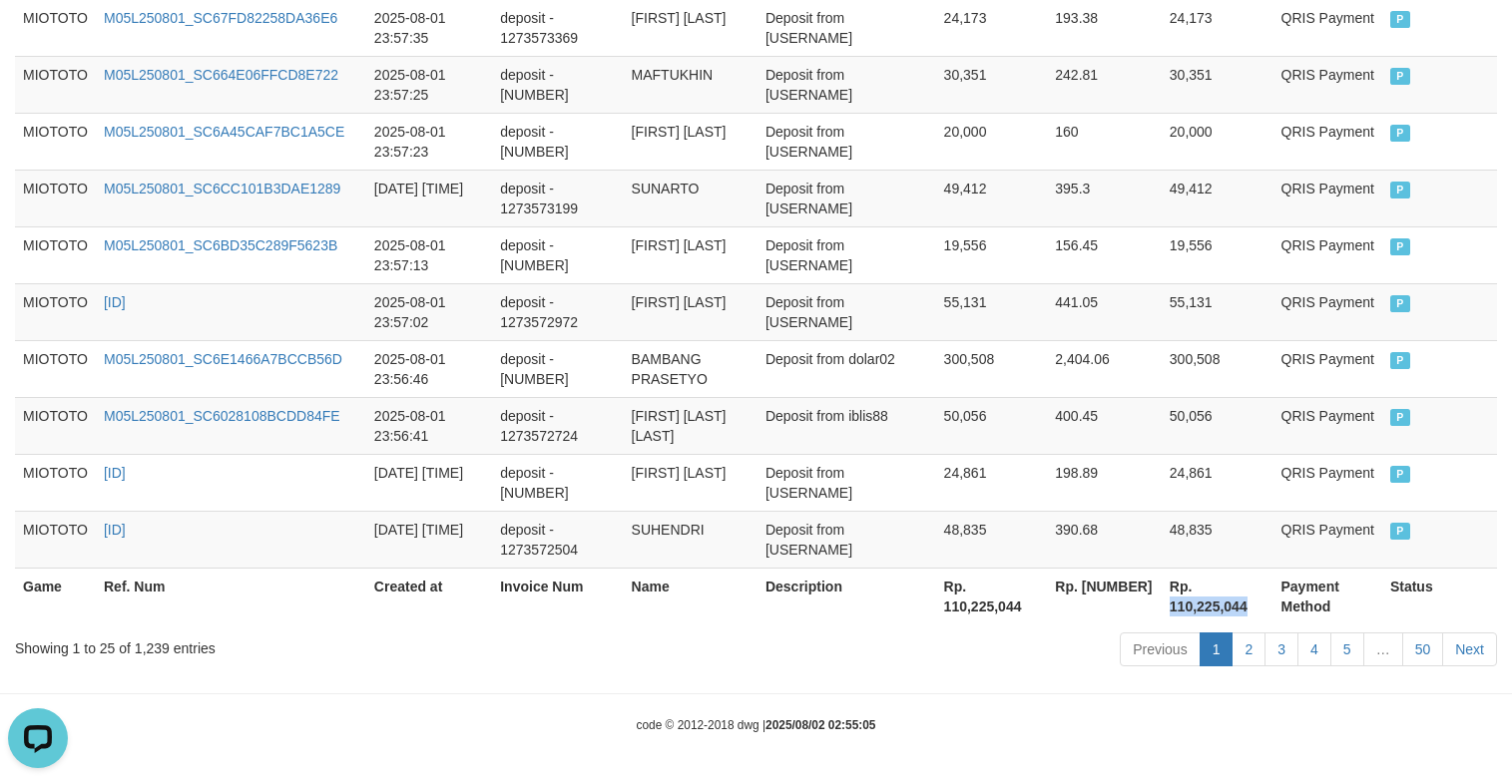 click on "Rp. 110,225,044" at bounding box center [1218, 595] 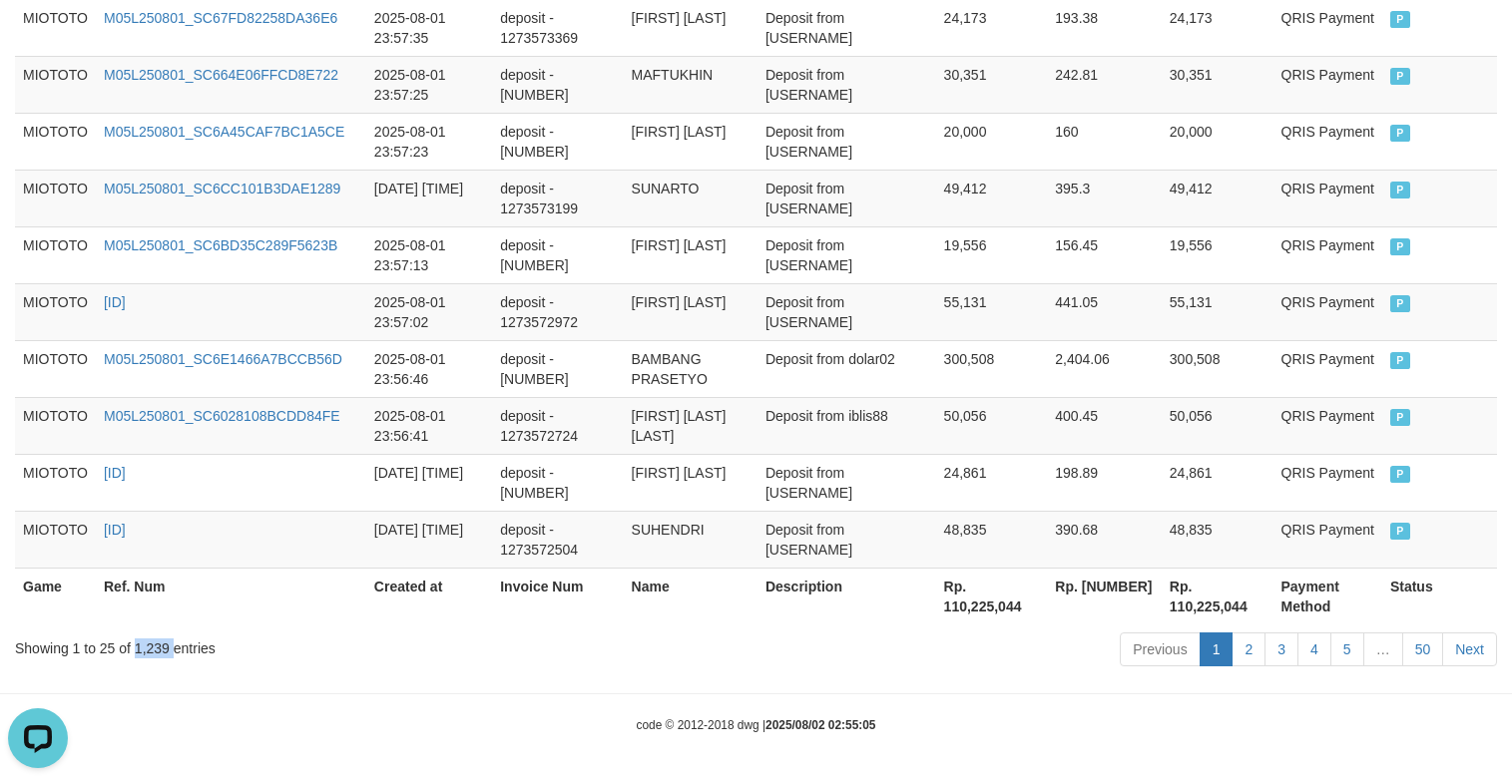 click on "Showing 1 to 25 of 1,239 entries" at bounding box center [314, 644] 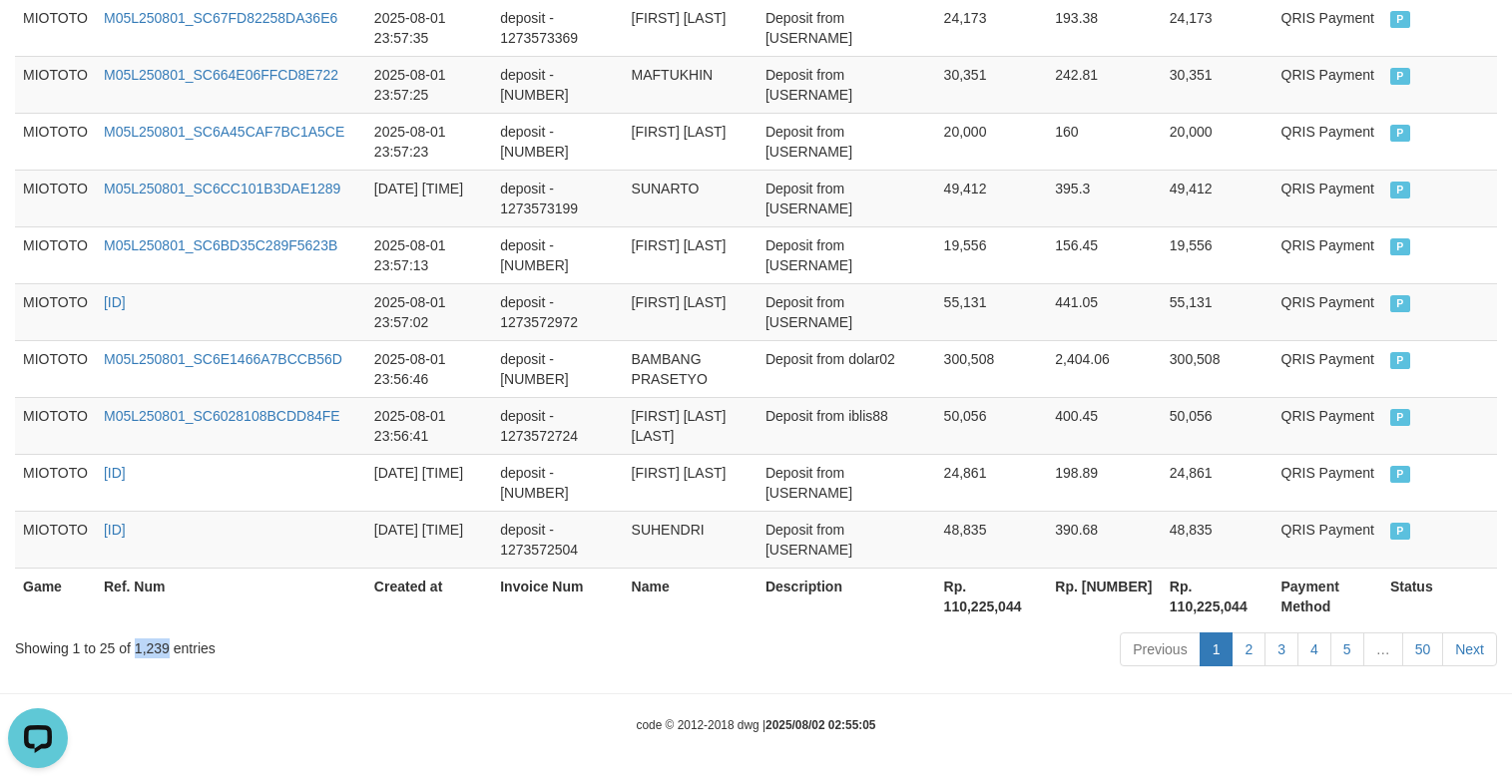 copy on "[NUMBER]" 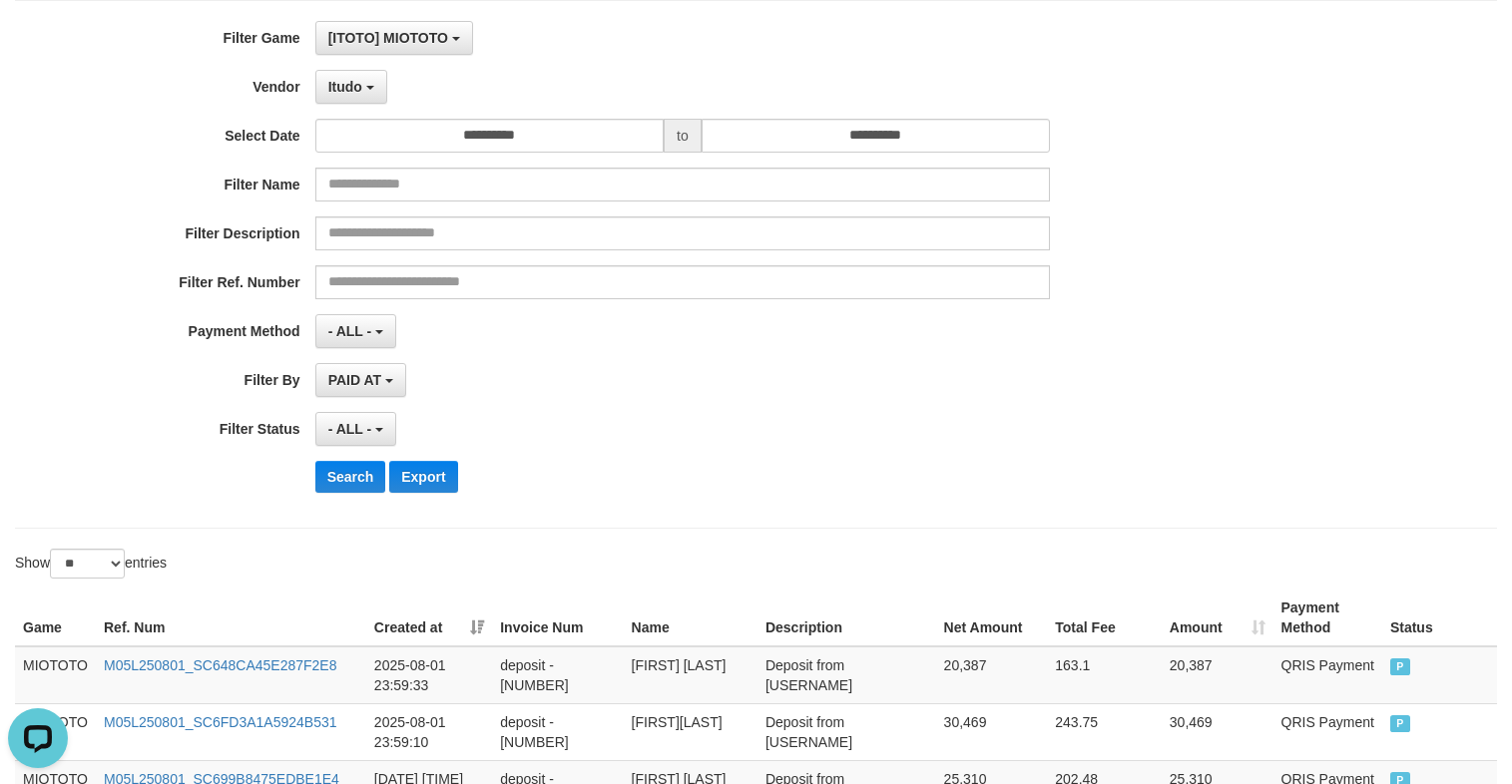 scroll, scrollTop: 0, scrollLeft: 0, axis: both 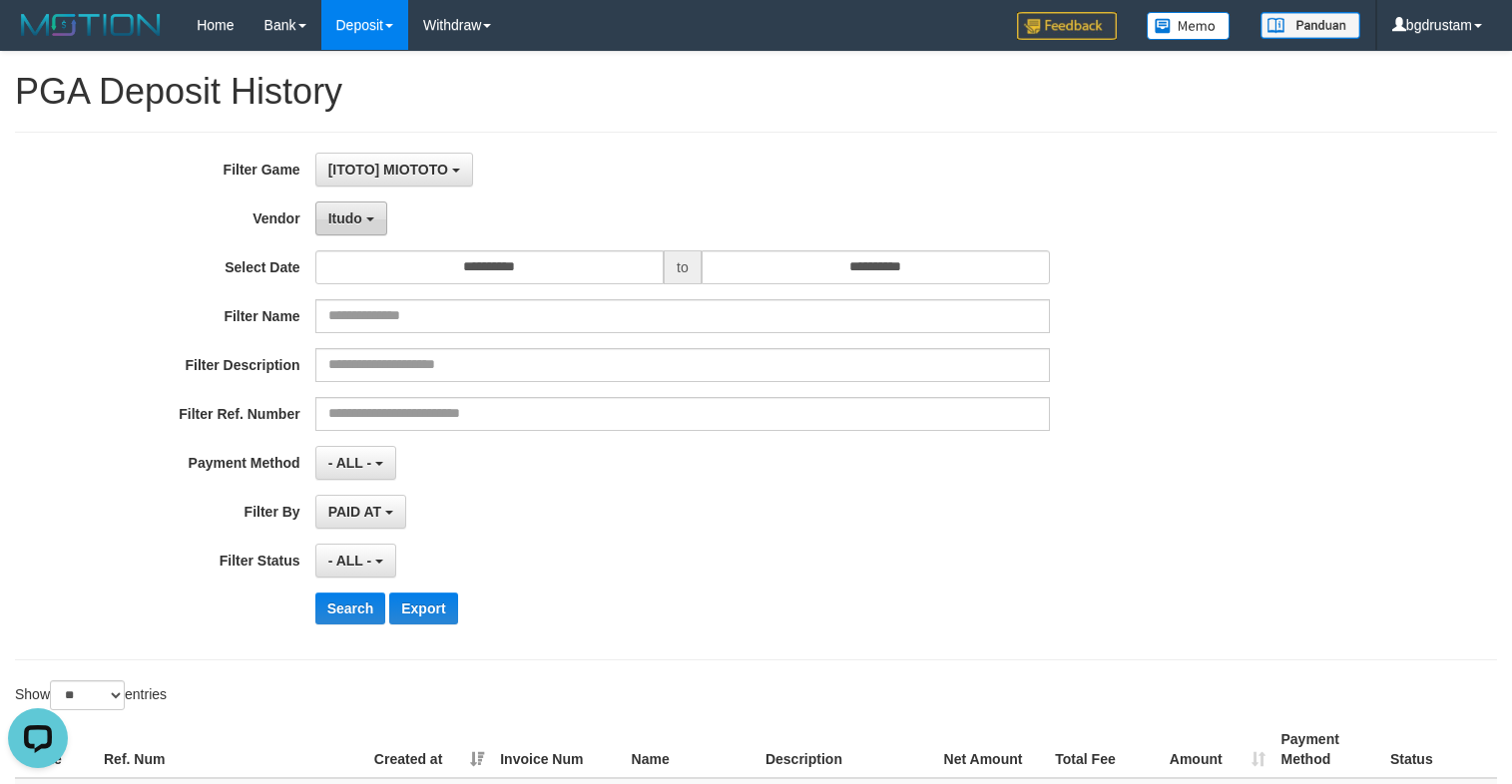 drag, startPoint x: 366, startPoint y: 219, endPoint x: 417, endPoint y: 344, distance: 135.0037 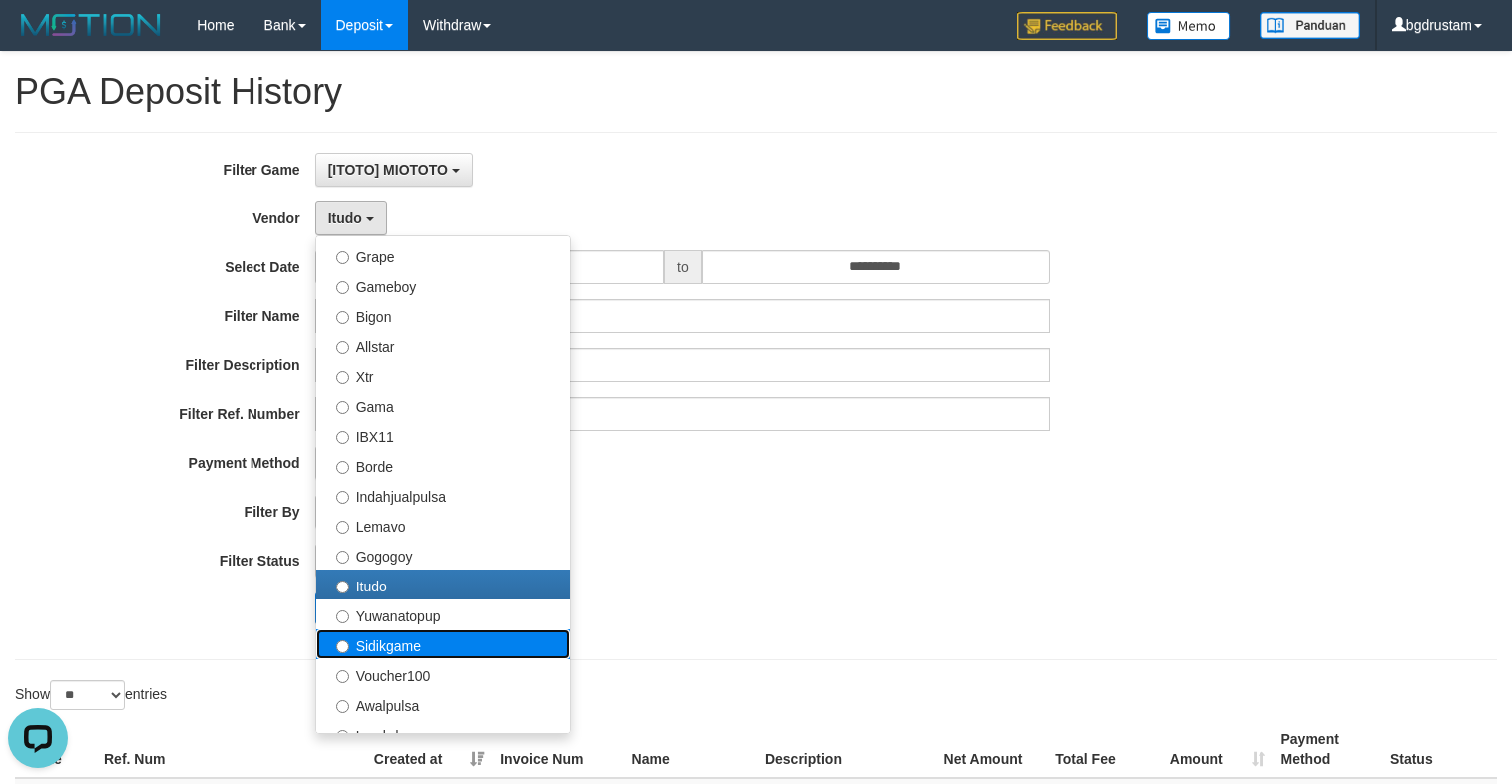 click on "Sidikgame" at bounding box center [443, 644] 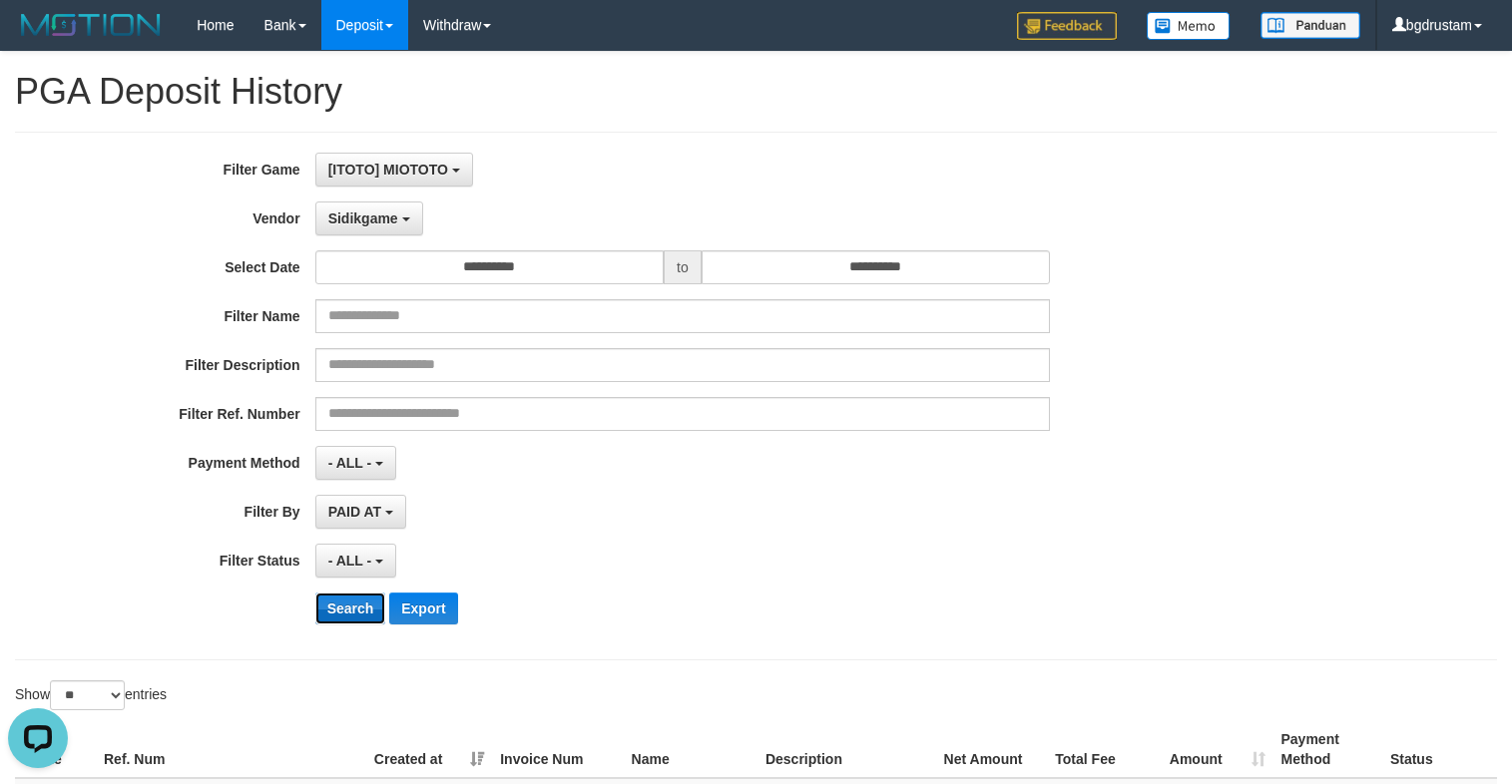click on "Search" at bounding box center (350, 608) 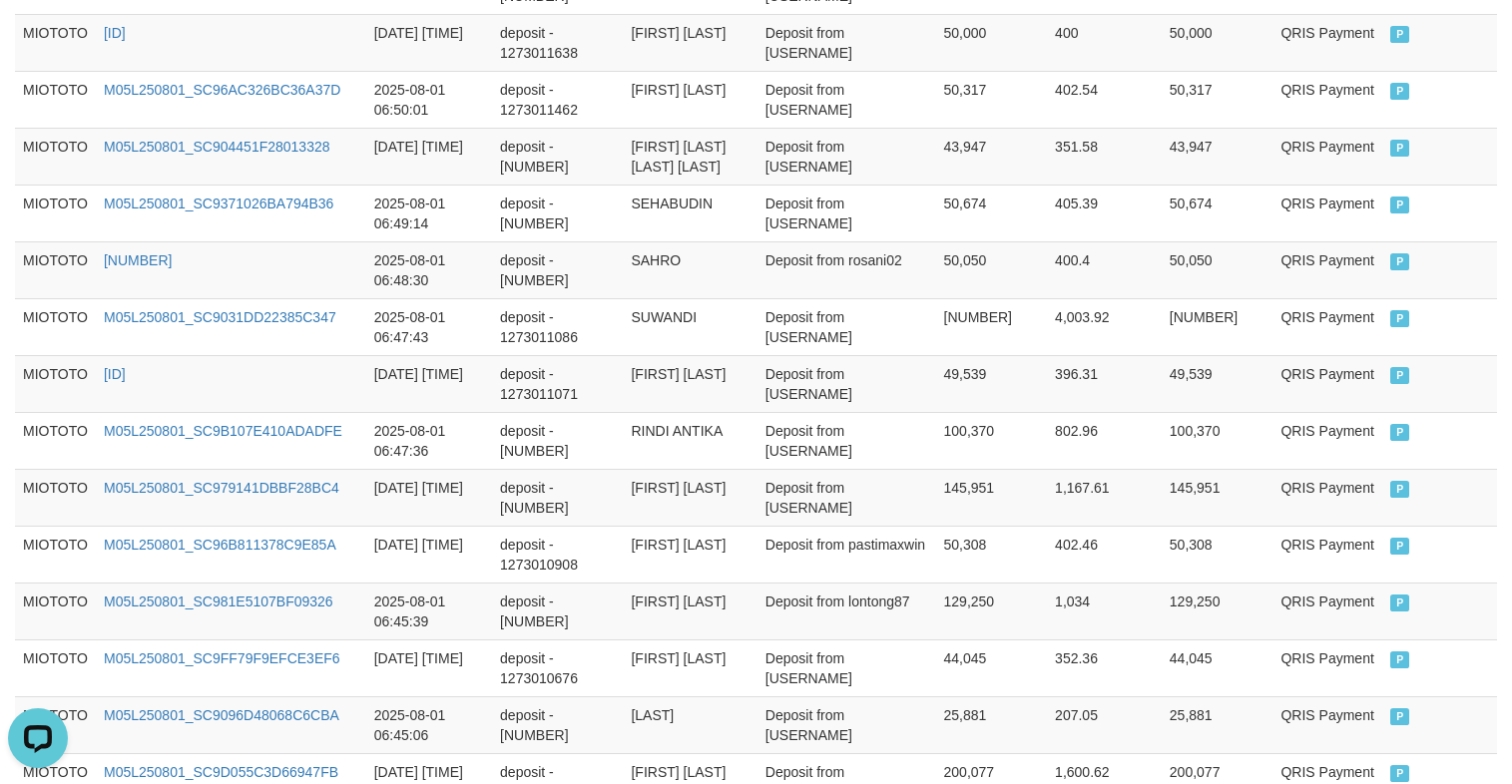 scroll, scrollTop: 1632, scrollLeft: 0, axis: vertical 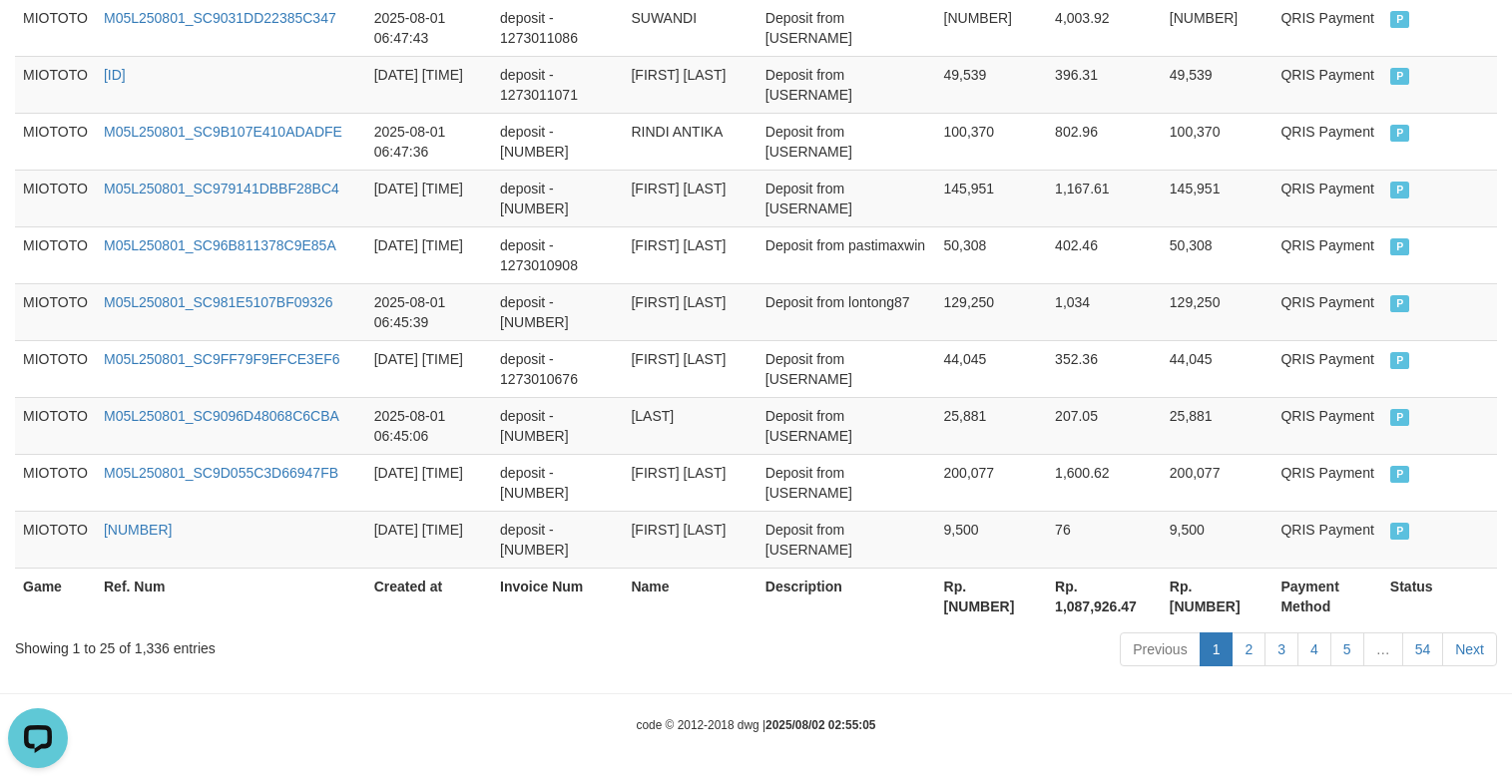 click on "Rp. 135,990,827" at bounding box center (1218, 595) 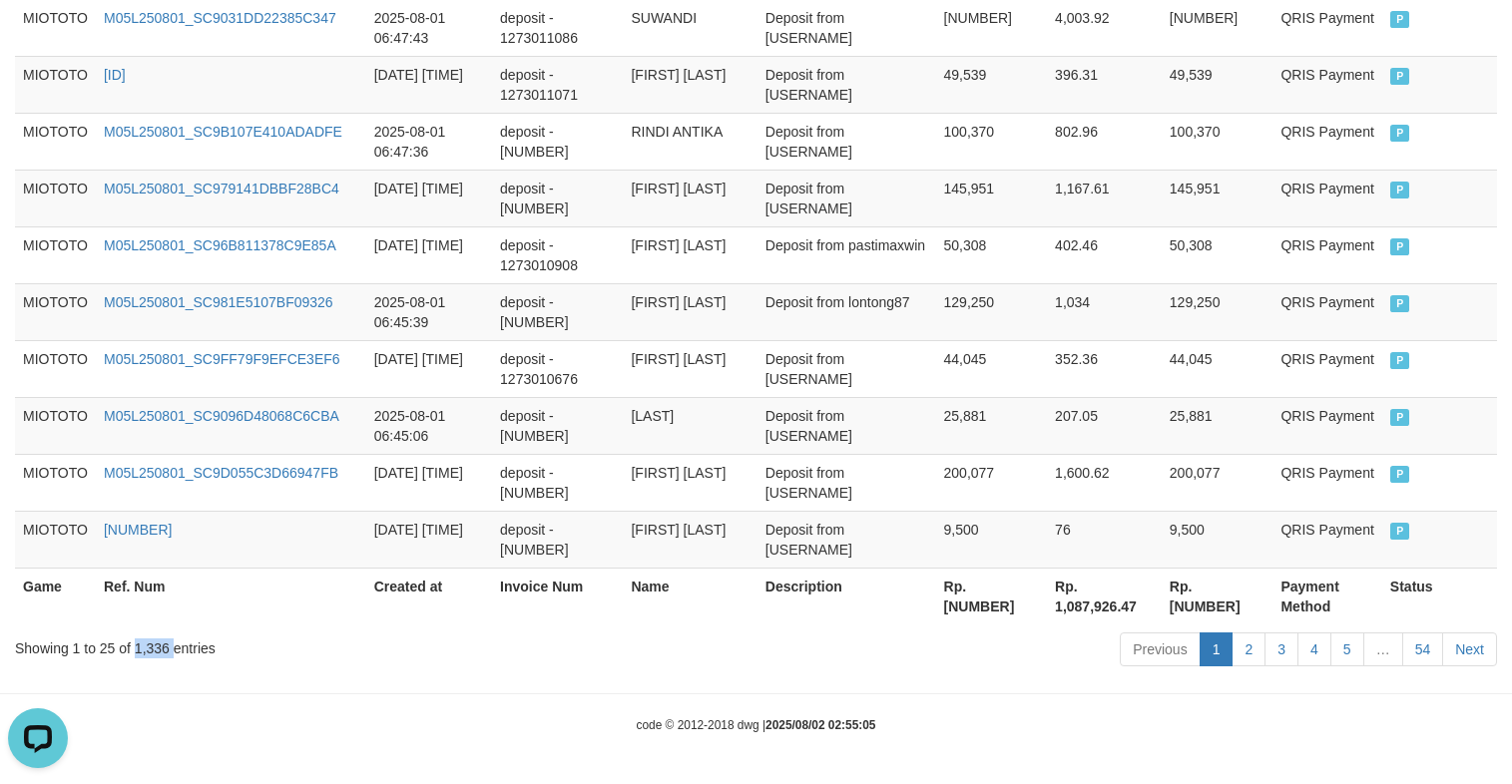 click on "Showing 1 to 25 of 1,336 entries" at bounding box center [314, 644] 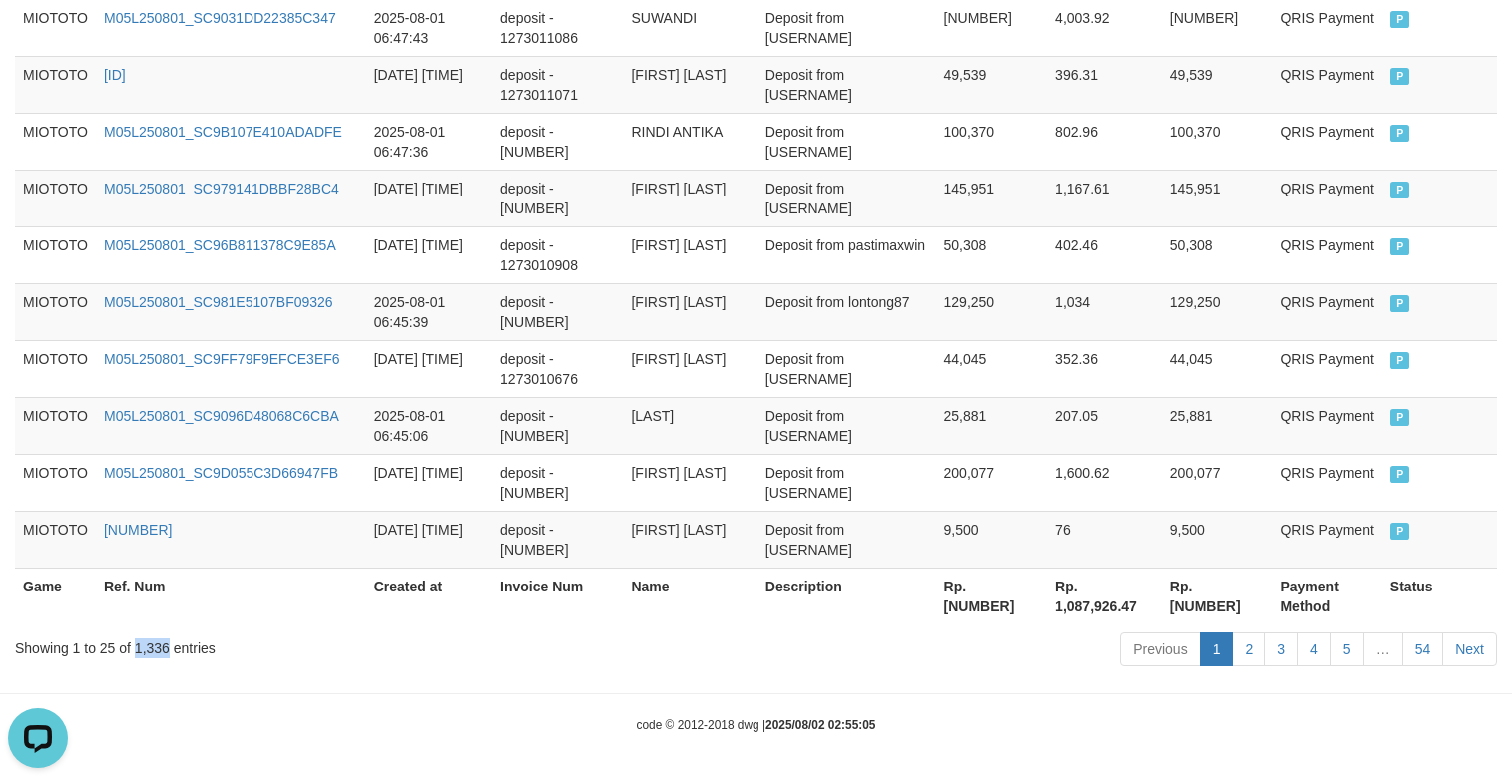 copy on "[NUMBER]" 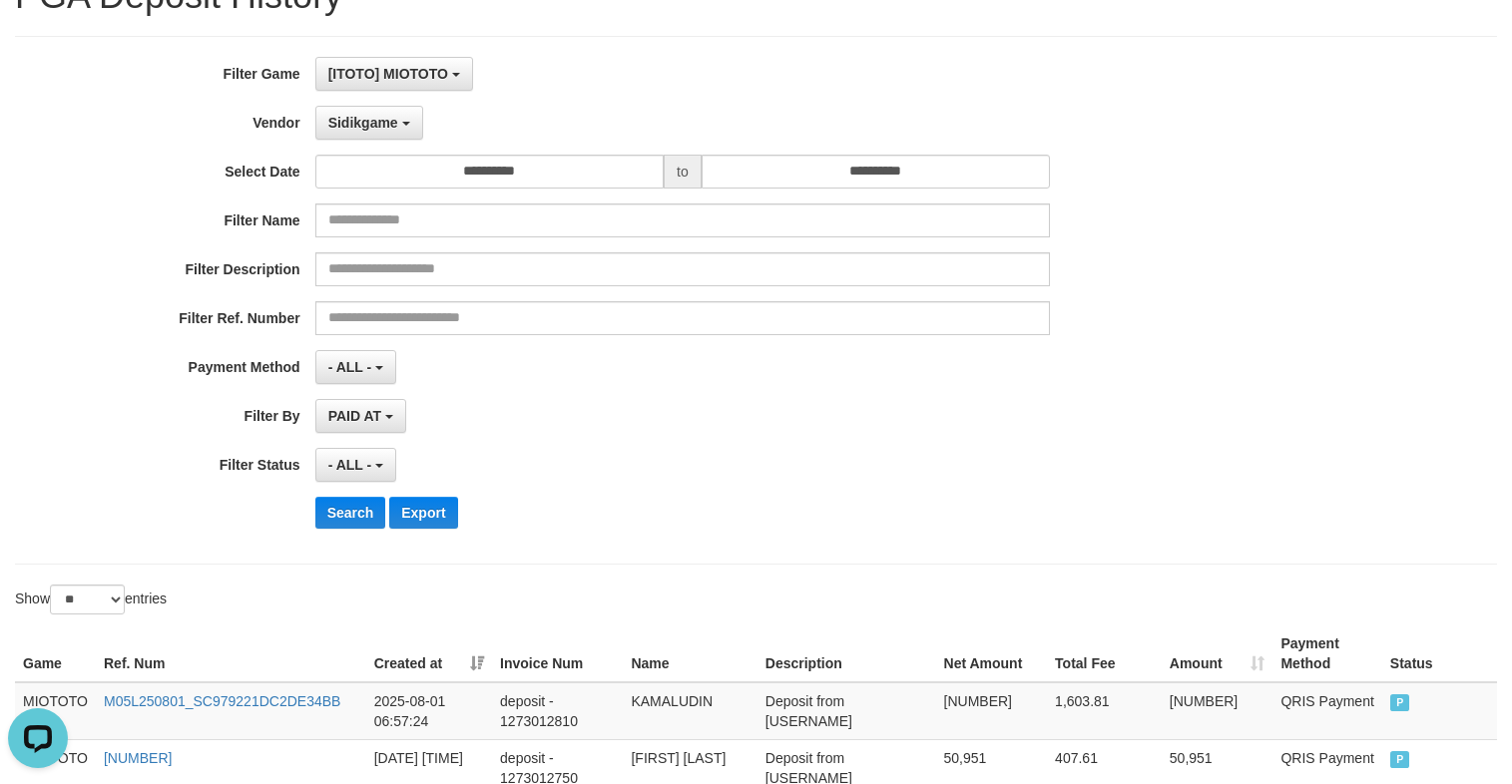 scroll, scrollTop: 0, scrollLeft: 0, axis: both 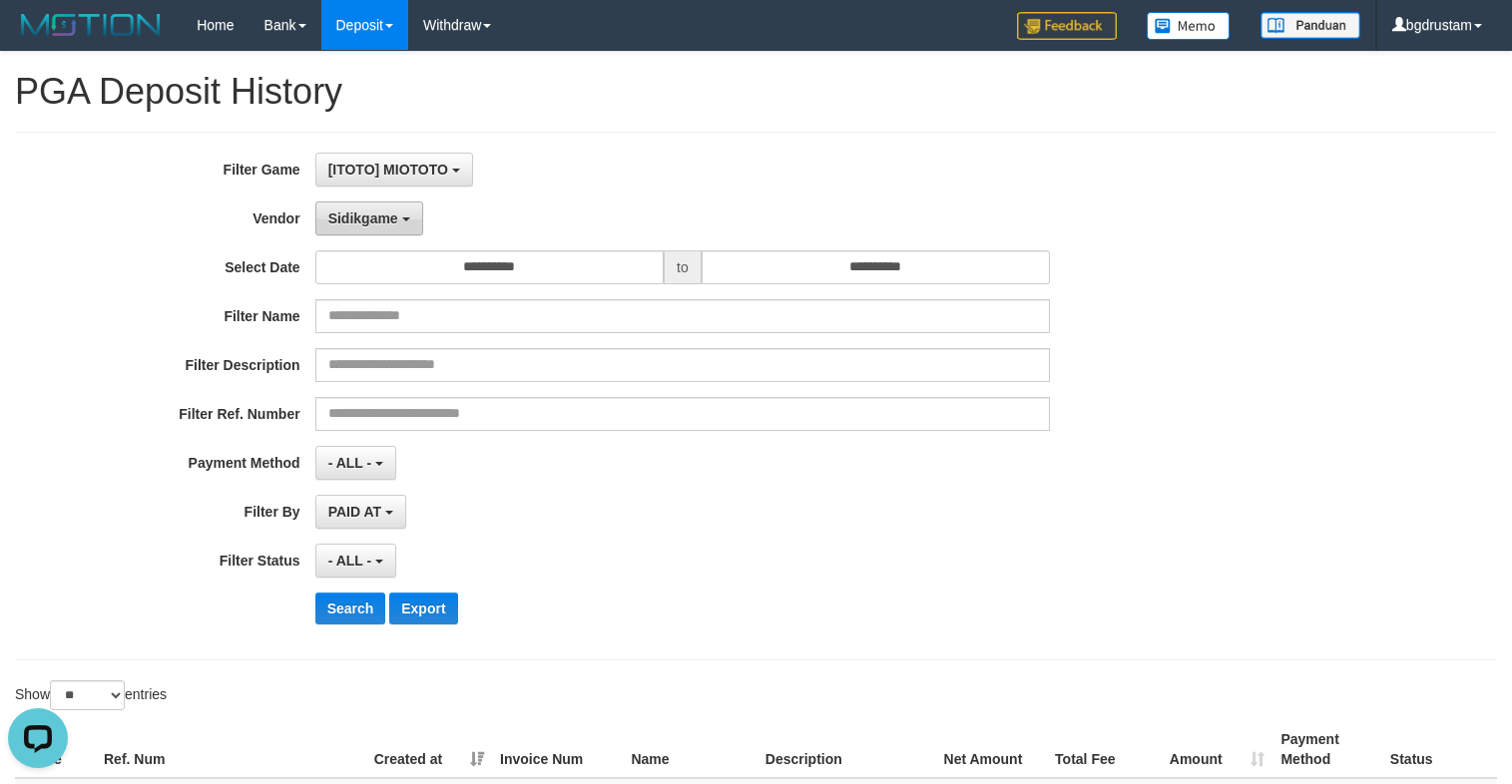 click on "Sidikgame" at bounding box center (363, 218) 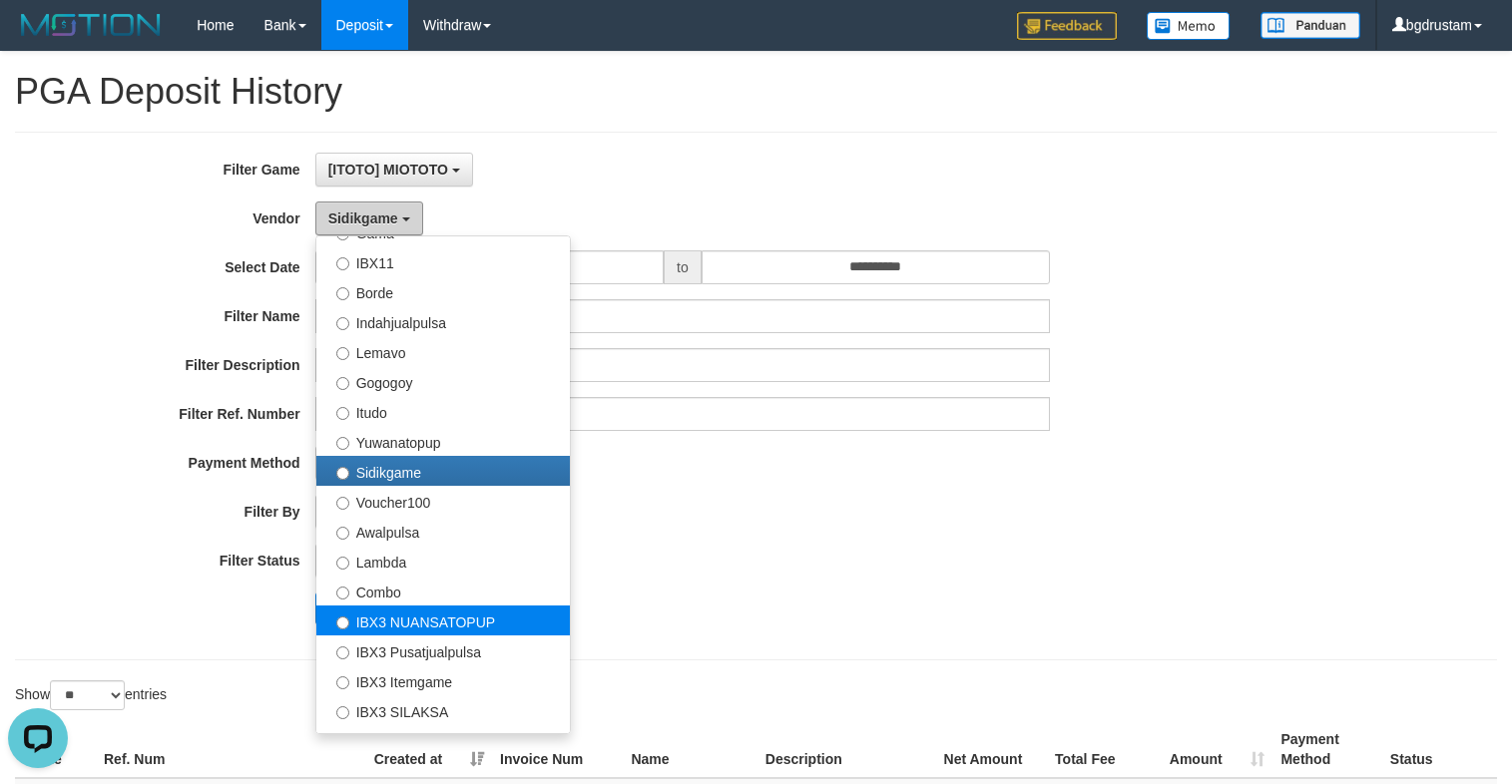 scroll, scrollTop: 598, scrollLeft: 0, axis: vertical 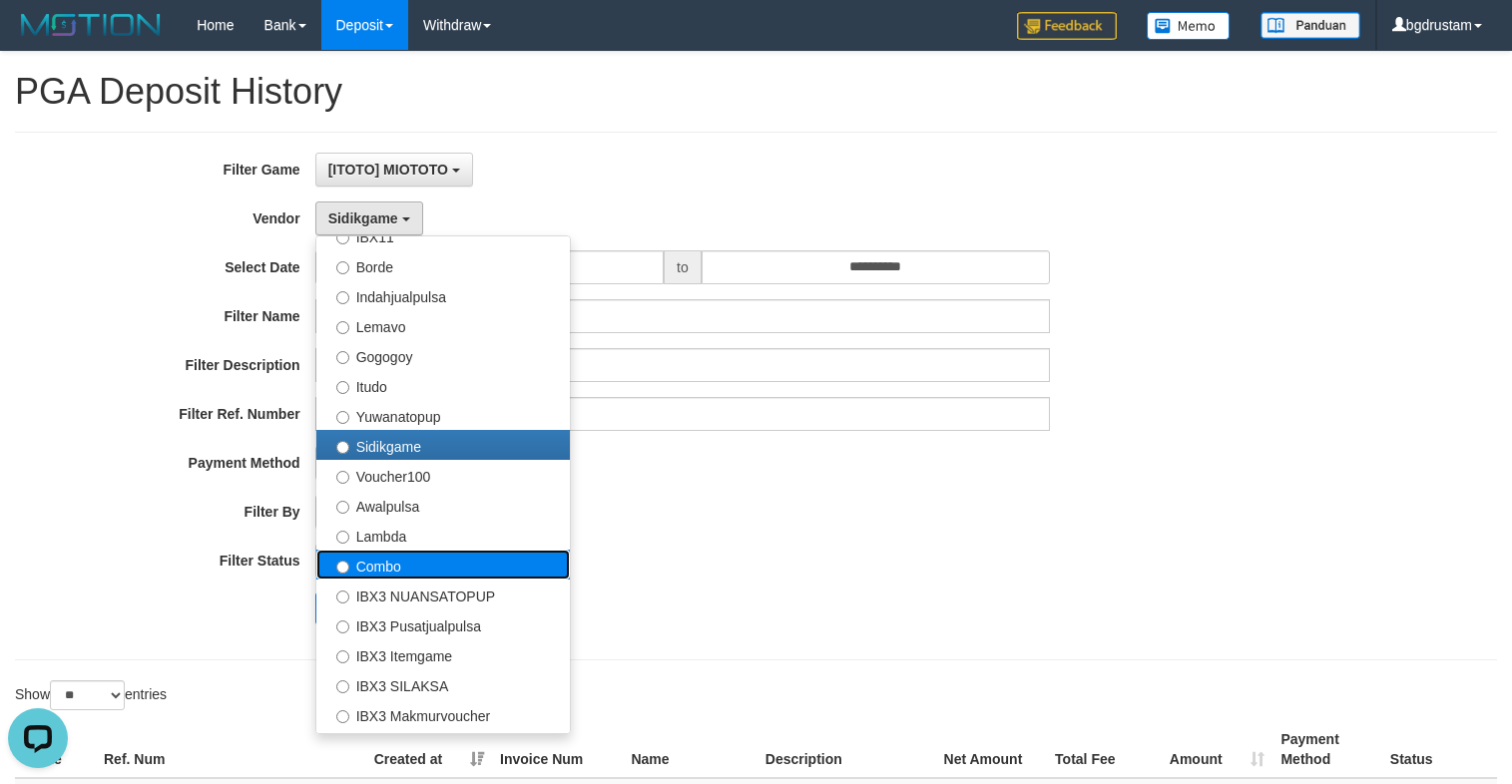 click on "Combo" at bounding box center [443, 565] 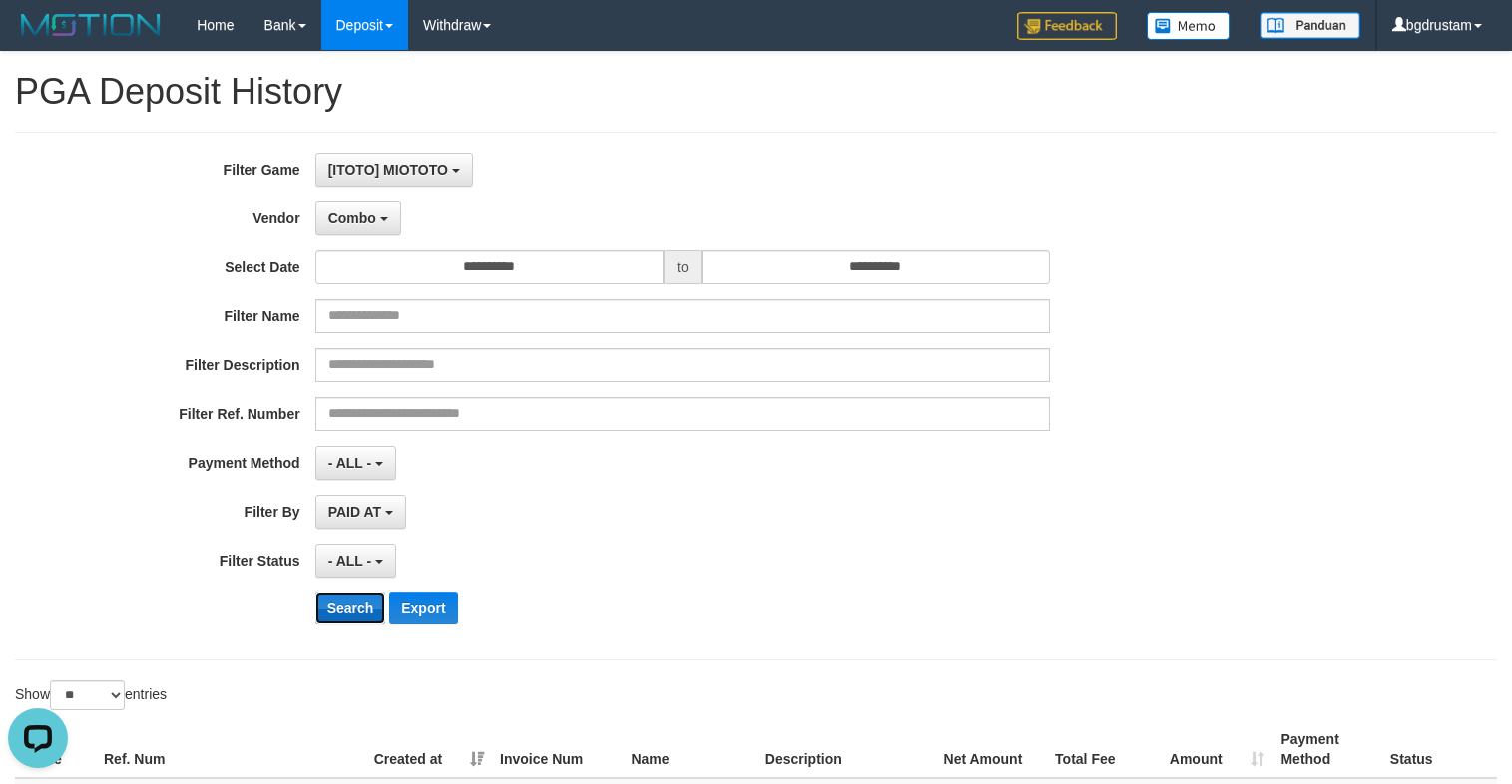 click on "Search" at bounding box center [350, 608] 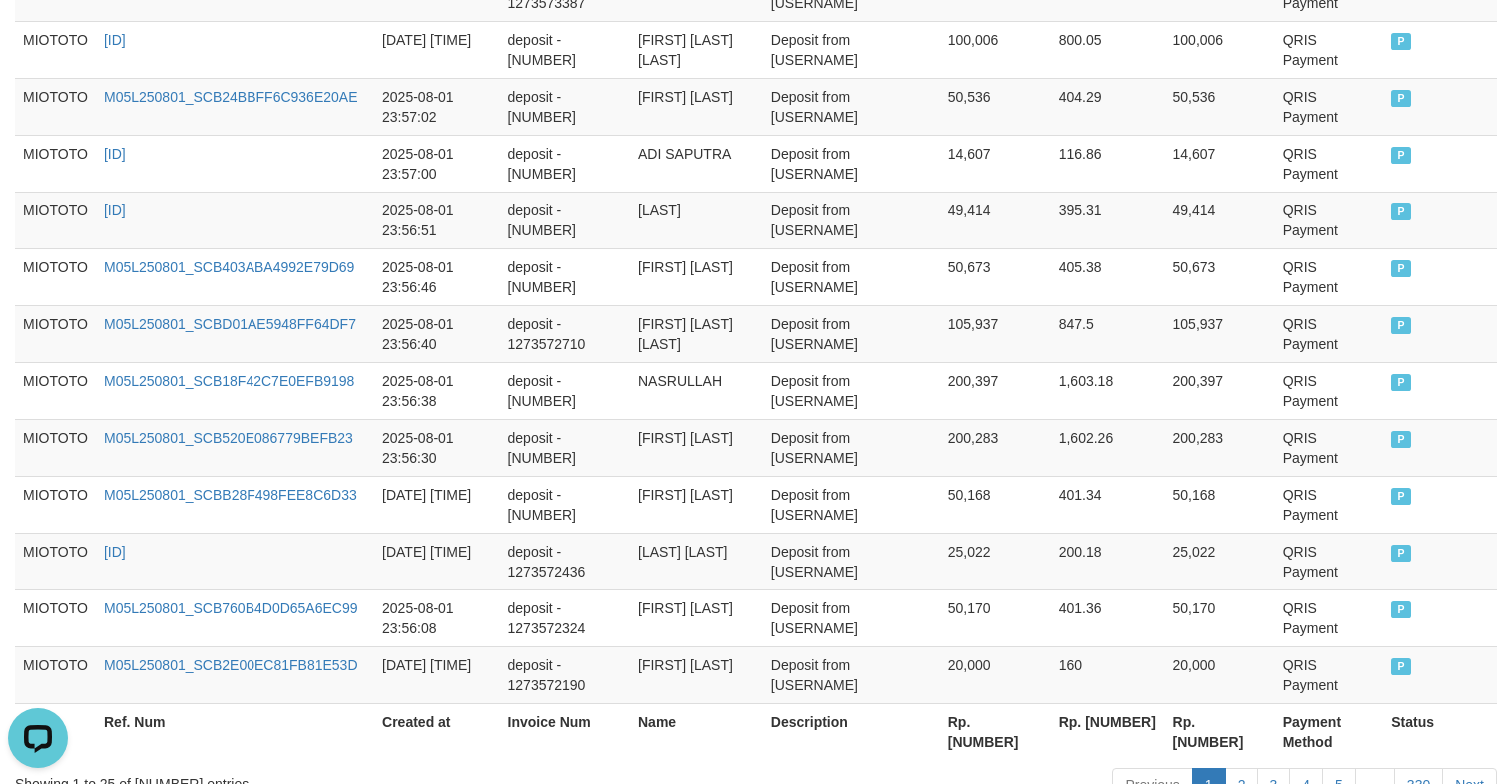 scroll, scrollTop: 1516, scrollLeft: 0, axis: vertical 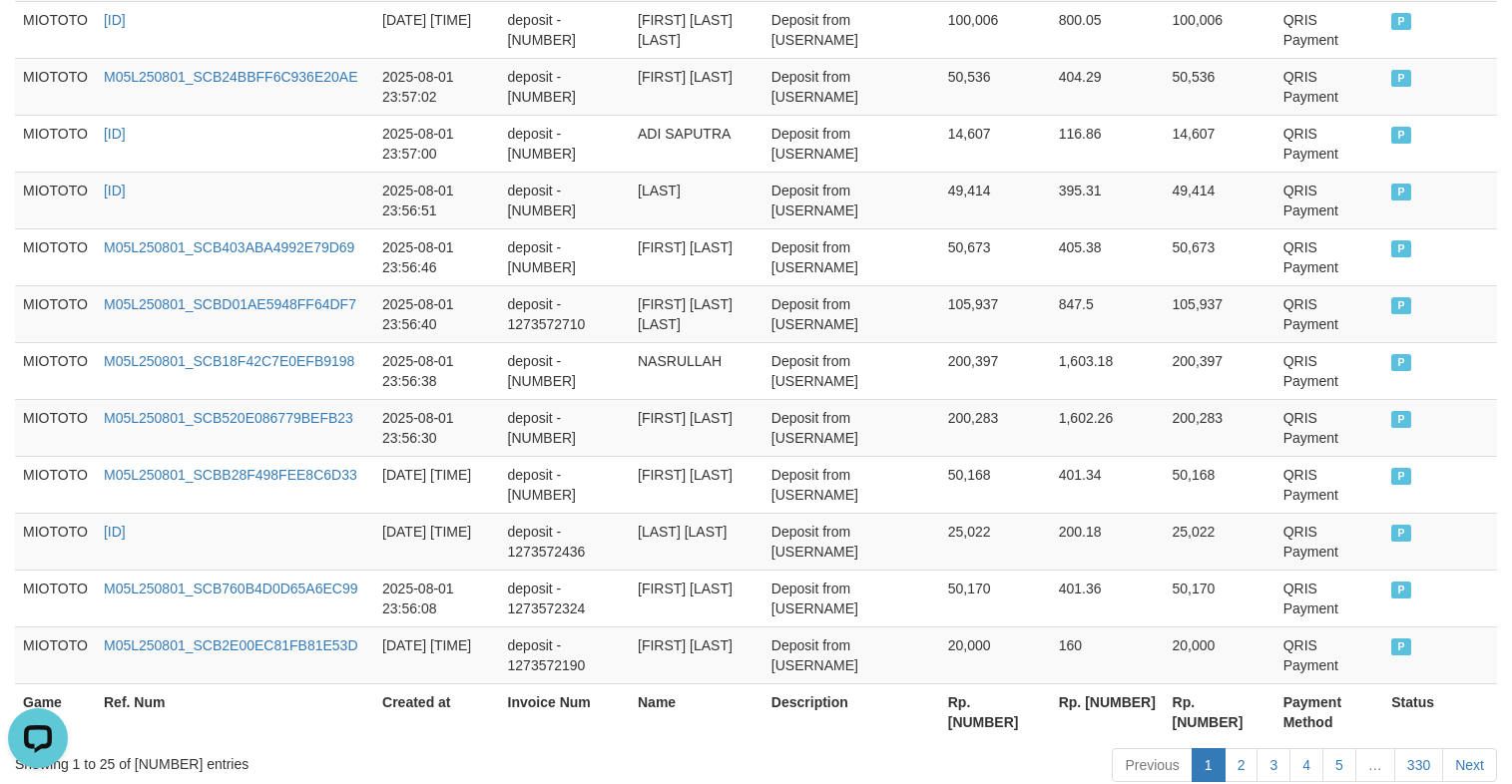 click on "Rp. [NUMBER]" at bounding box center [1220, 711] 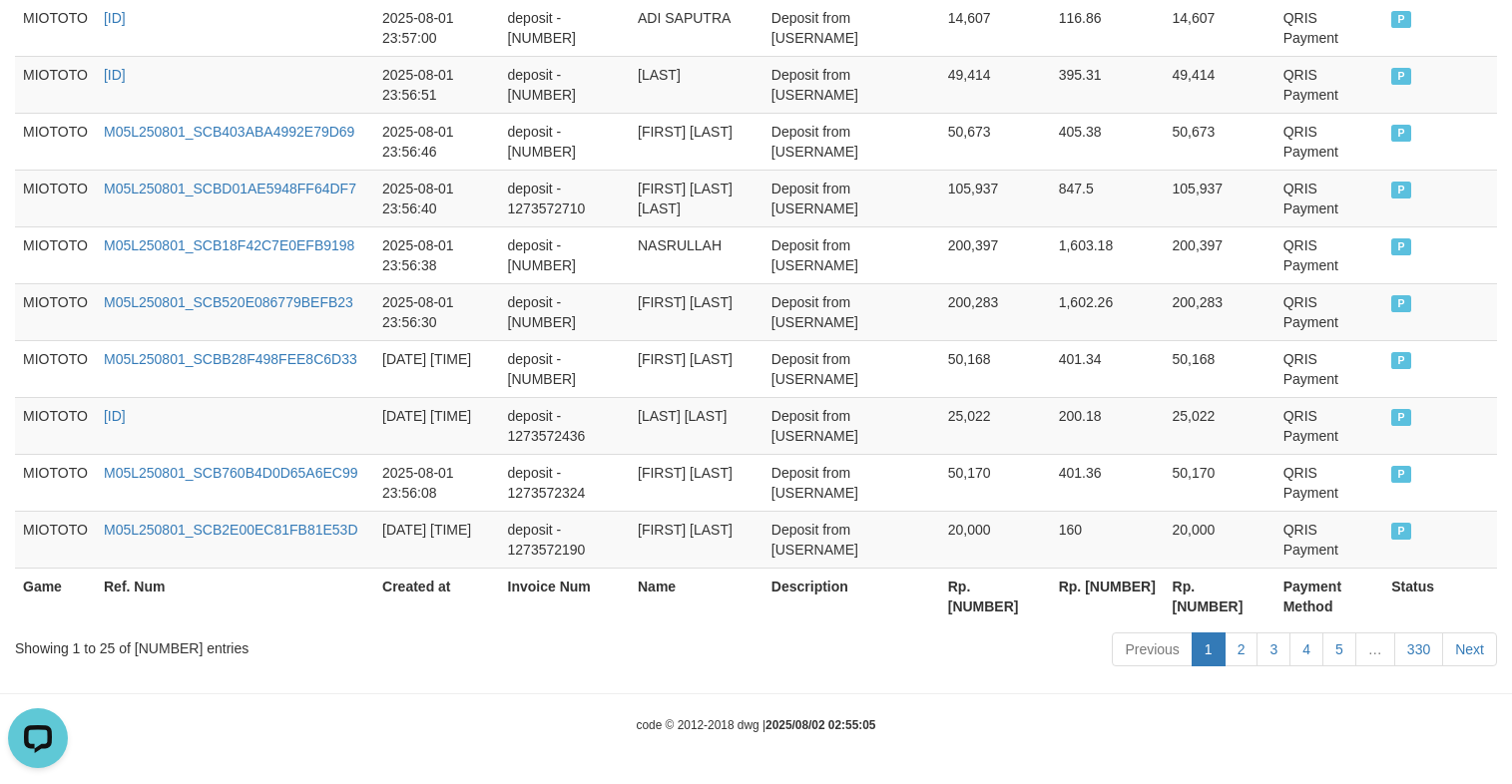 scroll, scrollTop: 1652, scrollLeft: 0, axis: vertical 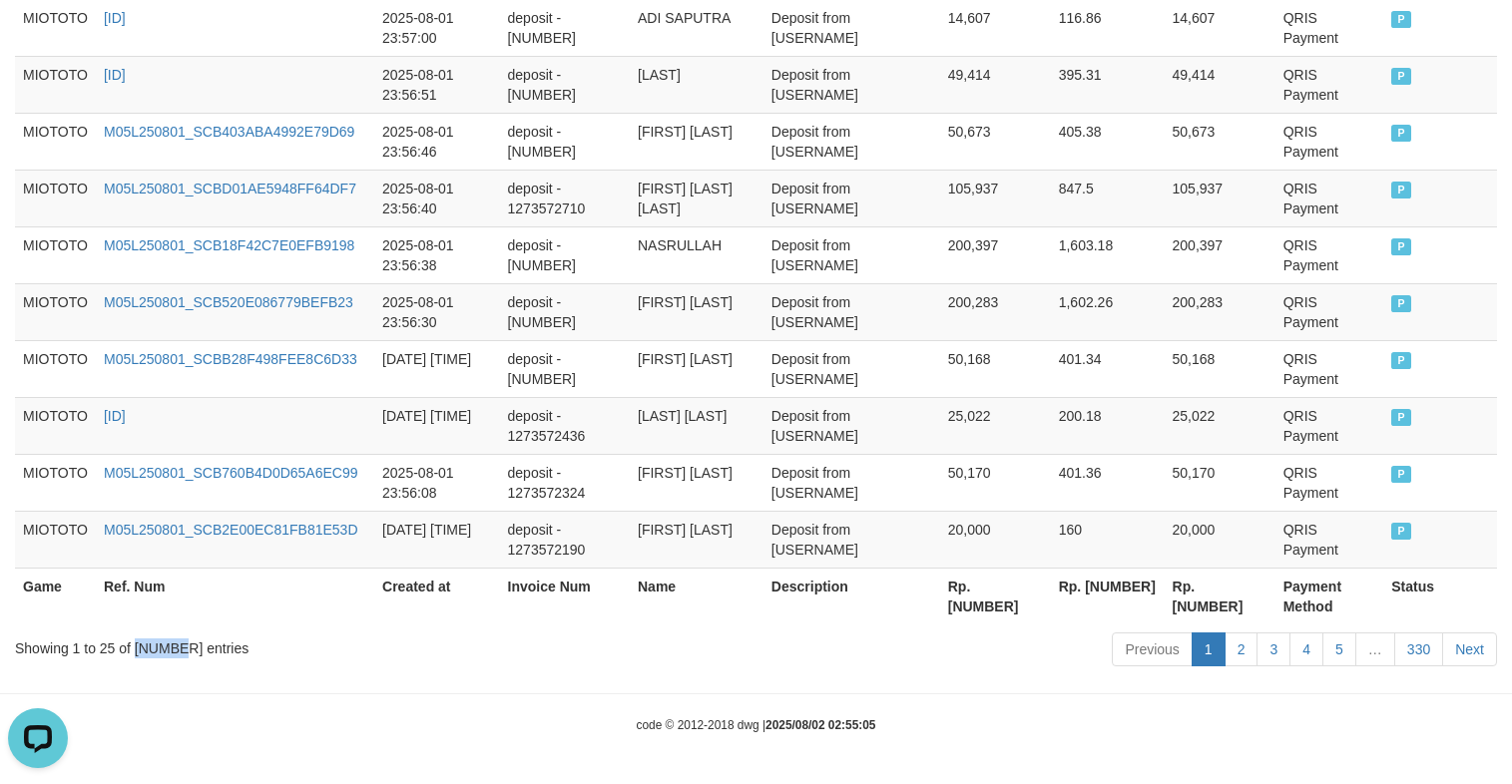 click on "Showing [NUMBER] to [NUMBER] of [NUMBER] entries" at bounding box center [314, 644] 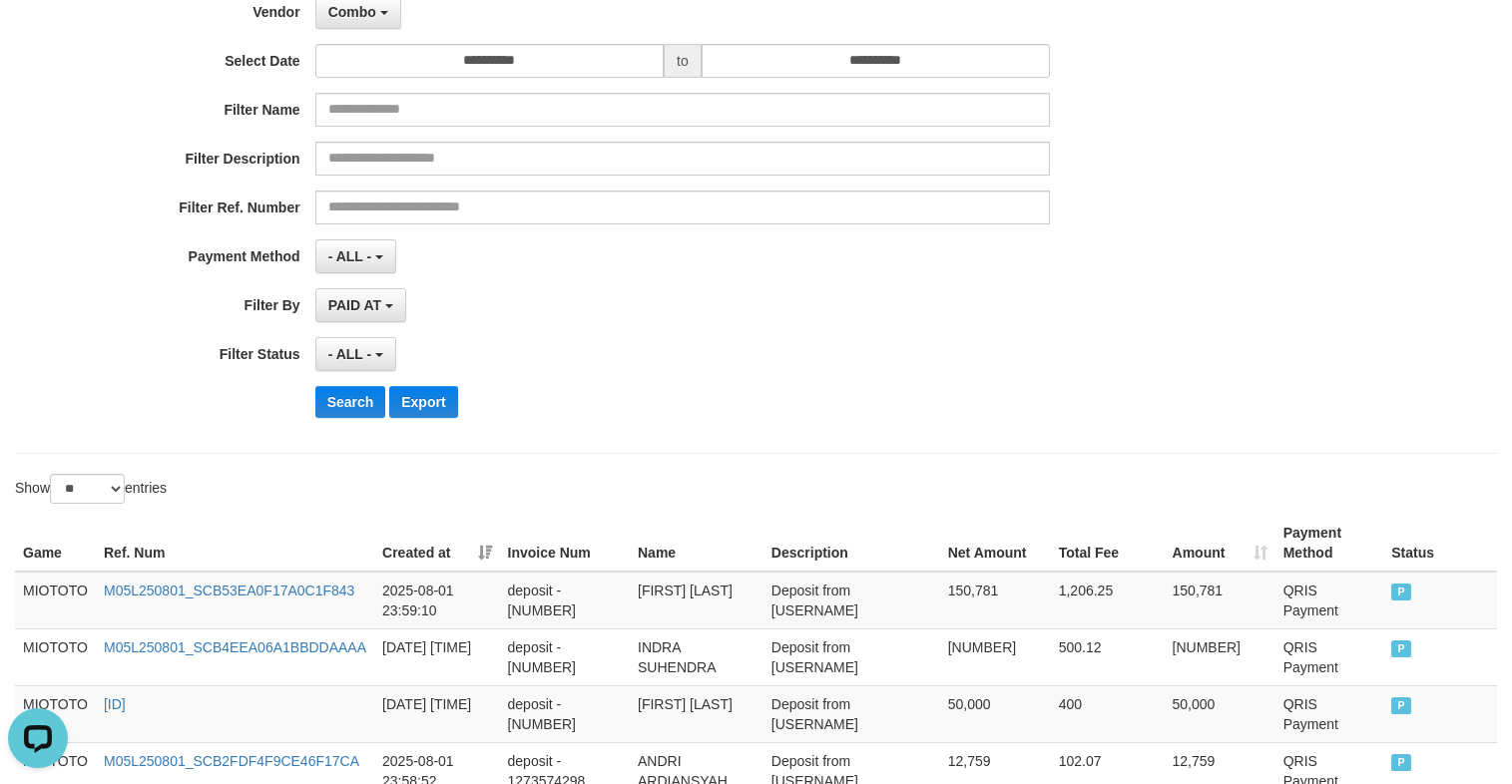 scroll, scrollTop: 0, scrollLeft: 0, axis: both 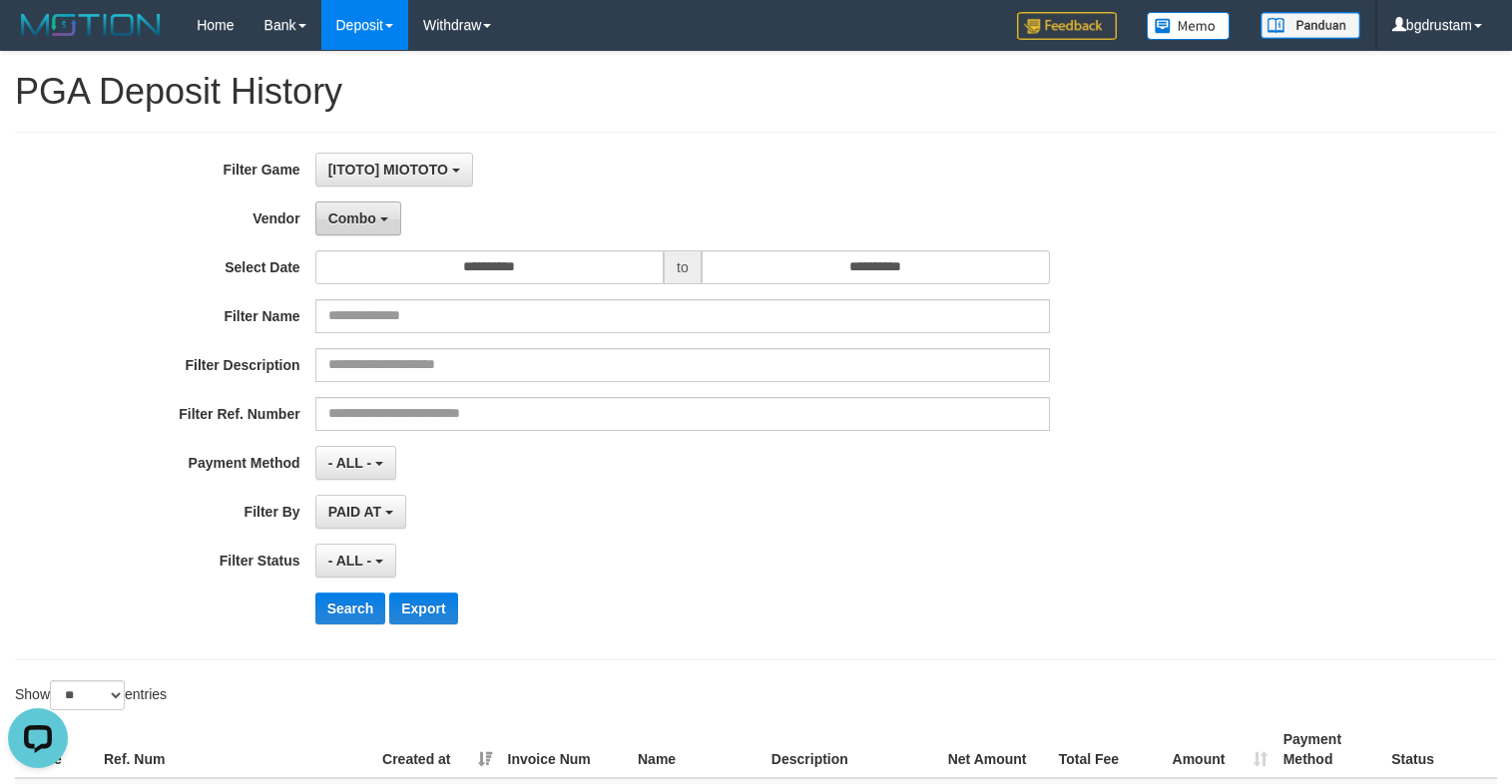 click on "Combo" at bounding box center (358, 218) 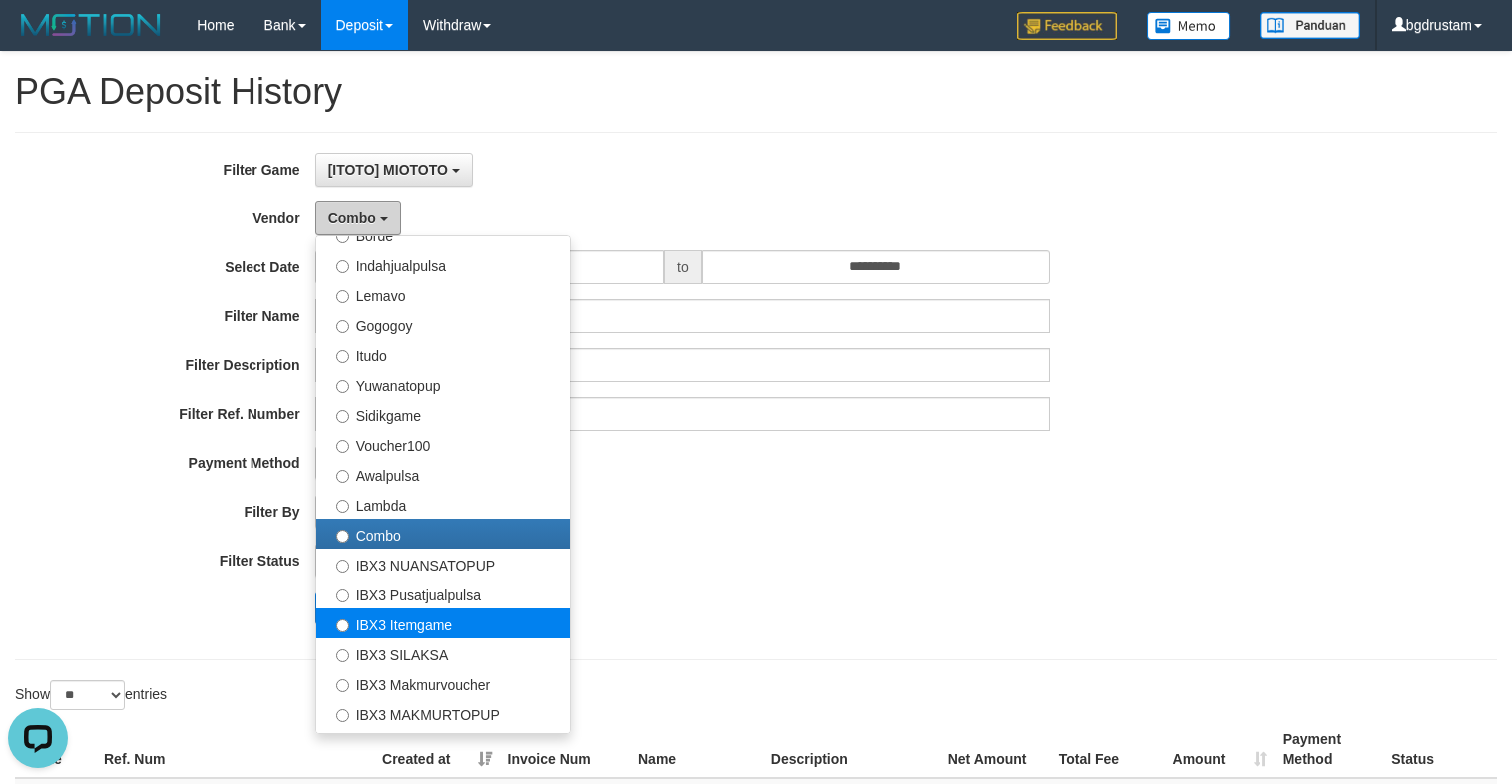 scroll, scrollTop: 654, scrollLeft: 0, axis: vertical 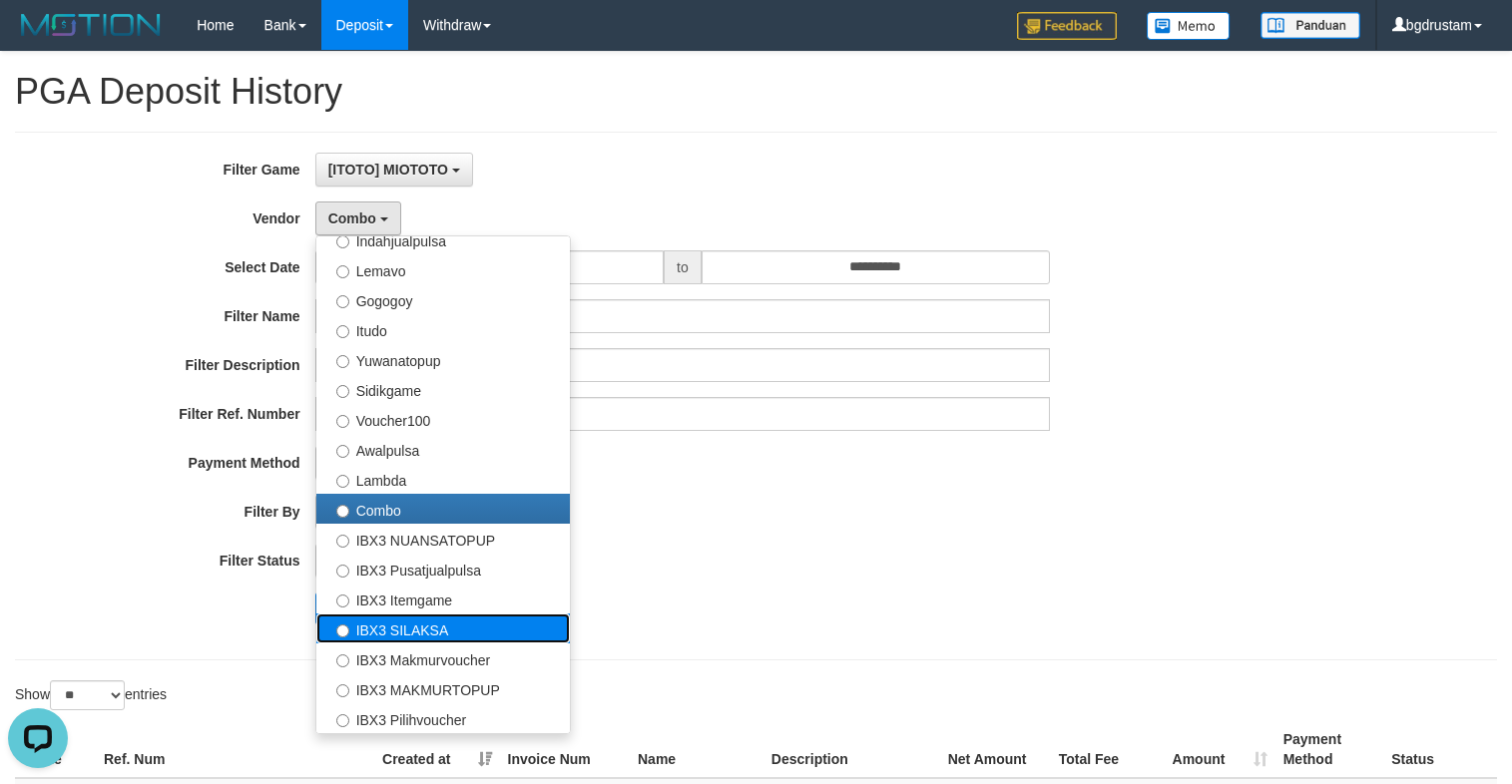 click on "IBX3 SILAKSA" at bounding box center (443, 628) 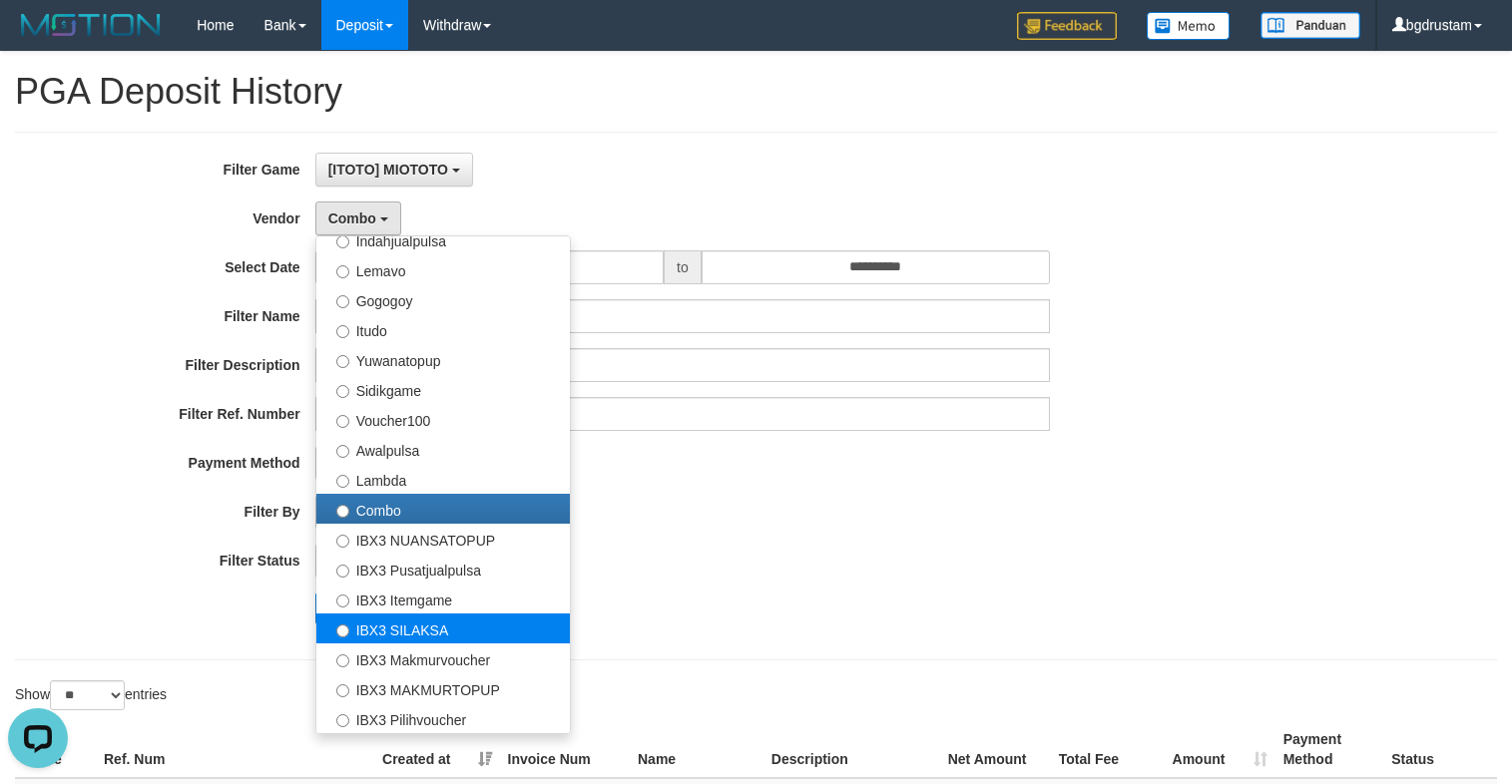 select on "**********" 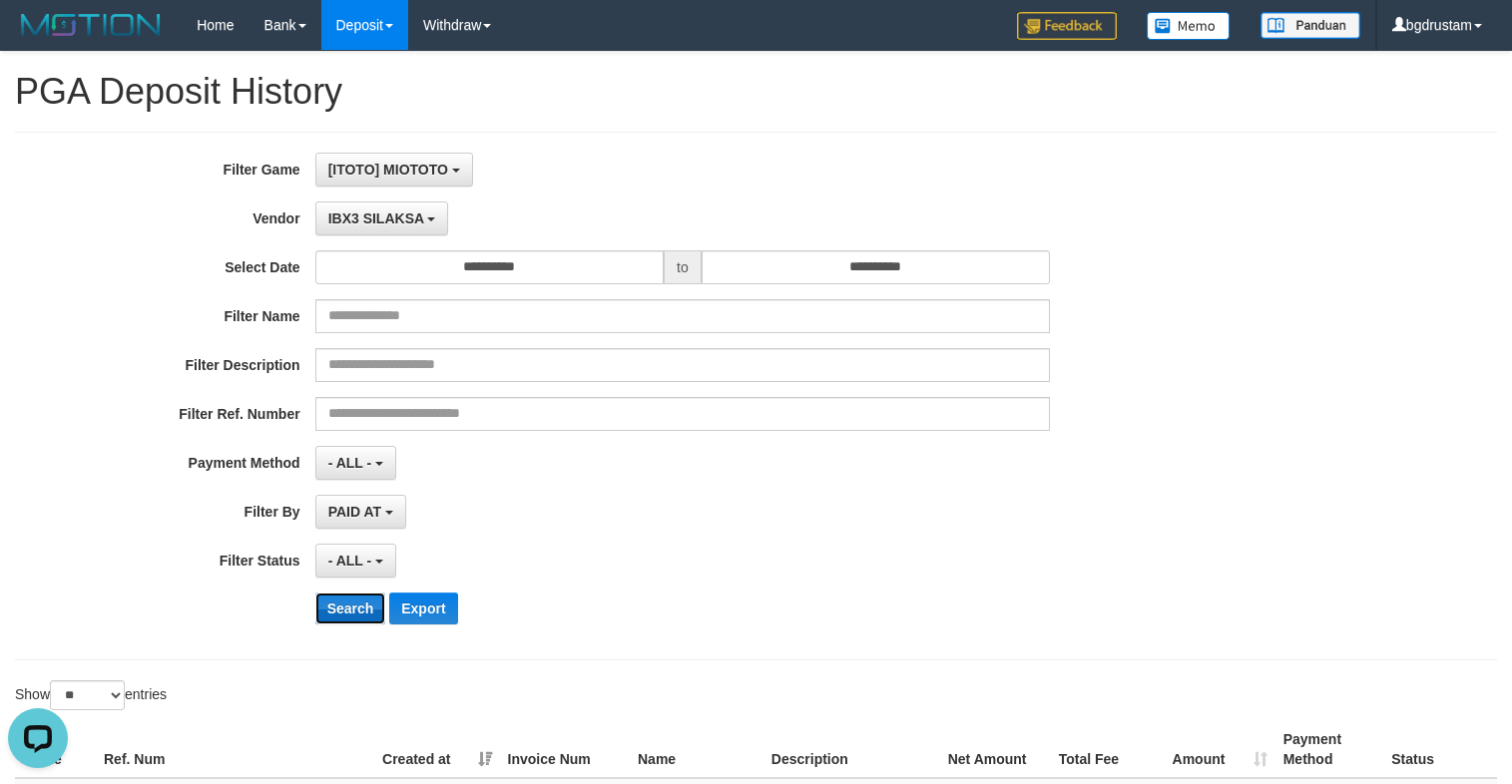 click on "Search" at bounding box center [350, 608] 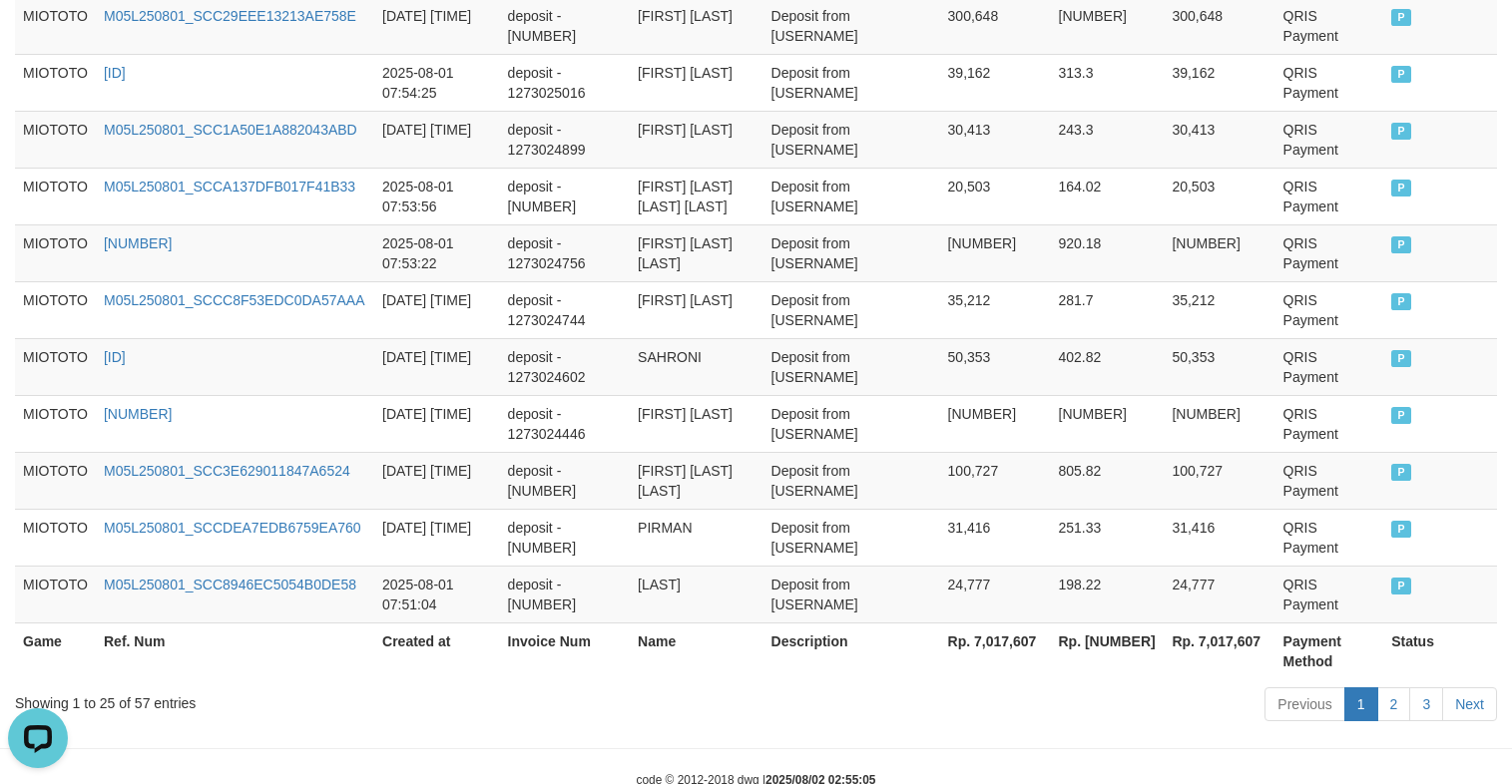scroll, scrollTop: 1652, scrollLeft: 0, axis: vertical 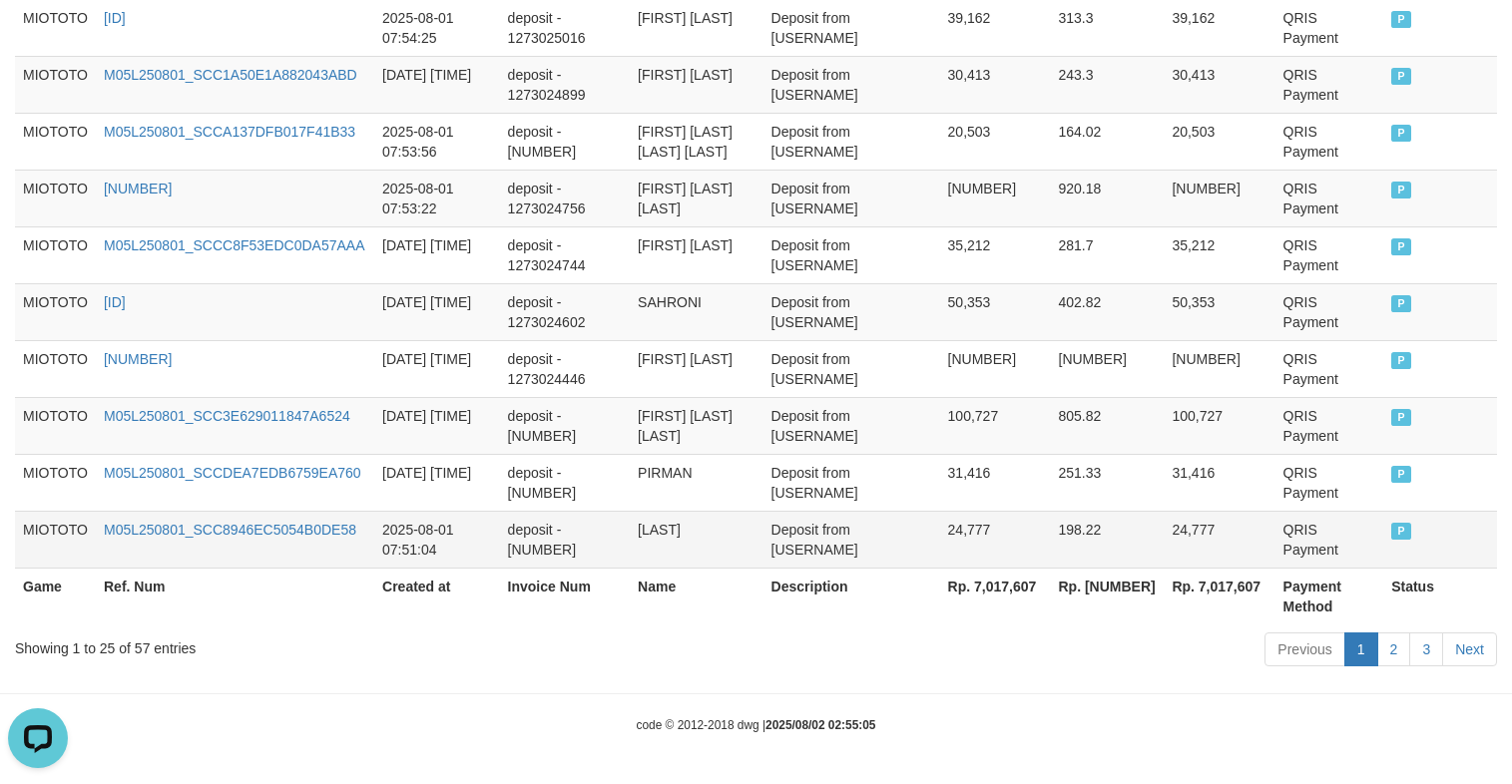 click on "24,777" at bounding box center (1219, 539) 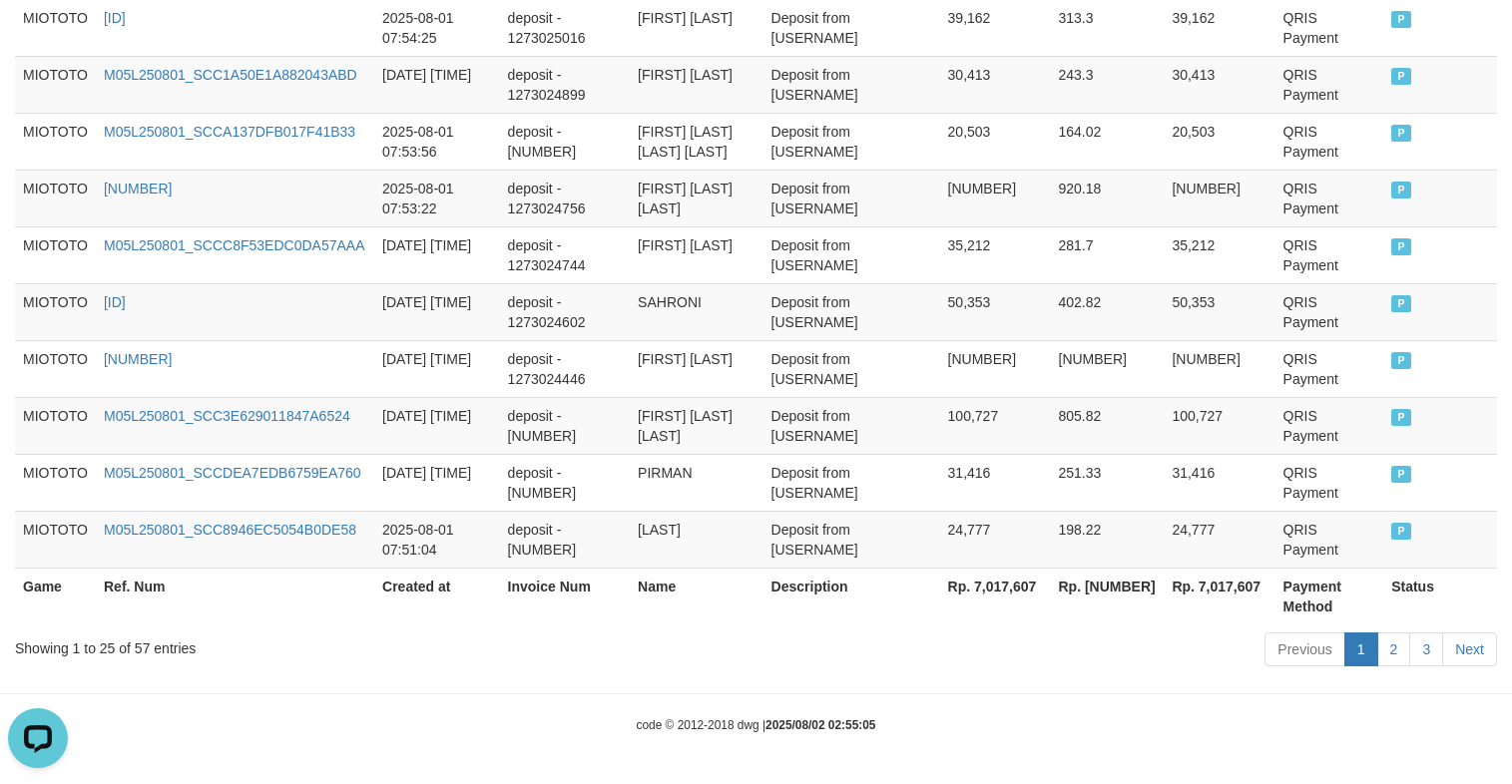 click on "Rp. 7,017,607" at bounding box center [1219, 595] 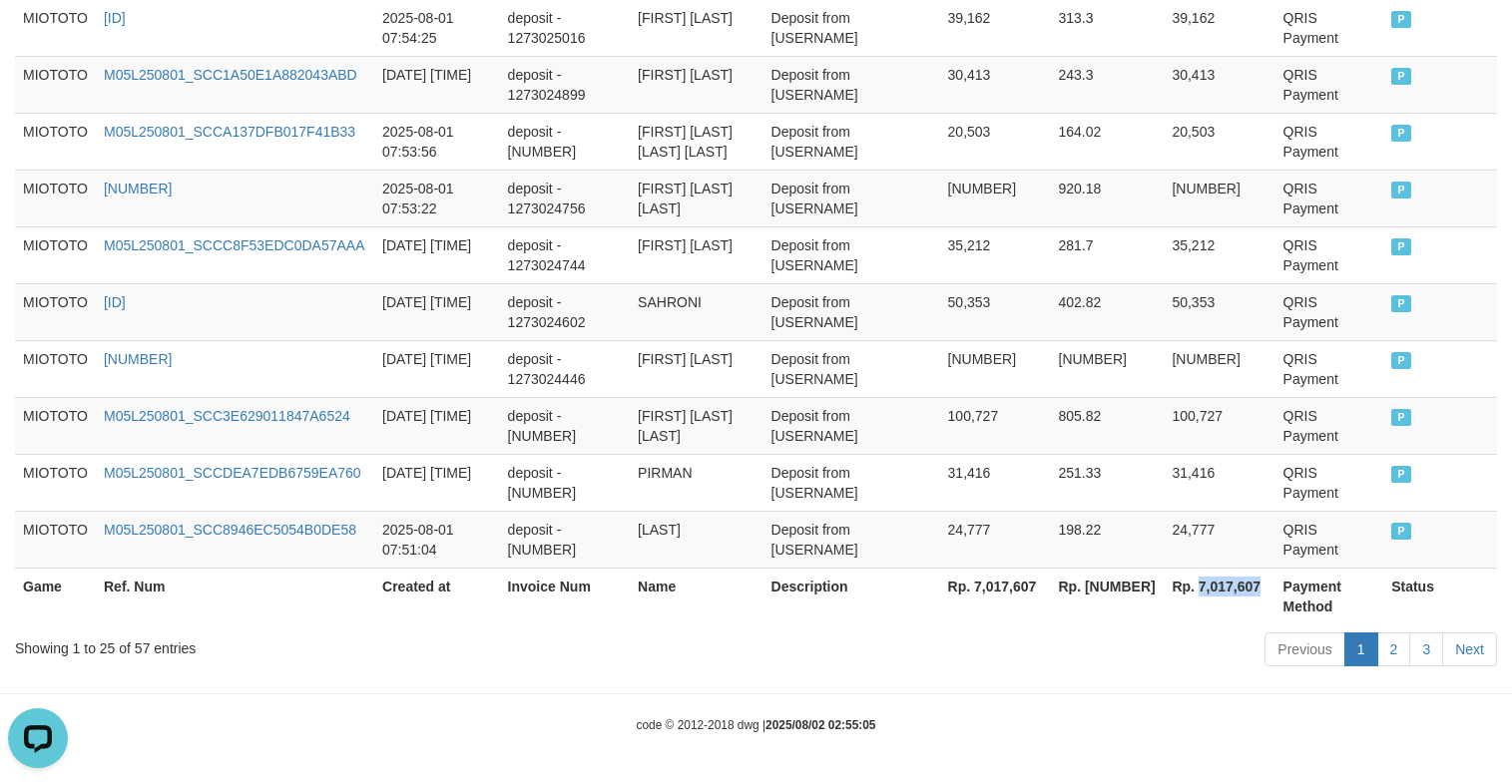 click on "Rp. 7,017,607" at bounding box center (1219, 595) 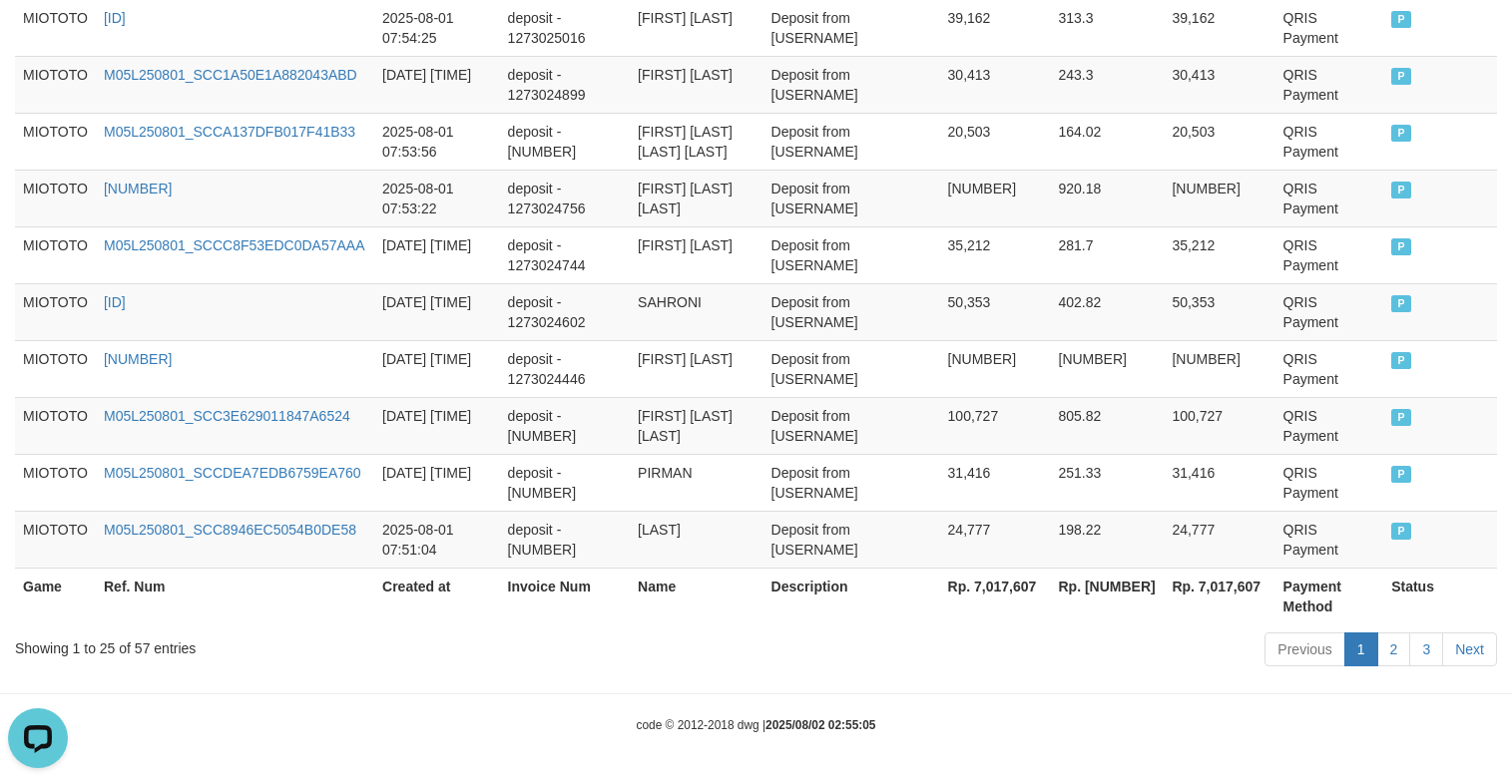 click on "Showing 1 to 25 of 57 entries" at bounding box center [314, 644] 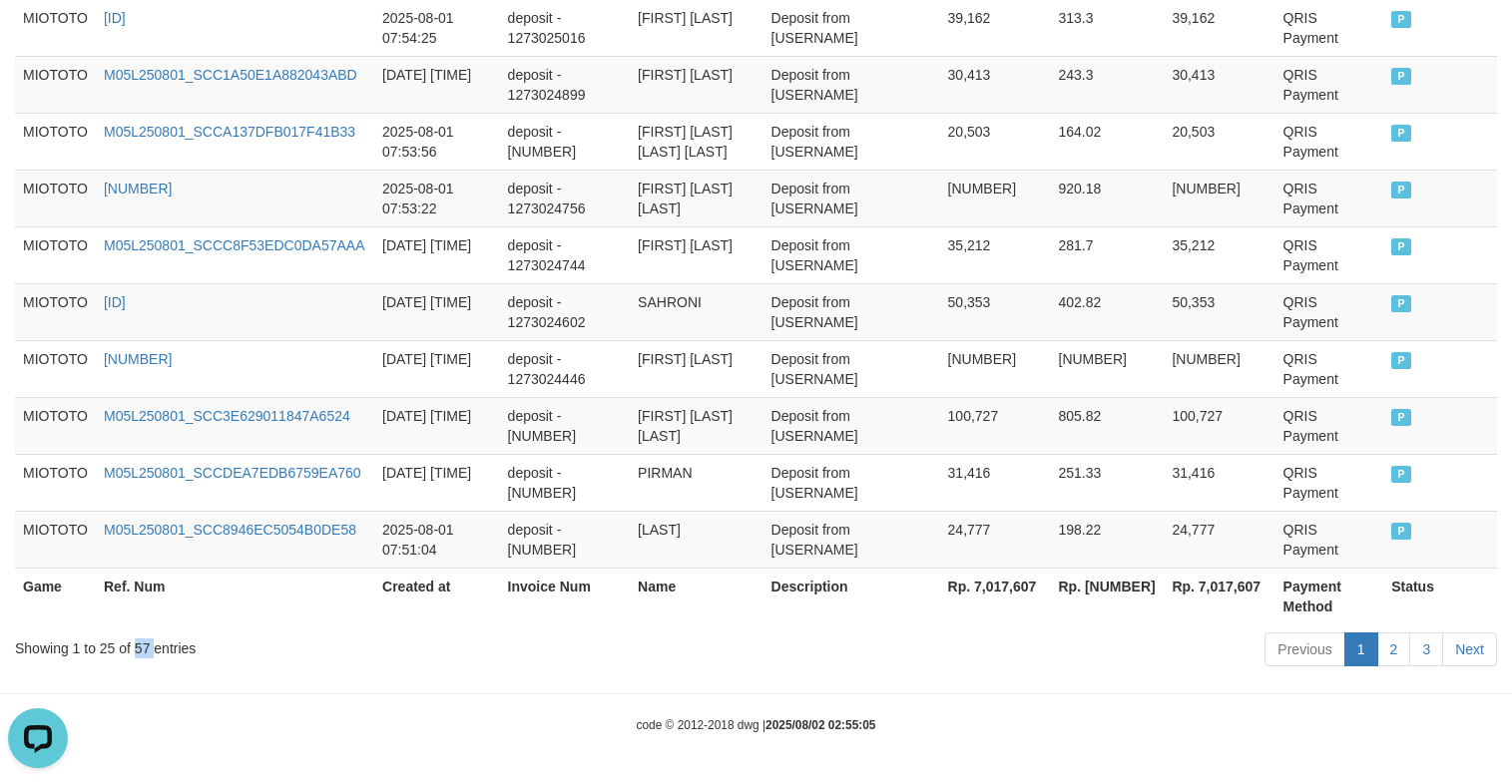 click on "Showing 1 to 25 of 57 entries" at bounding box center [314, 644] 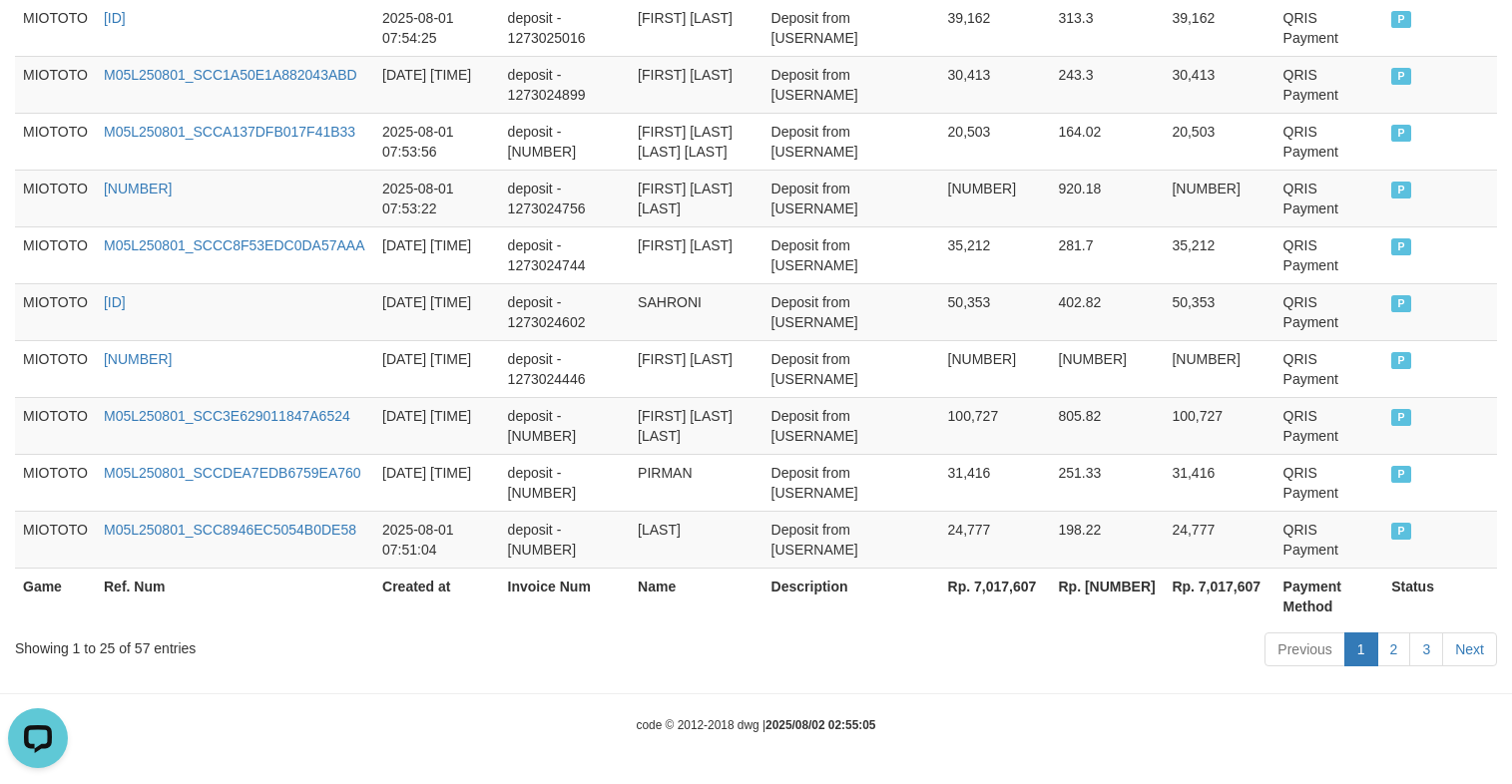click on "Showing 1 to 25 of 57 entries Previous 1 2 3 Next" at bounding box center (756, 651) 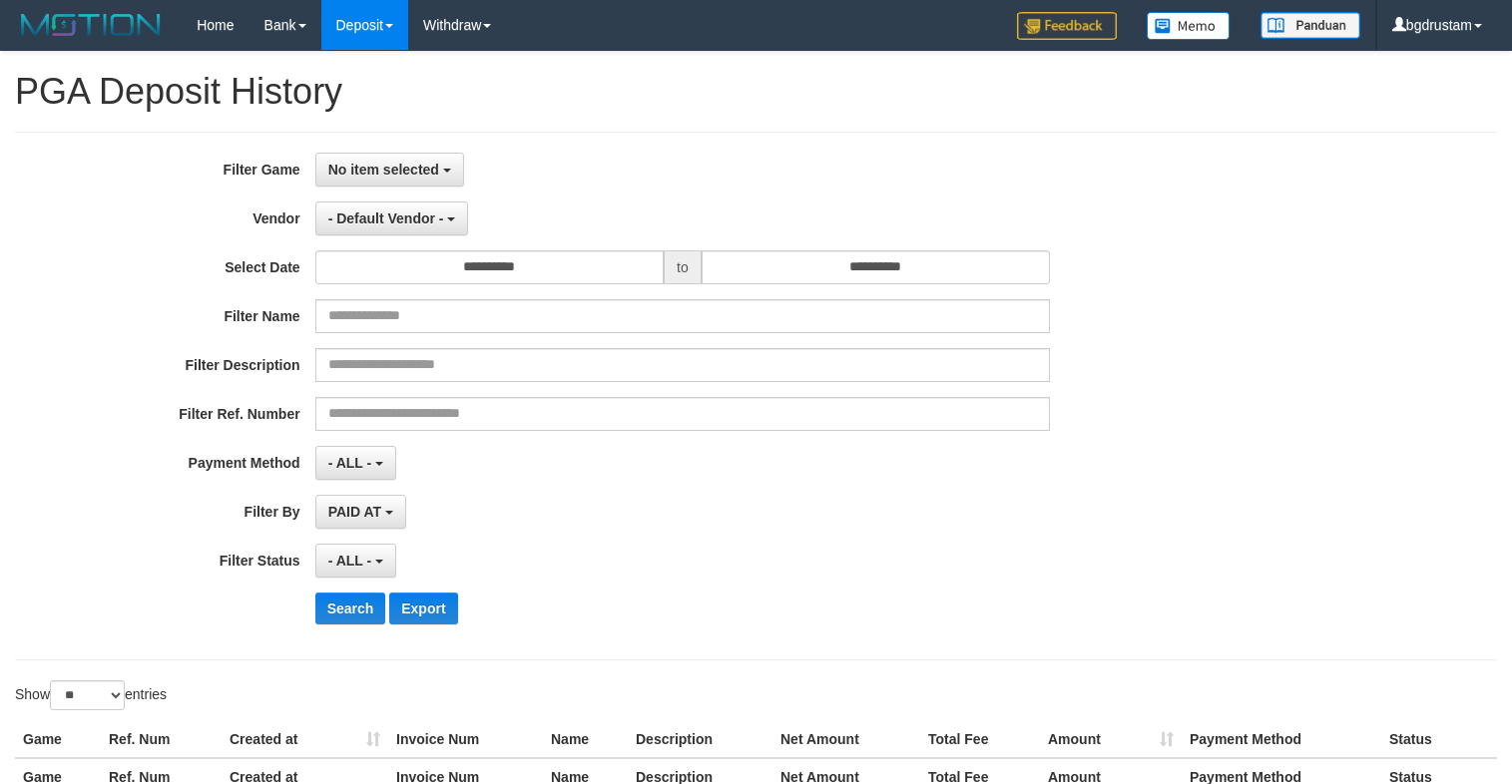 select 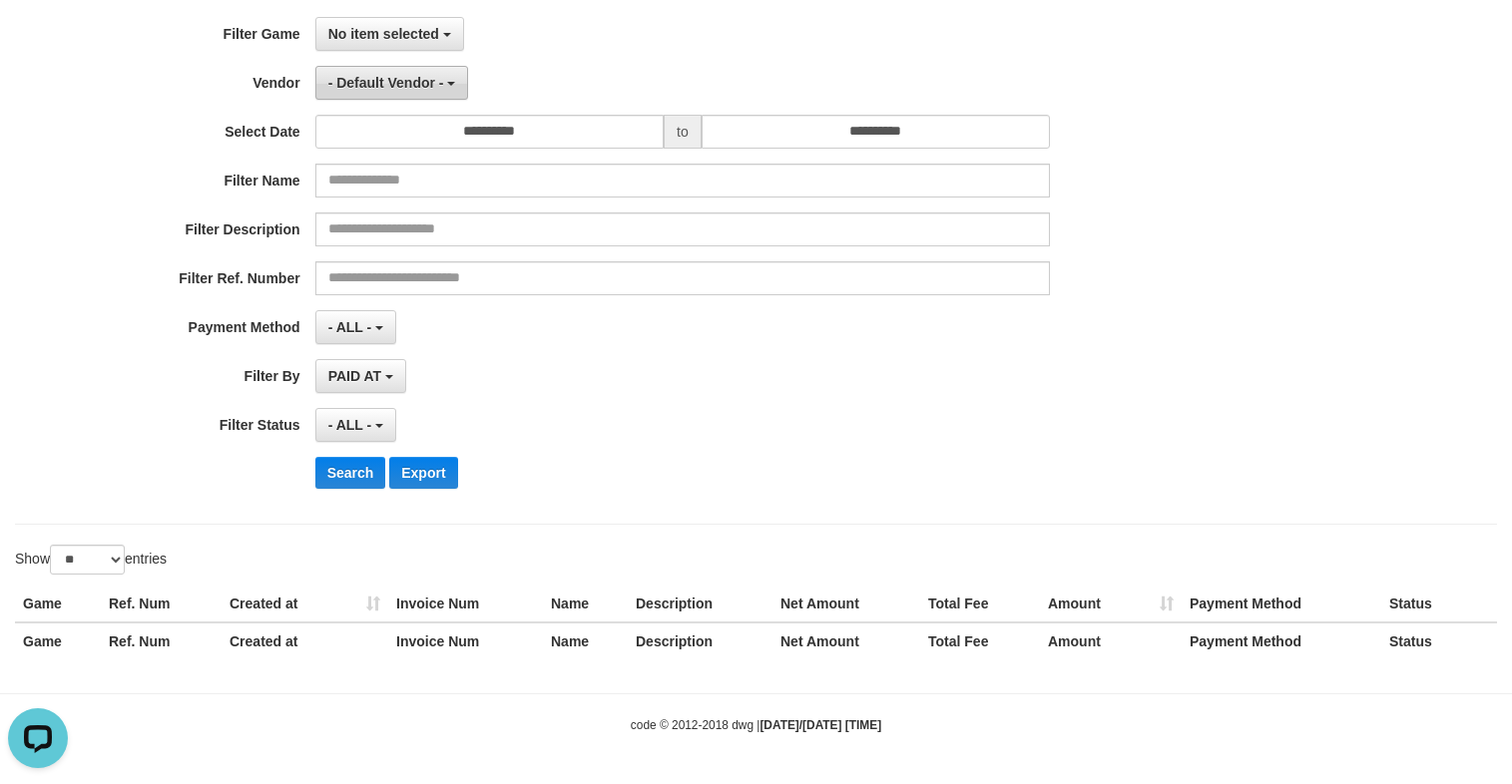 scroll, scrollTop: 0, scrollLeft: 0, axis: both 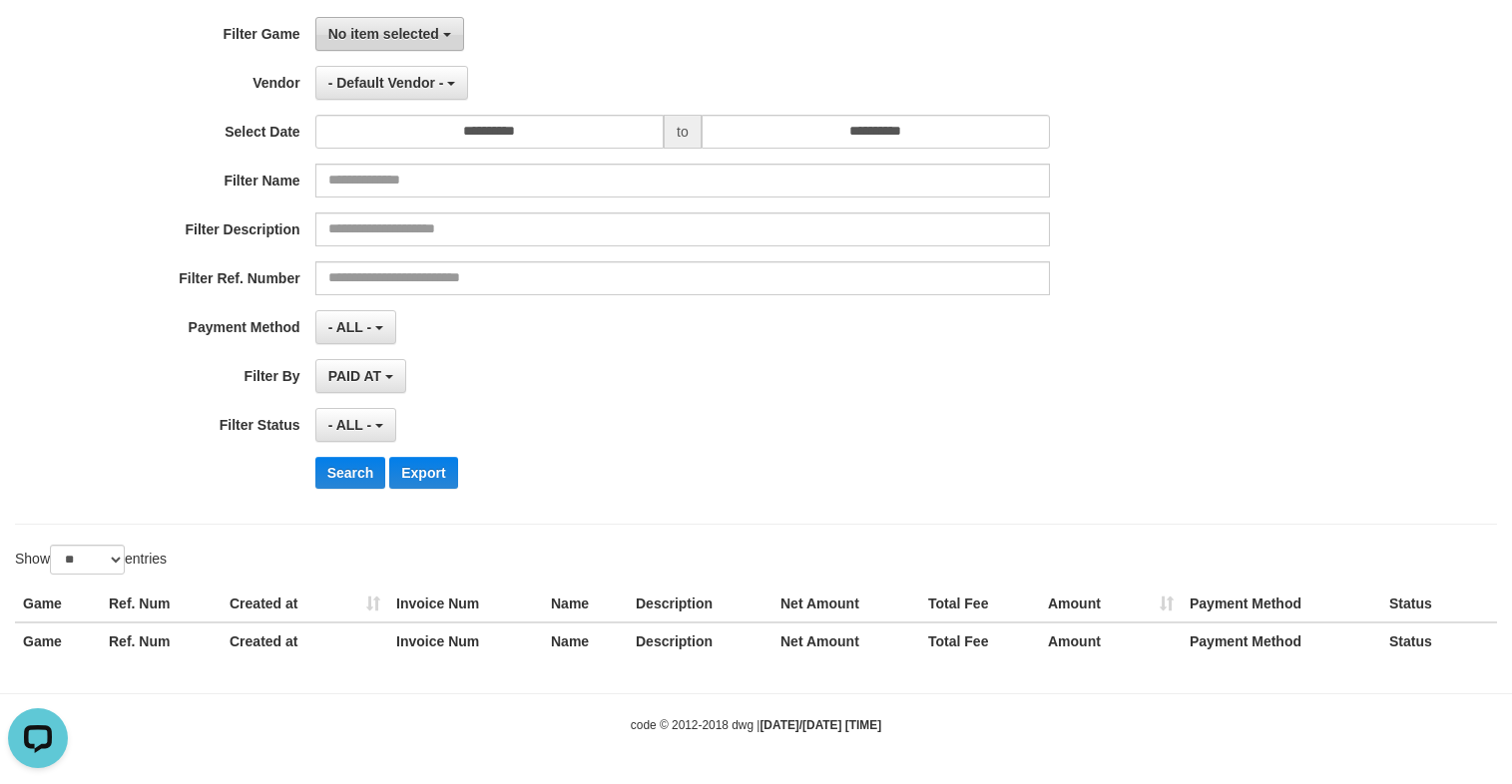 click on "No item selected" at bounding box center [389, 34] 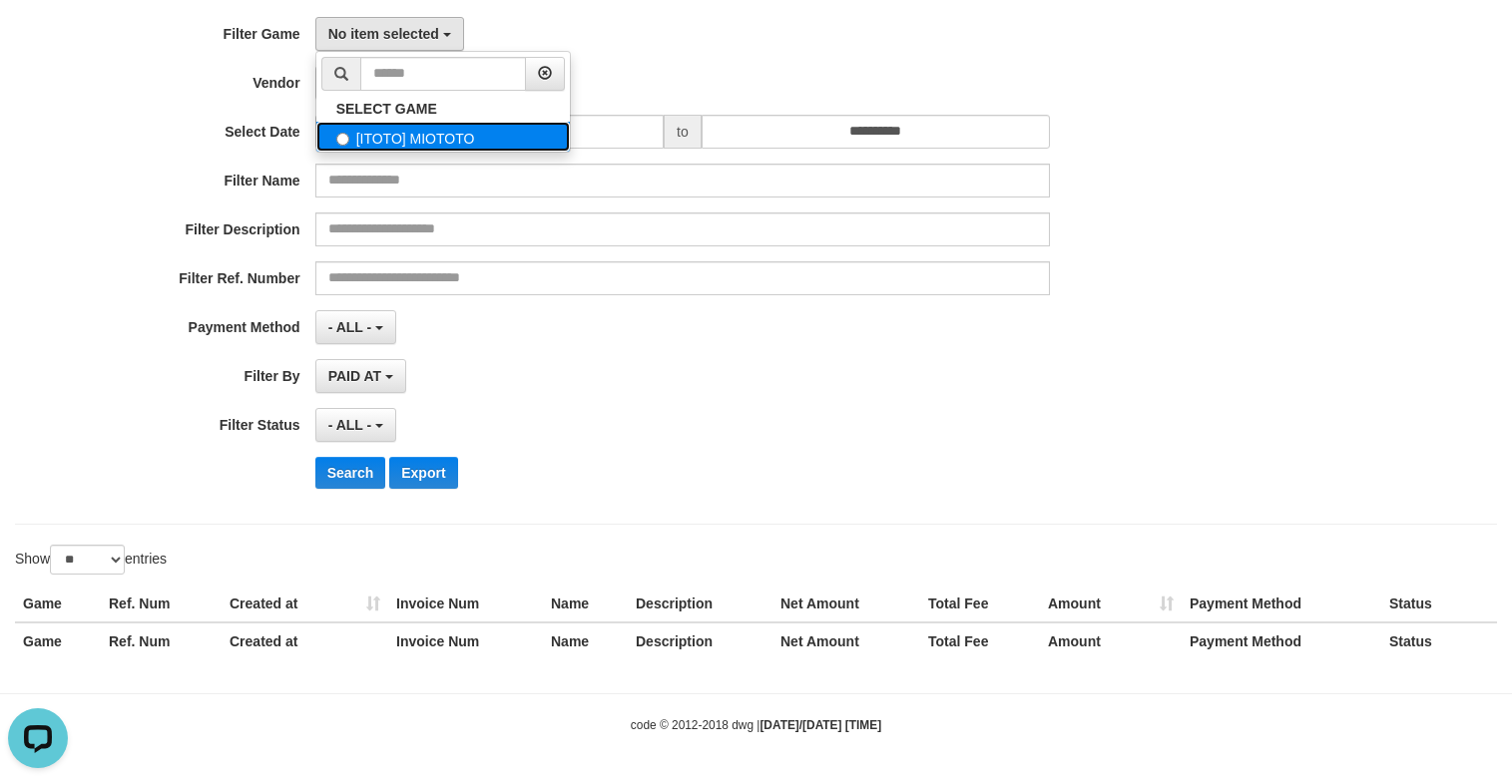 click on "[ITOTO] MIOTOTO" at bounding box center [443, 137] 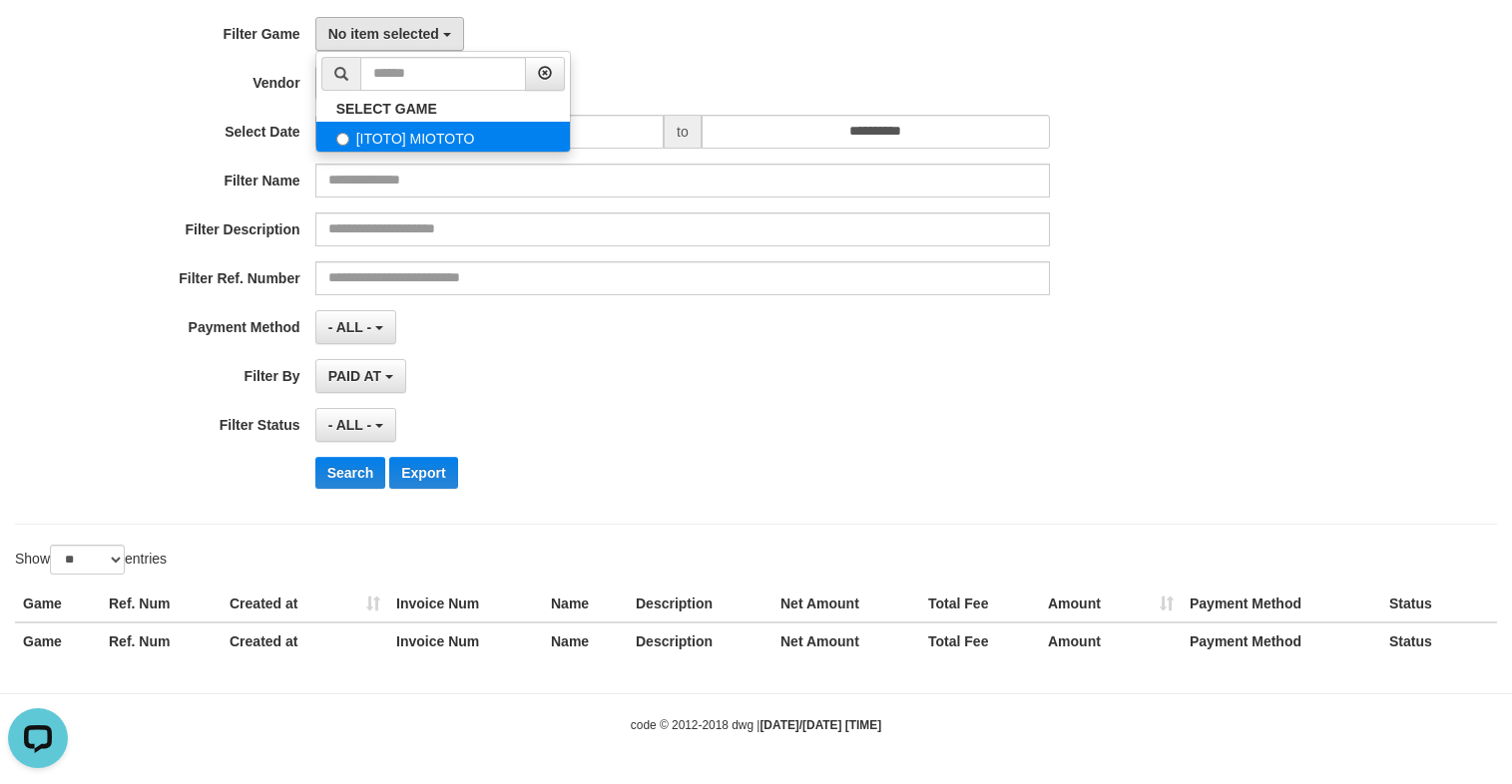 select on "****" 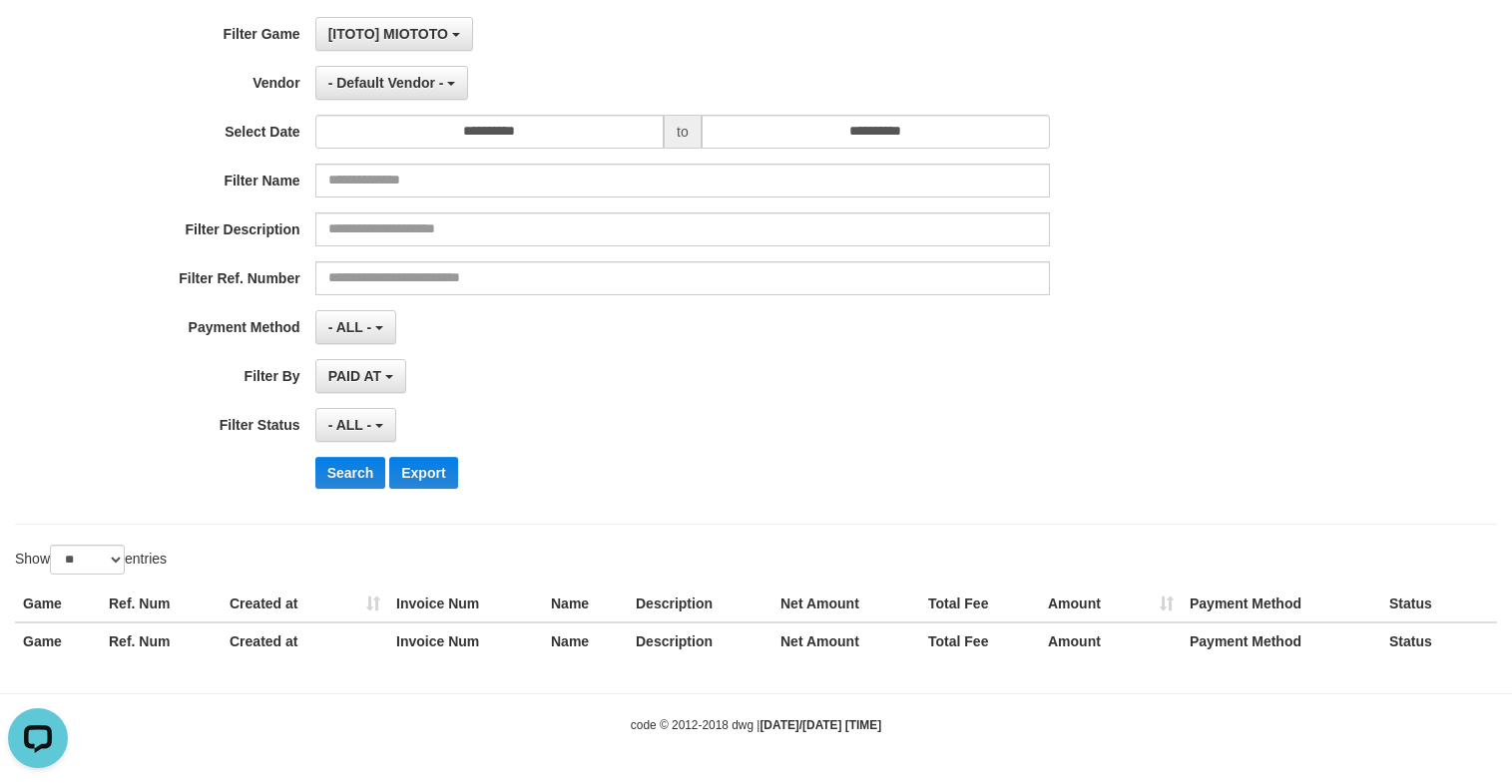 scroll, scrollTop: 18, scrollLeft: 0, axis: vertical 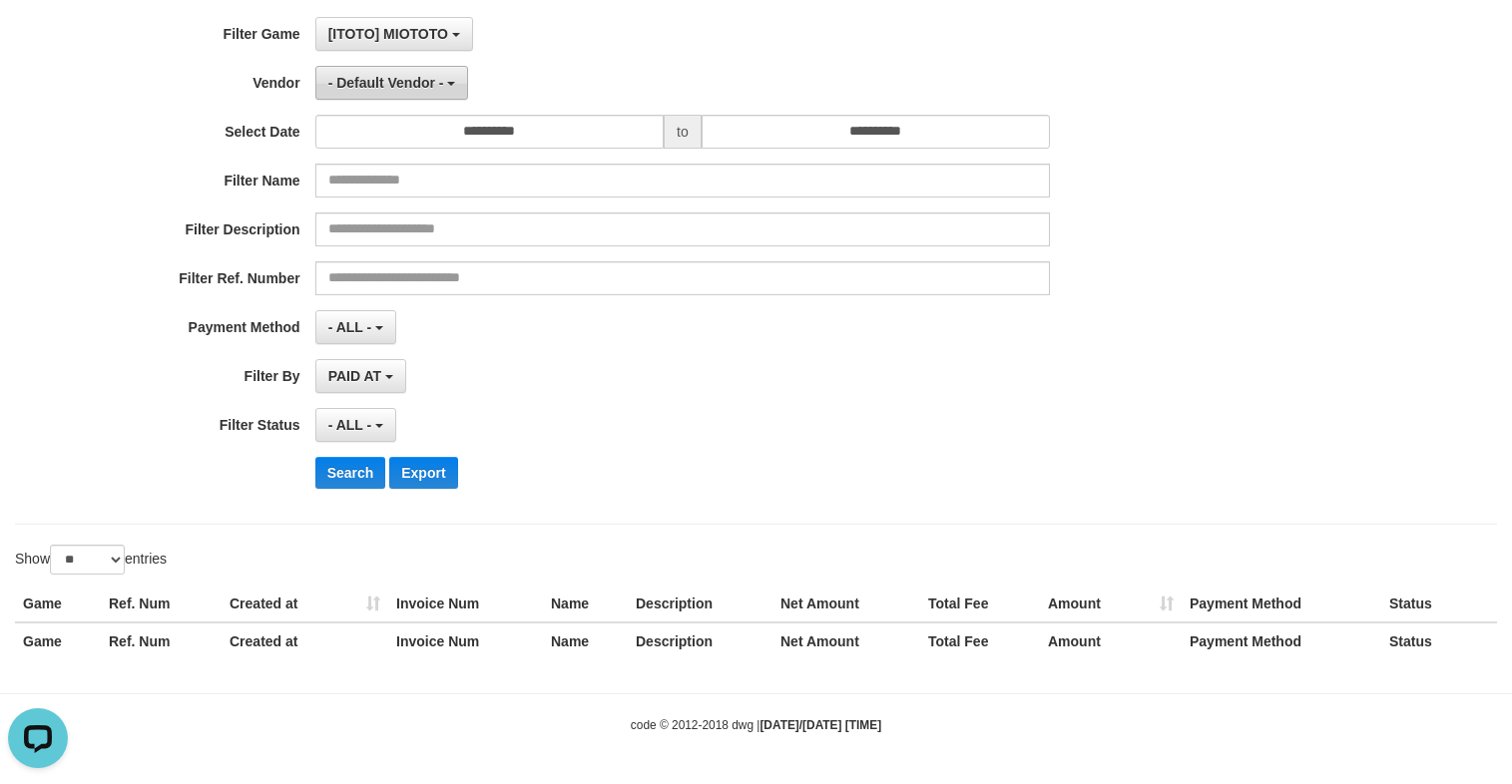 click on "- Default Vendor -" at bounding box center [386, 83] 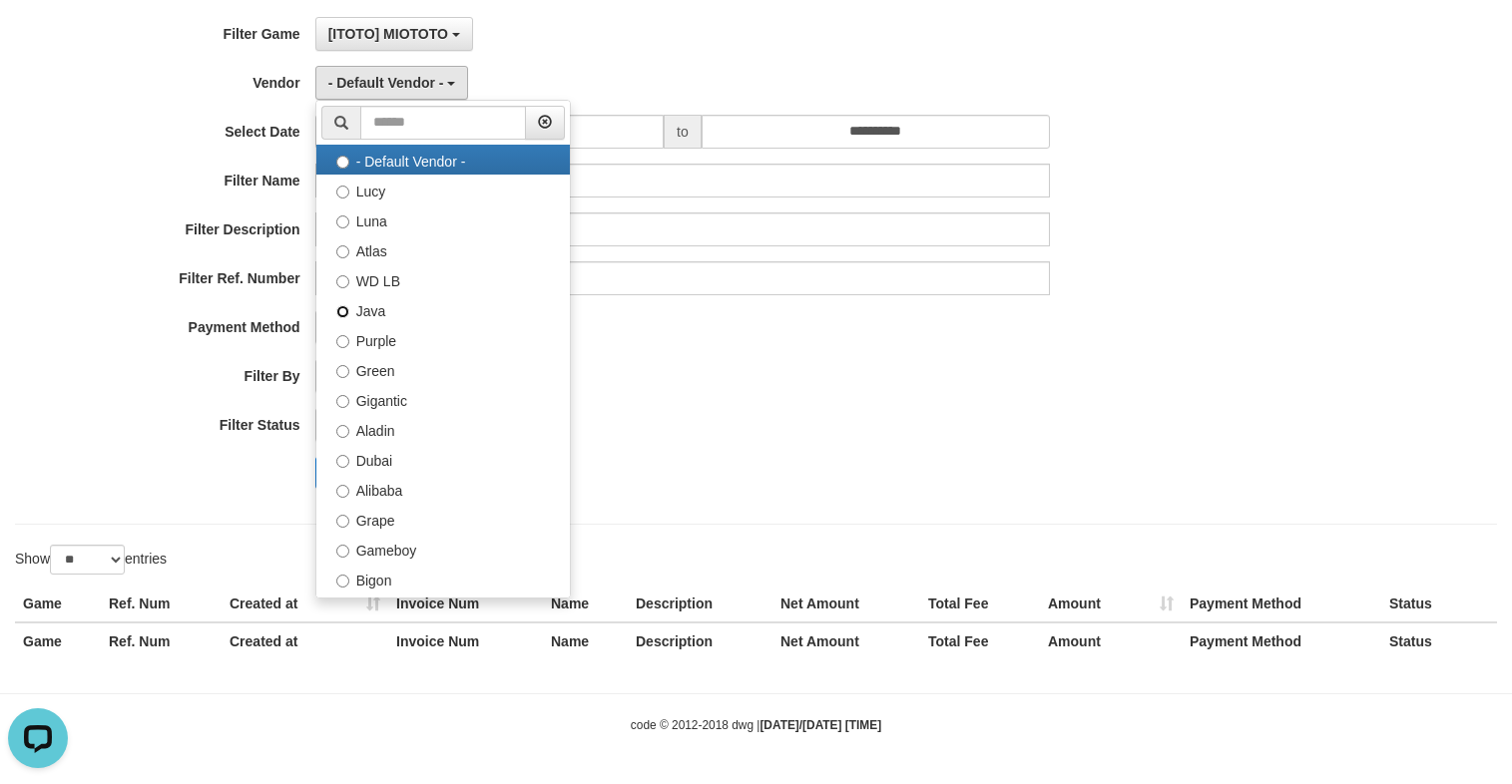 click on "Java" at bounding box center [443, 309] 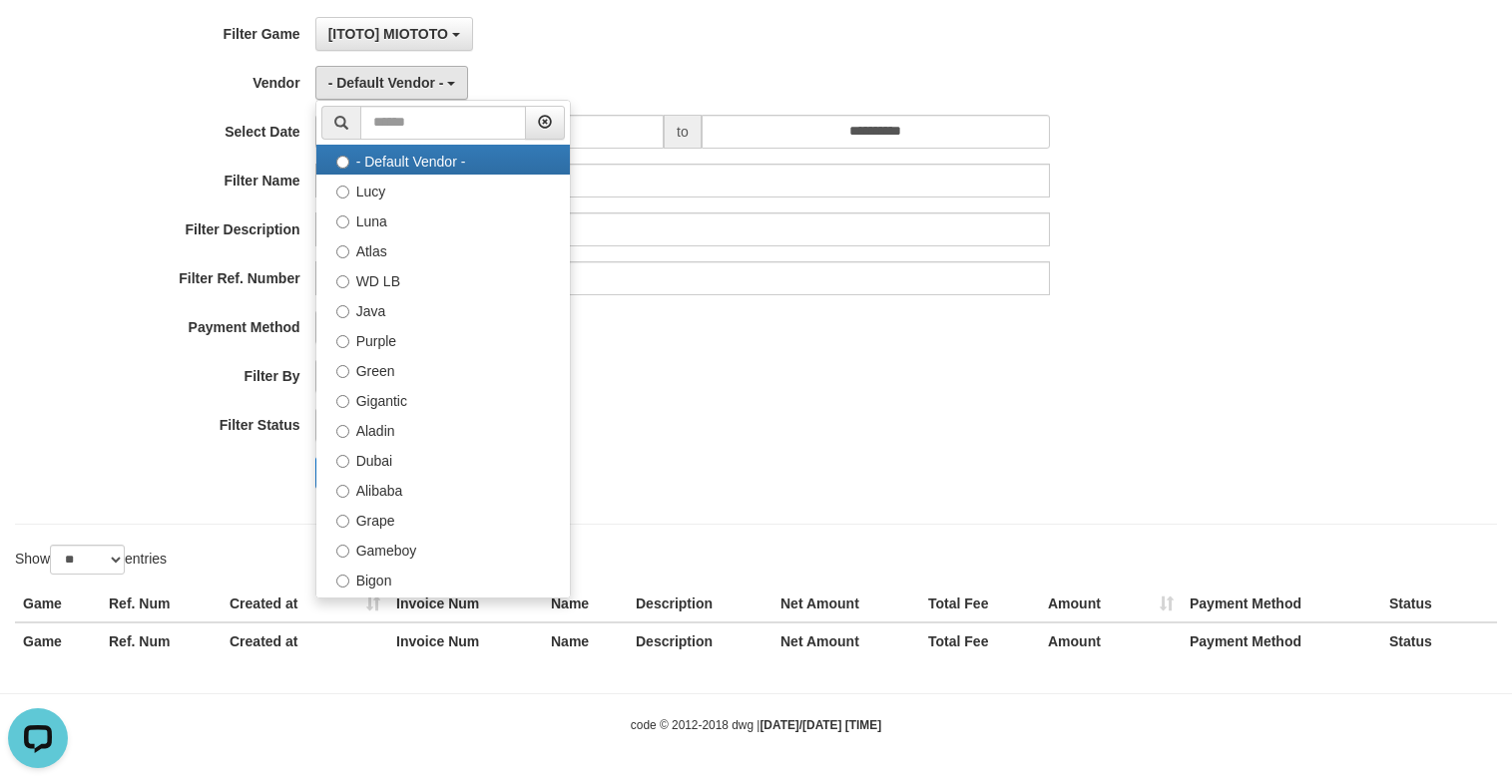 select on "**********" 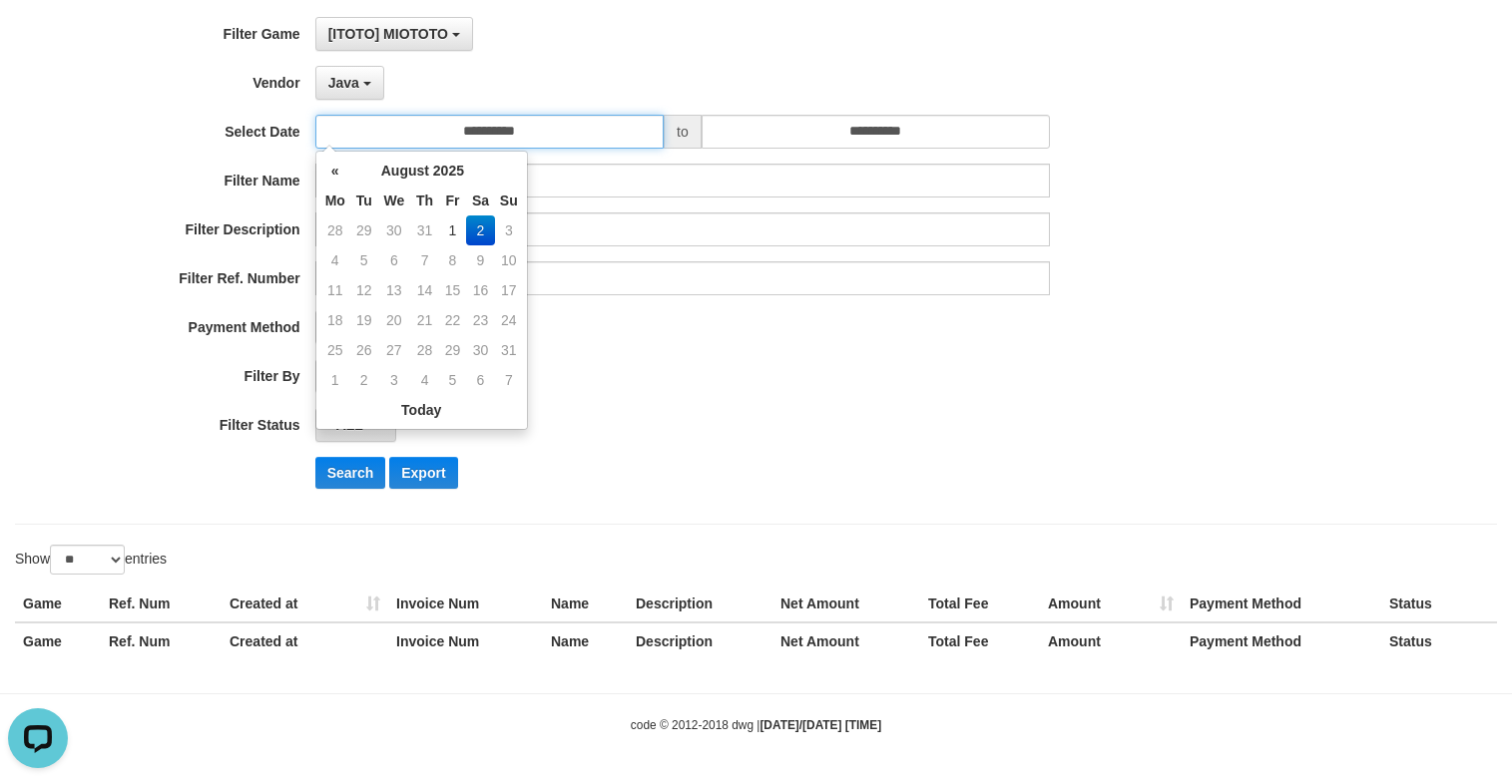 click on "**********" at bounding box center [489, 132] 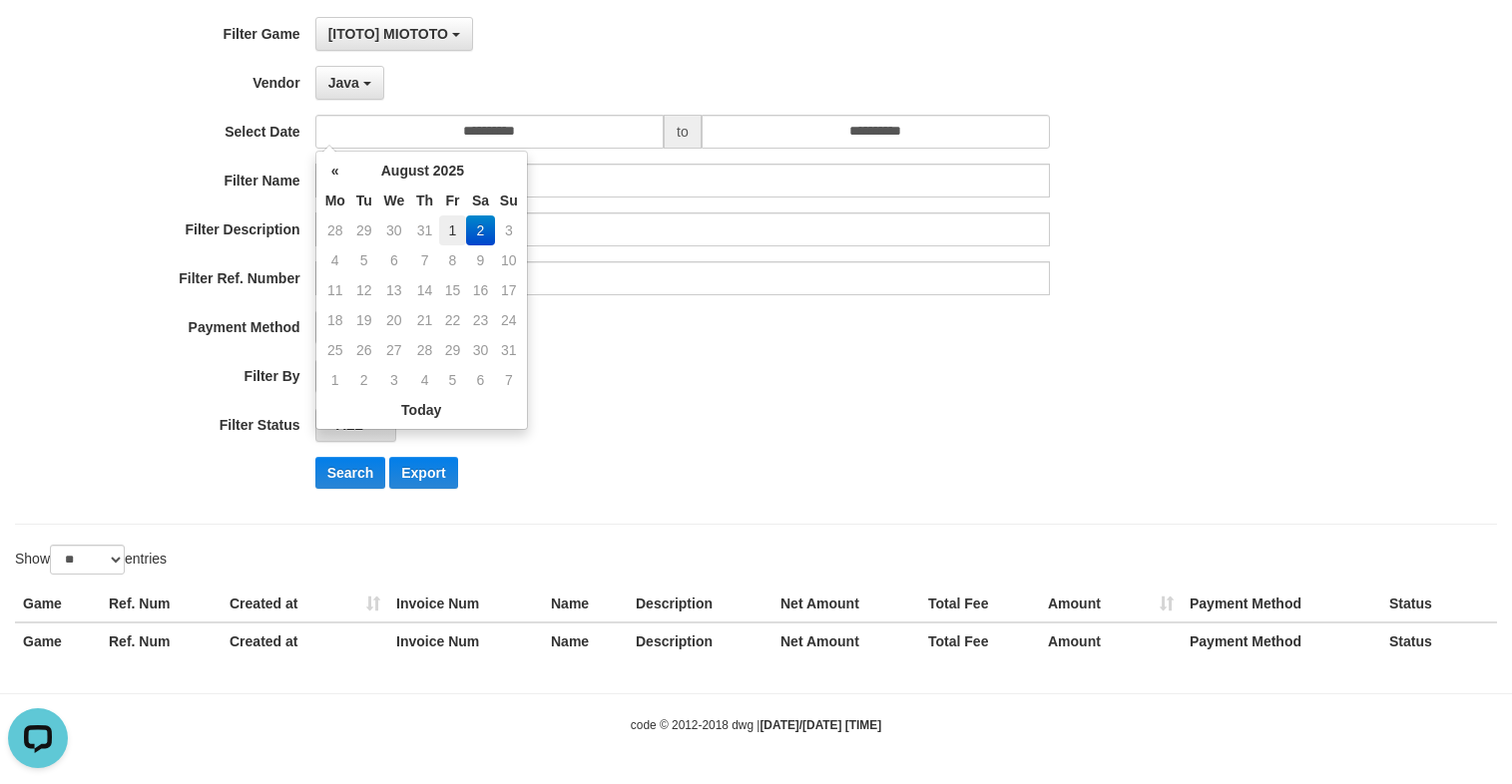 click on "1" at bounding box center [452, 230] 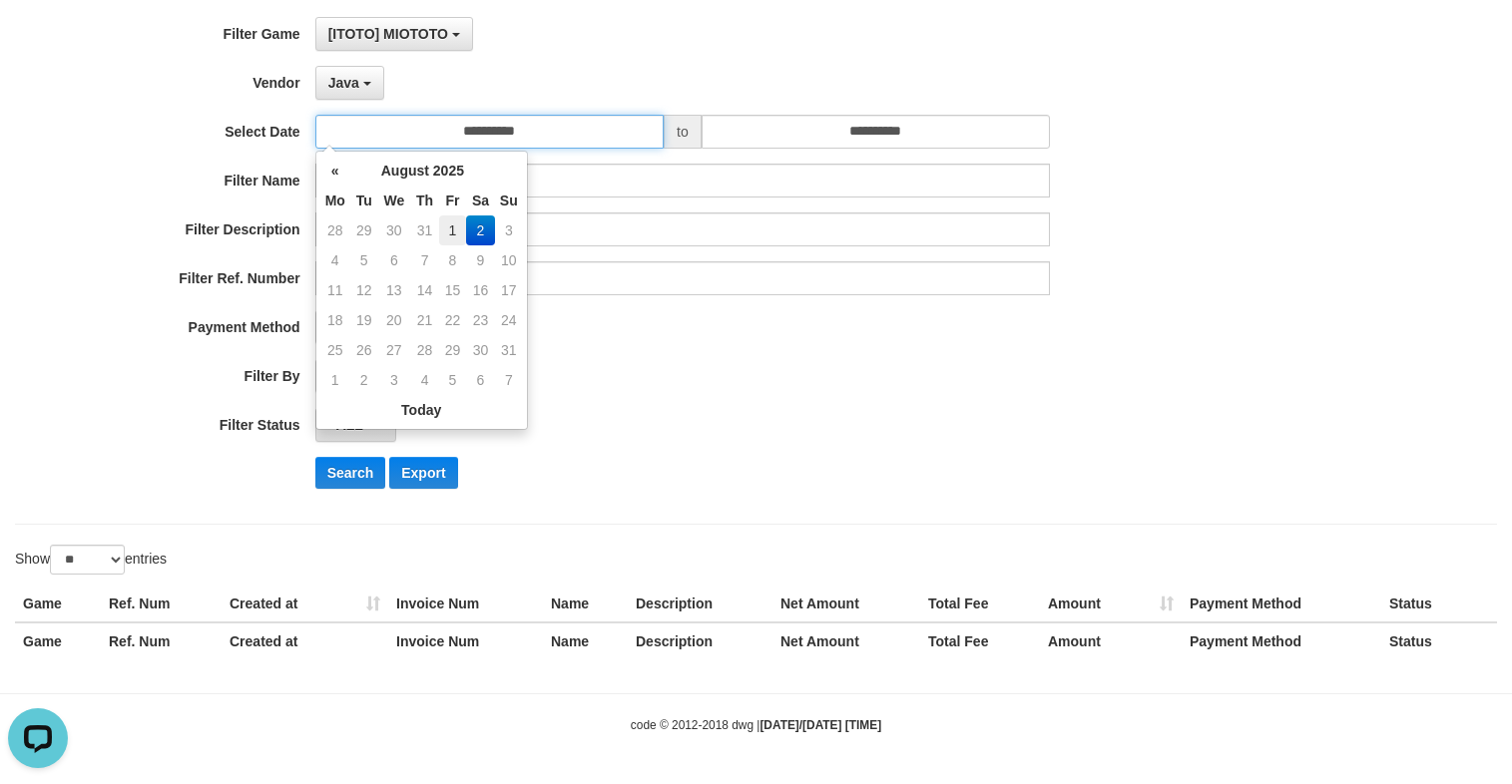 type on "**********" 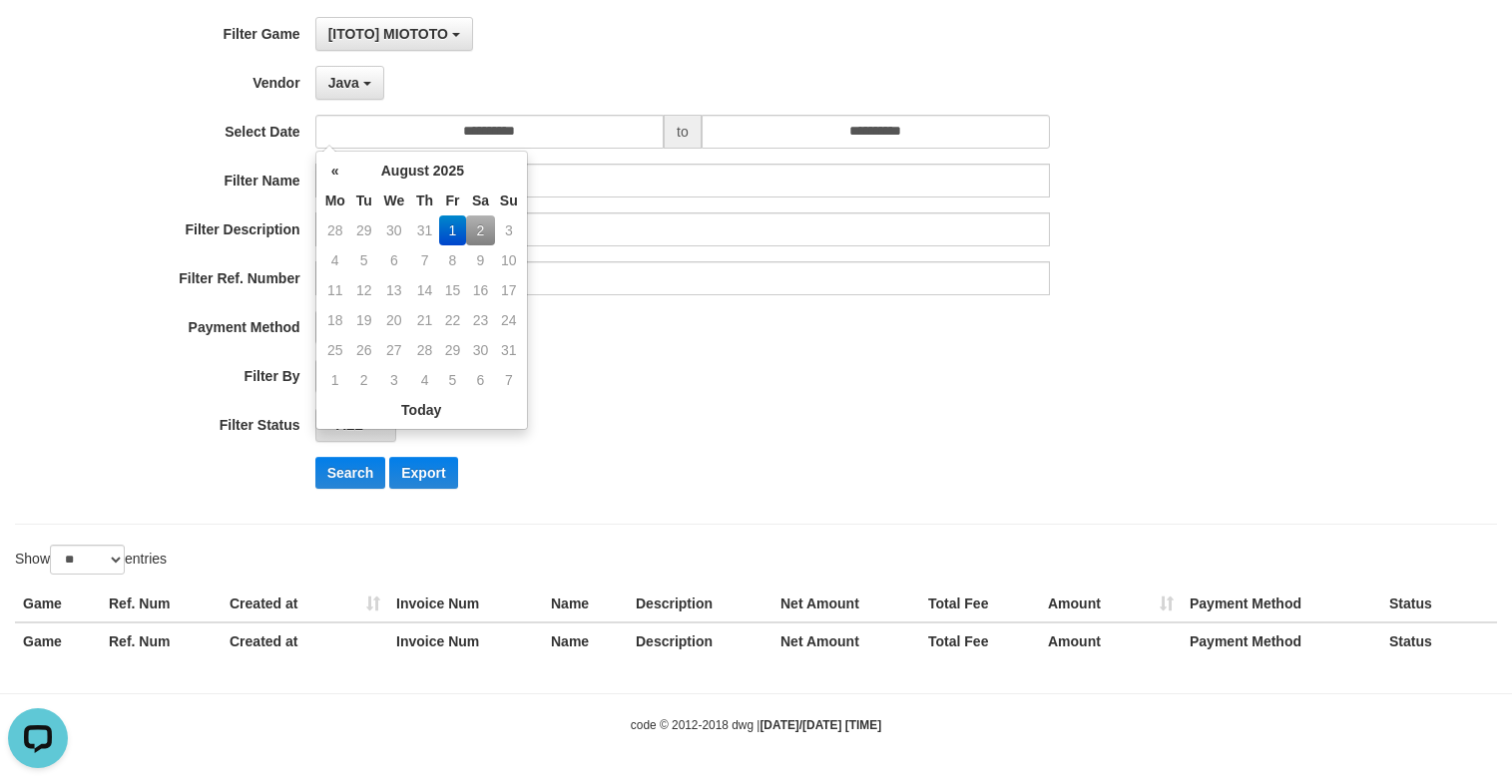drag, startPoint x: 794, startPoint y: 161, endPoint x: 808, endPoint y: 150, distance: 17.804494 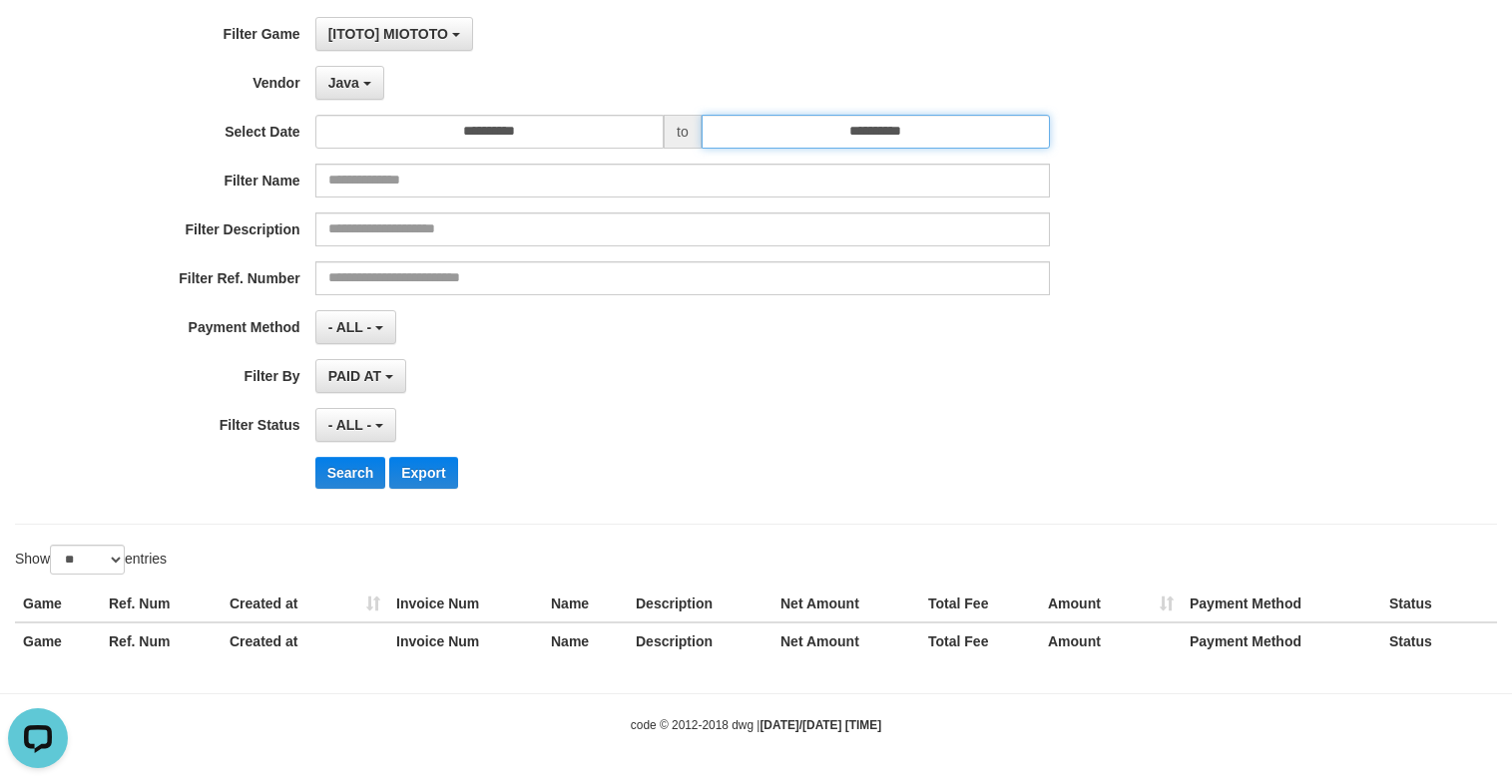 click on "**********" at bounding box center [875, 132] 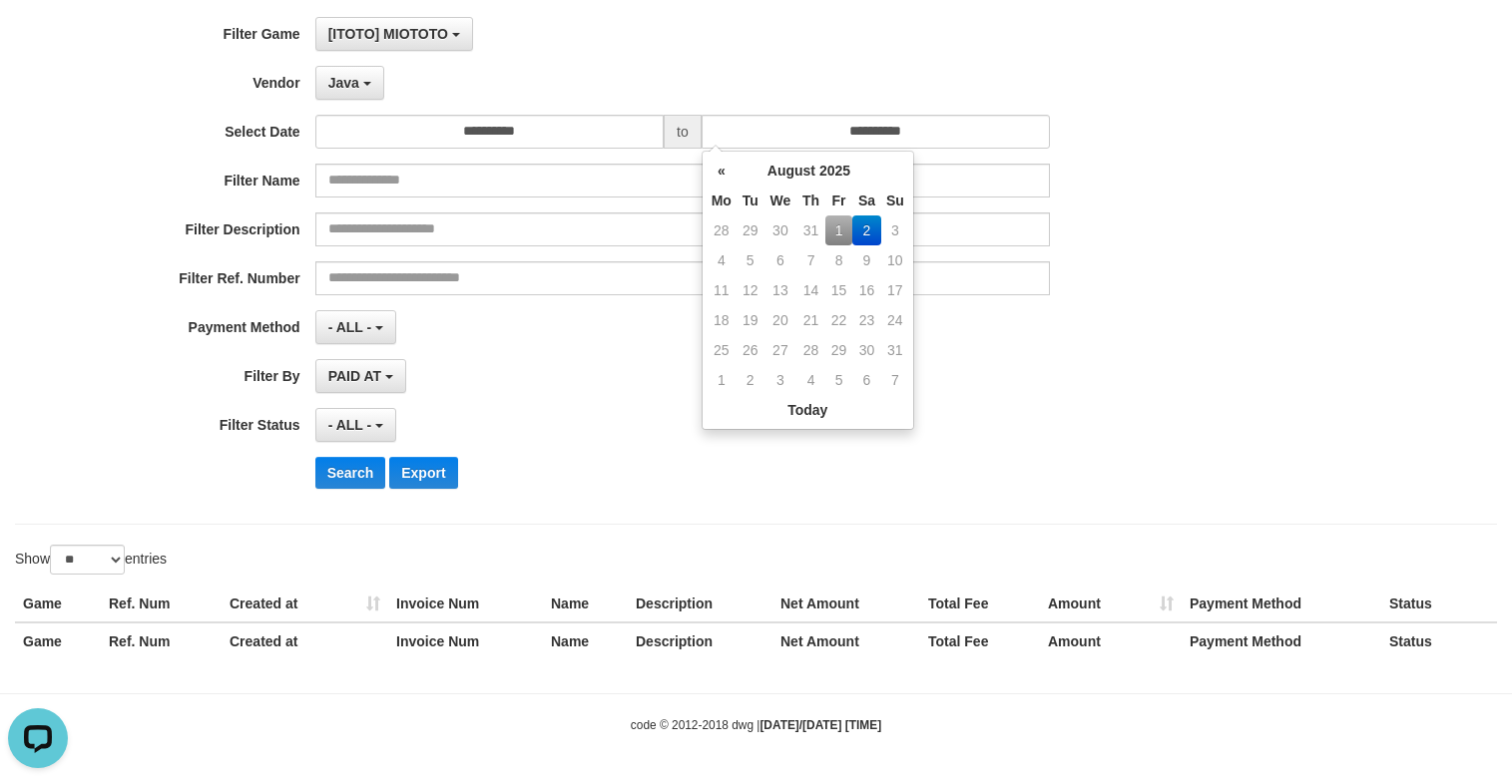 click on "1" at bounding box center (838, 230) 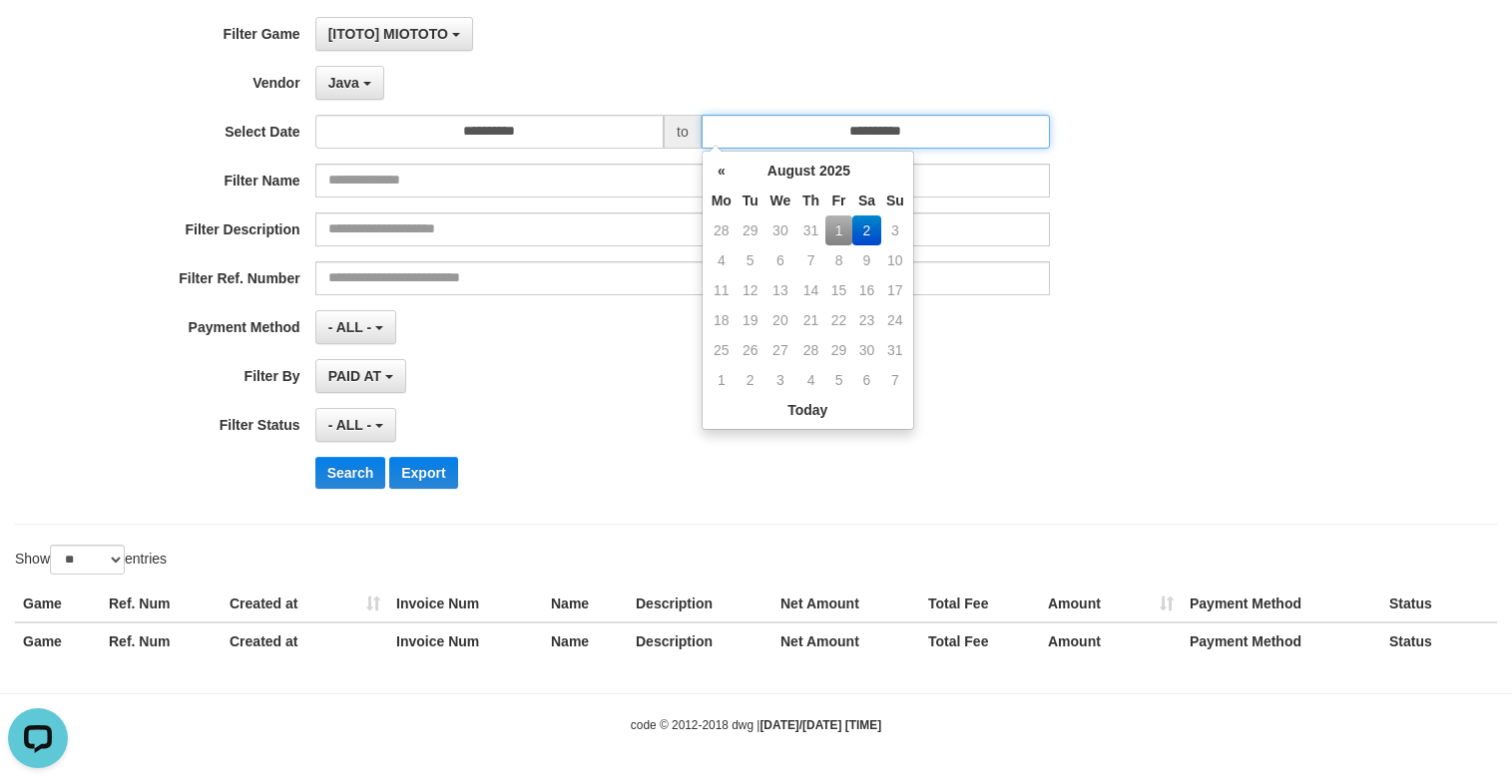 type on "**********" 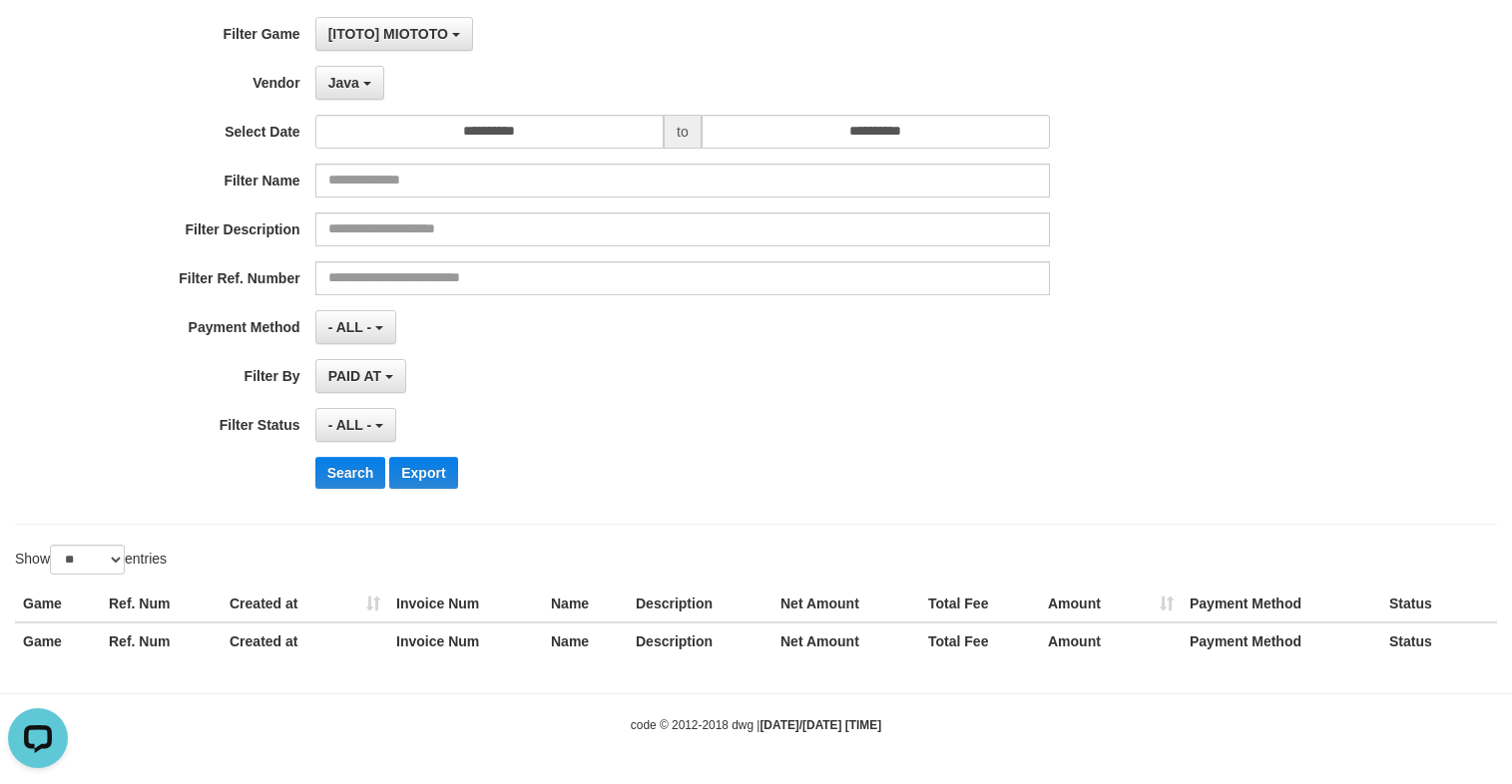 click on "**********" at bounding box center (630, 260) 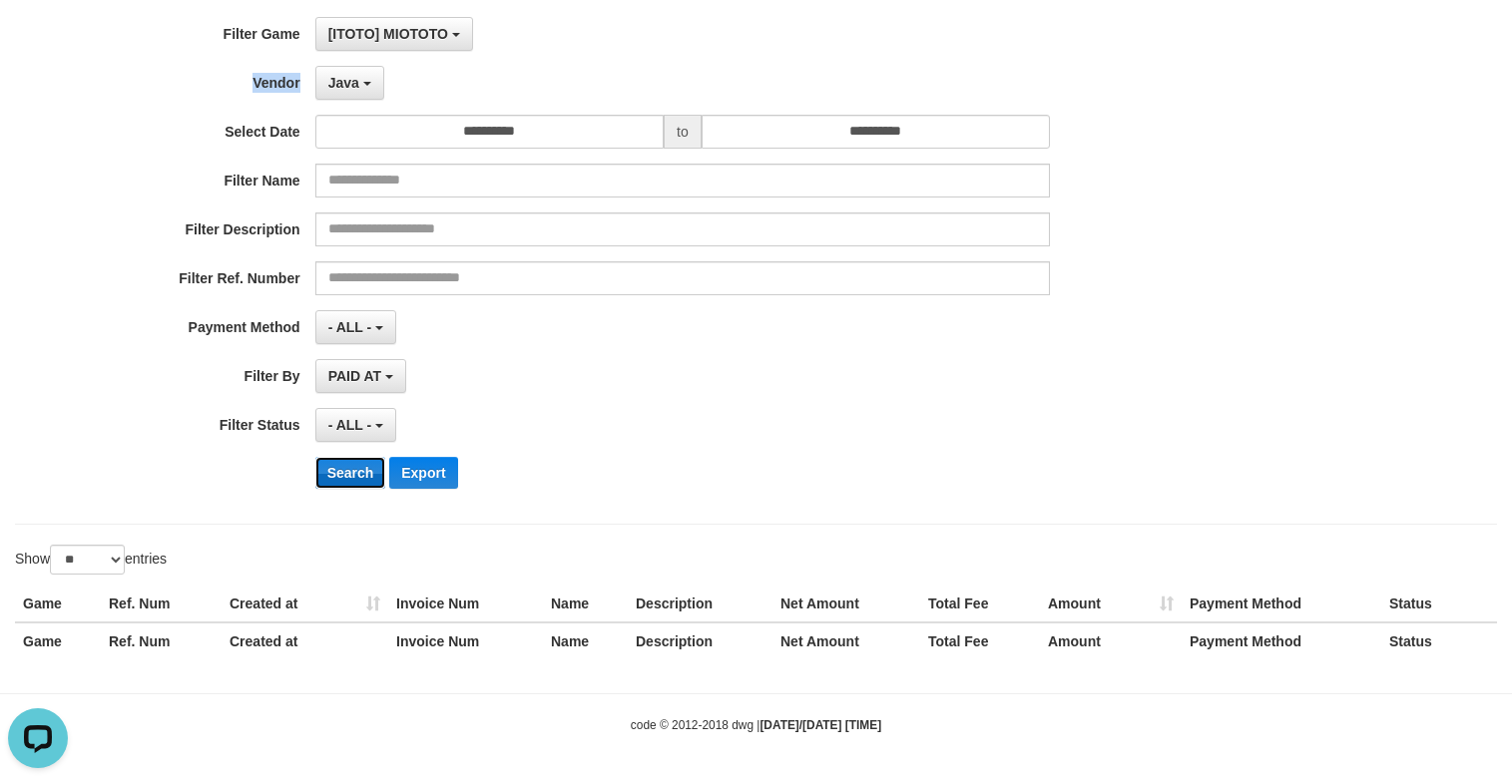 click on "Search" at bounding box center [350, 473] 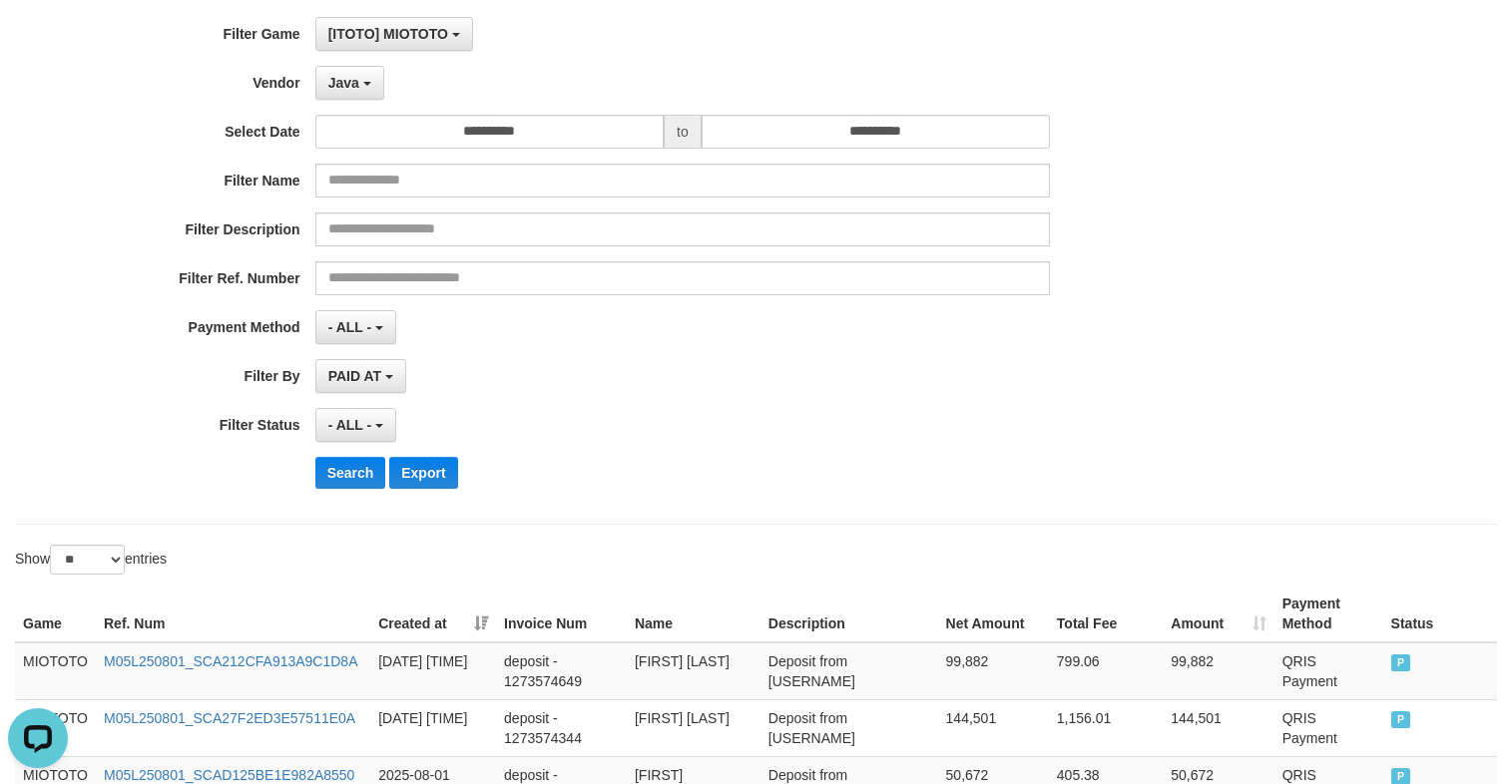 click on "Search
Export" at bounding box center [787, 473] 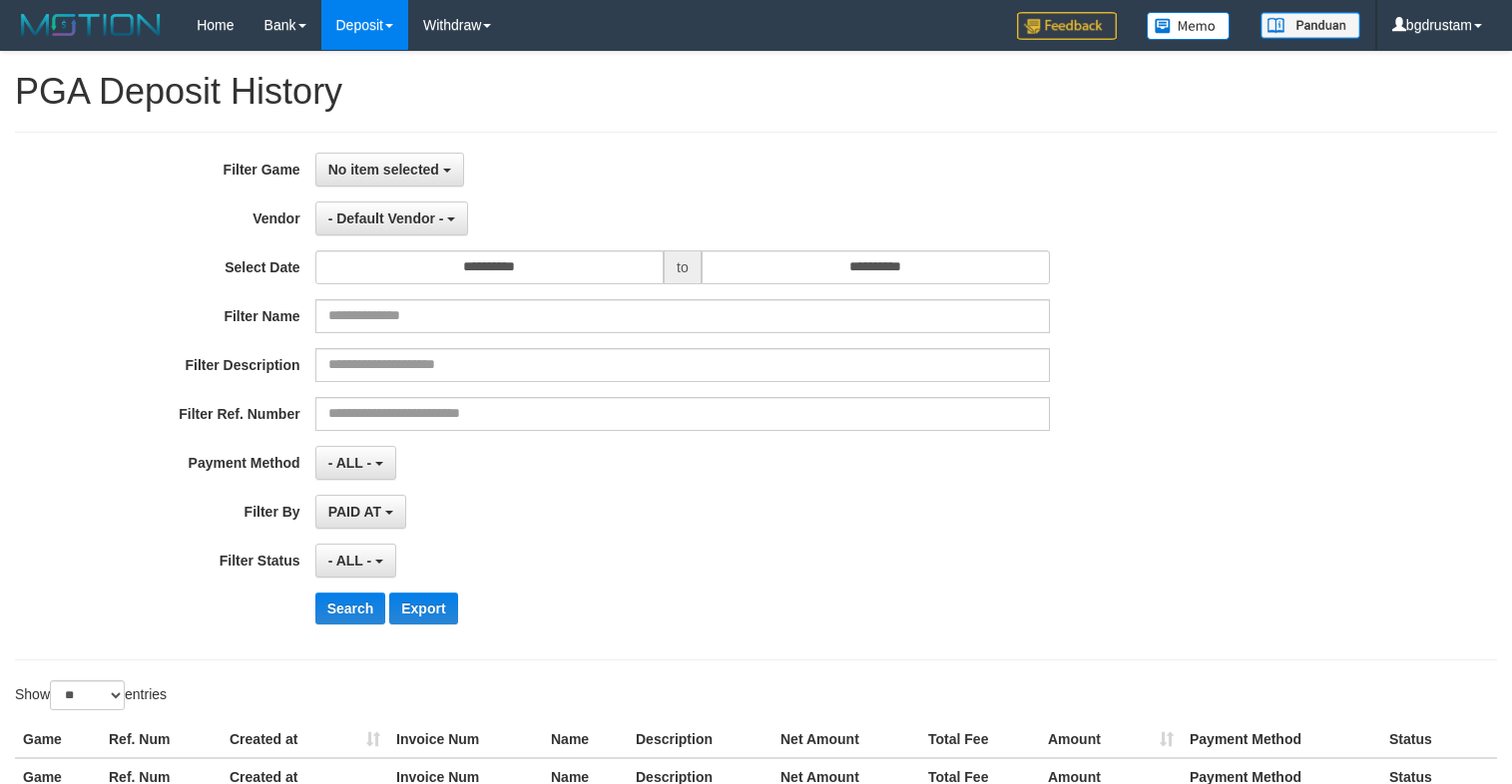 select 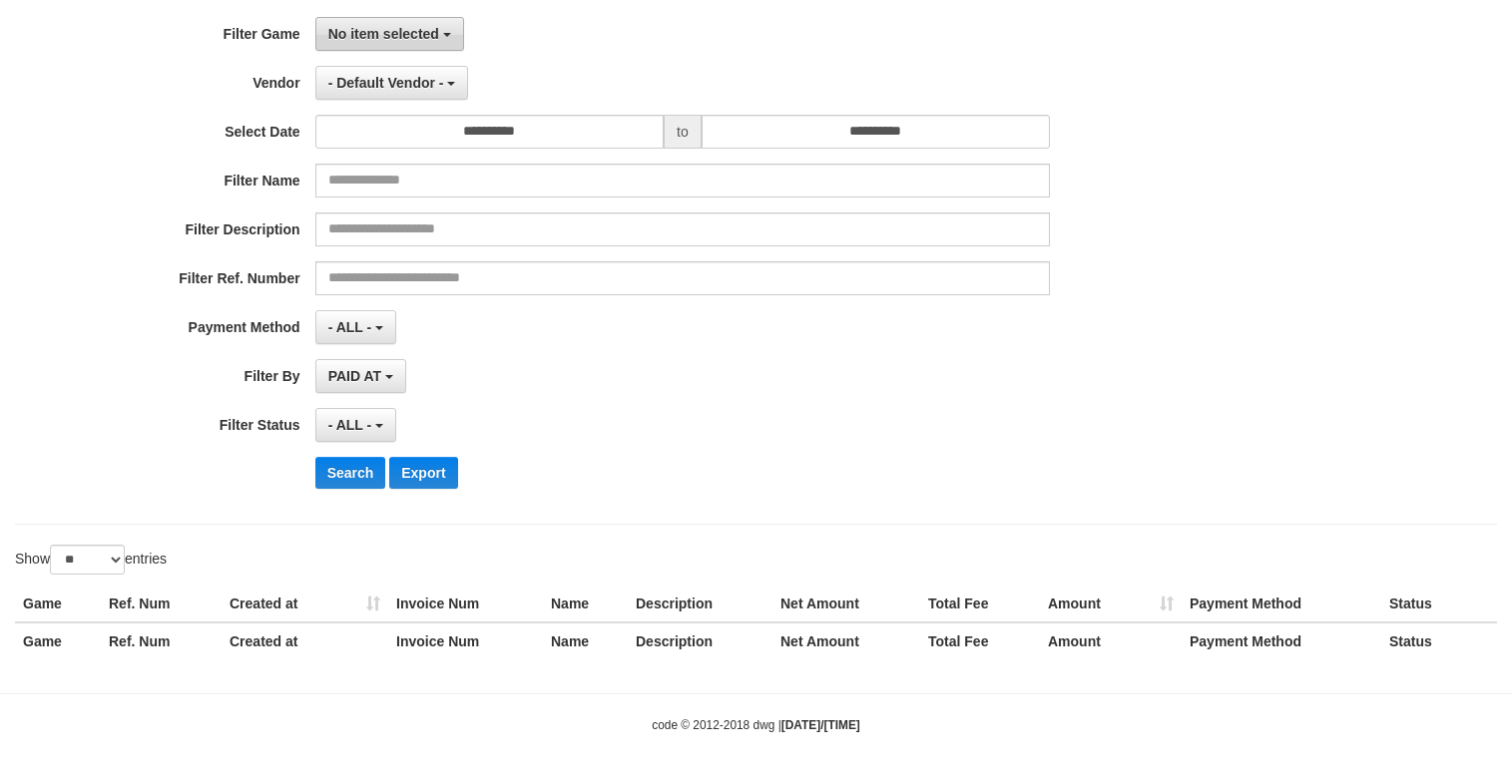 click on "No item selected" at bounding box center [389, 34] 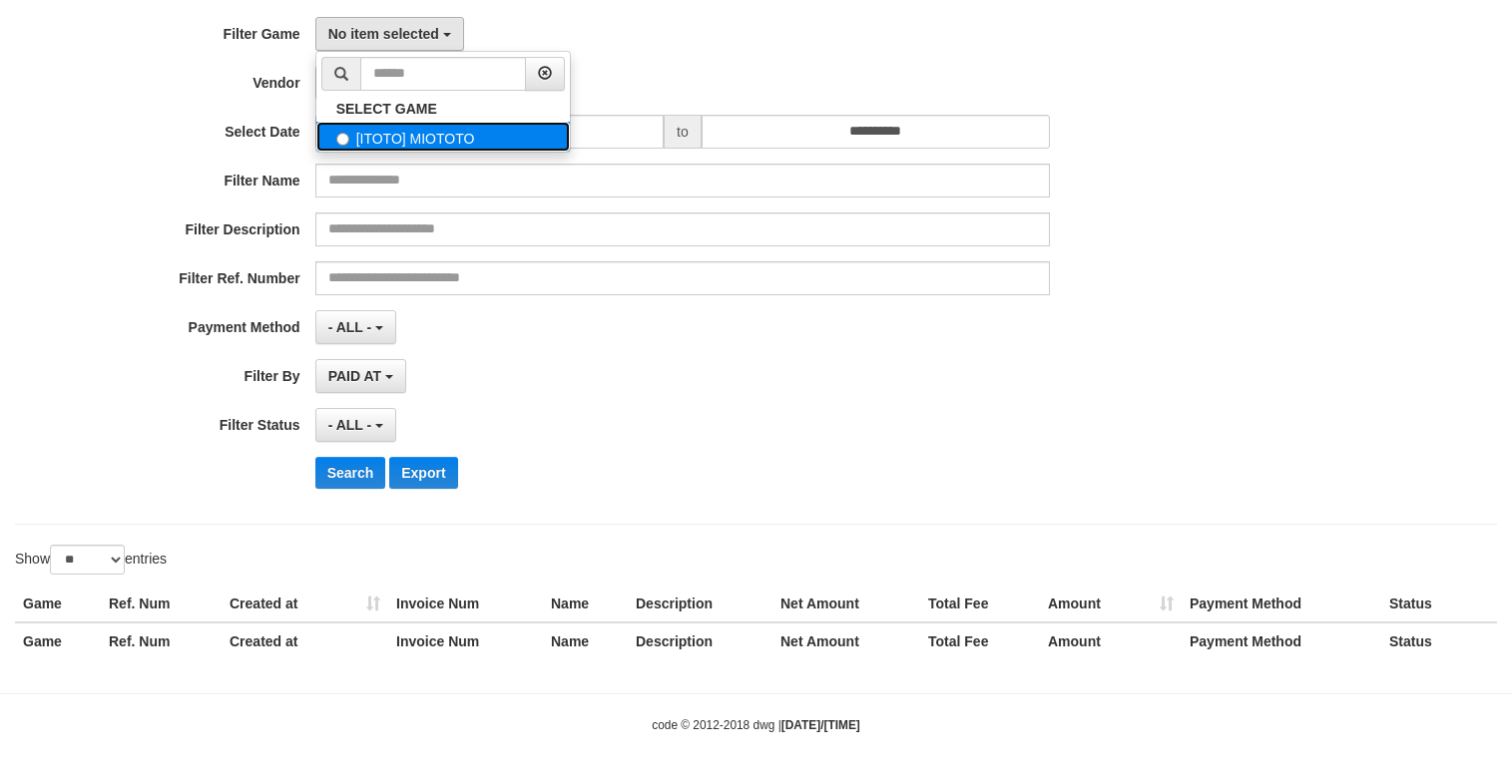 click on "[ITOTO] MIOTOTO" at bounding box center (443, 137) 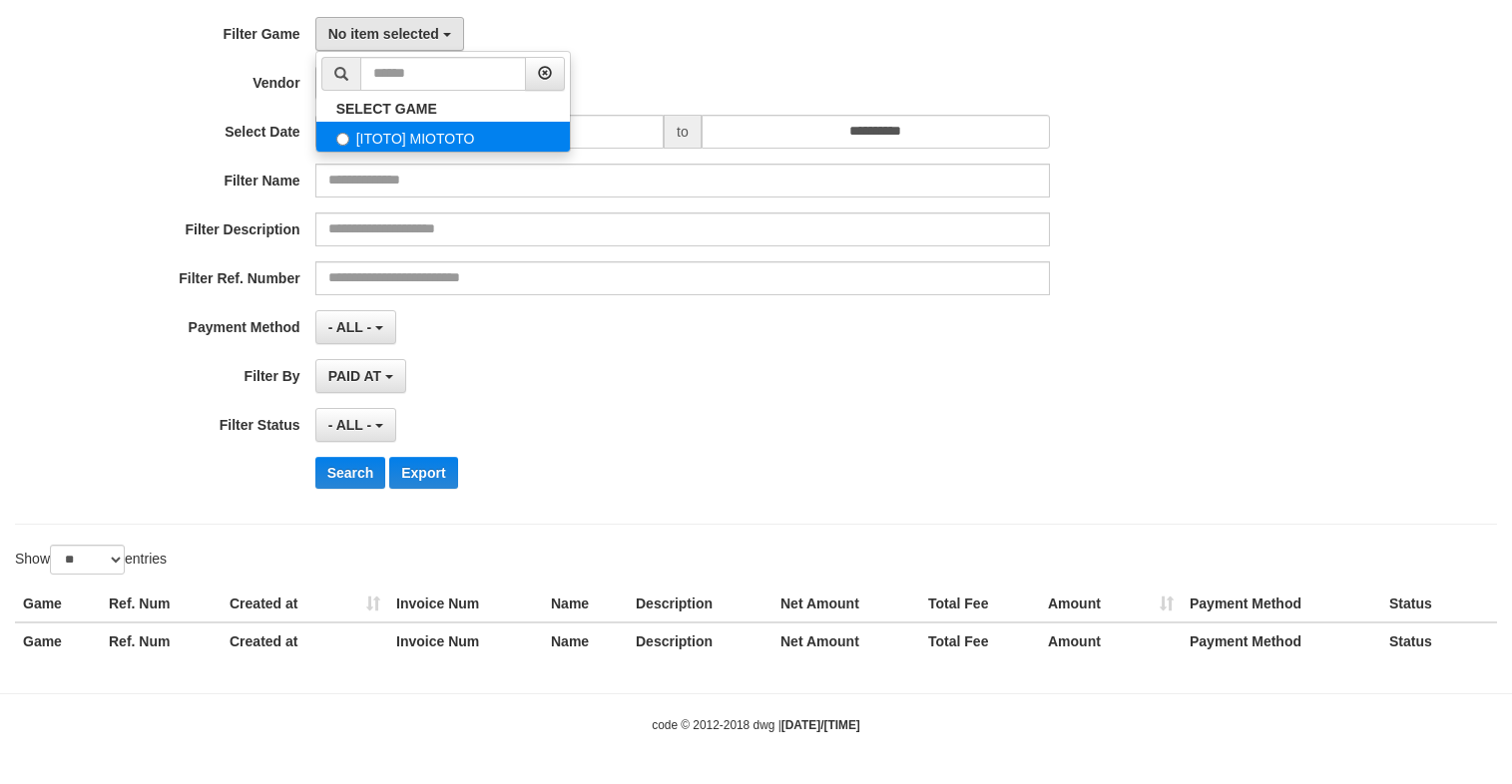 select on "****" 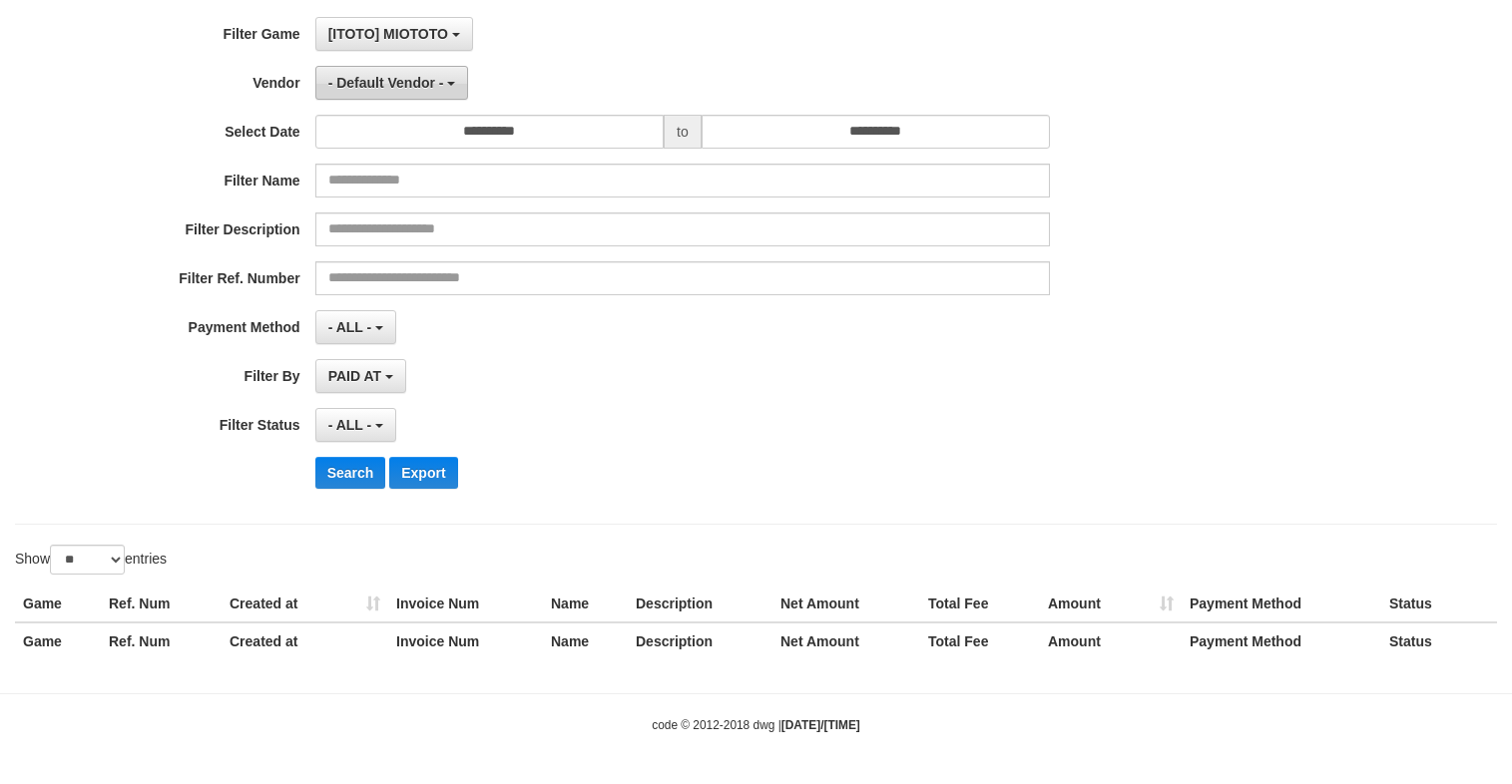 scroll, scrollTop: 18, scrollLeft: 0, axis: vertical 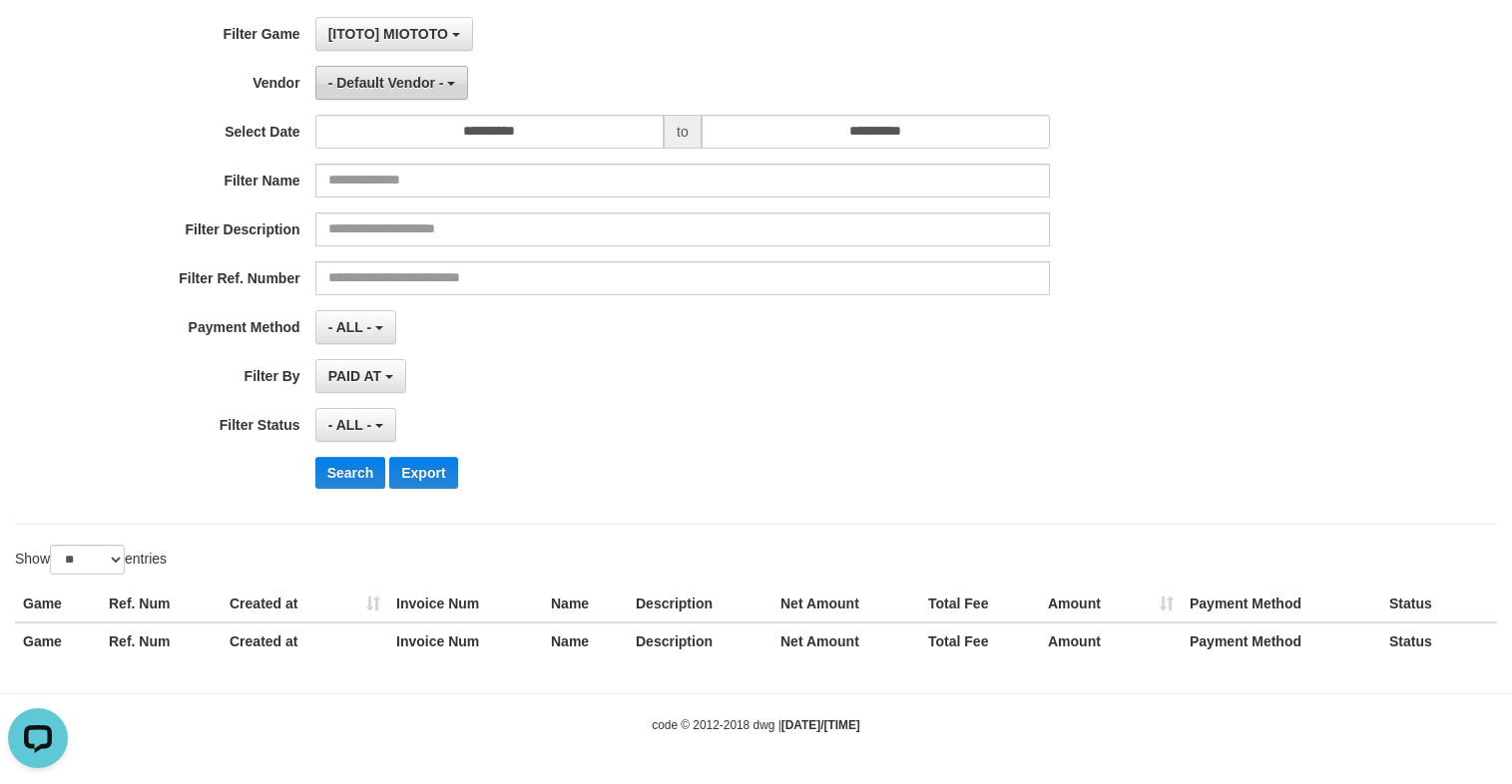 click on "- Default Vendor -" at bounding box center [386, 83] 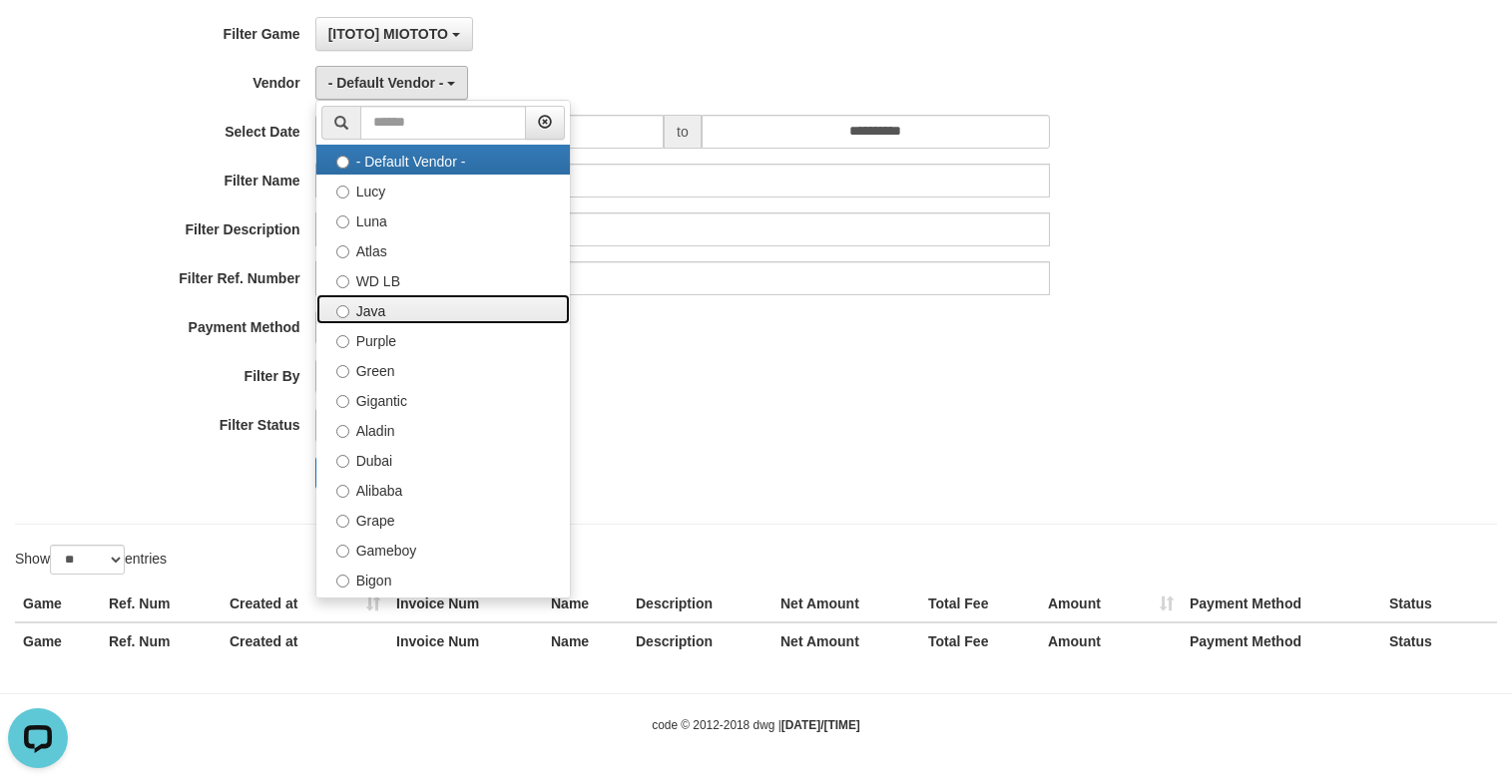 drag, startPoint x: 355, startPoint y: 303, endPoint x: 402, endPoint y: 261, distance: 63.03174 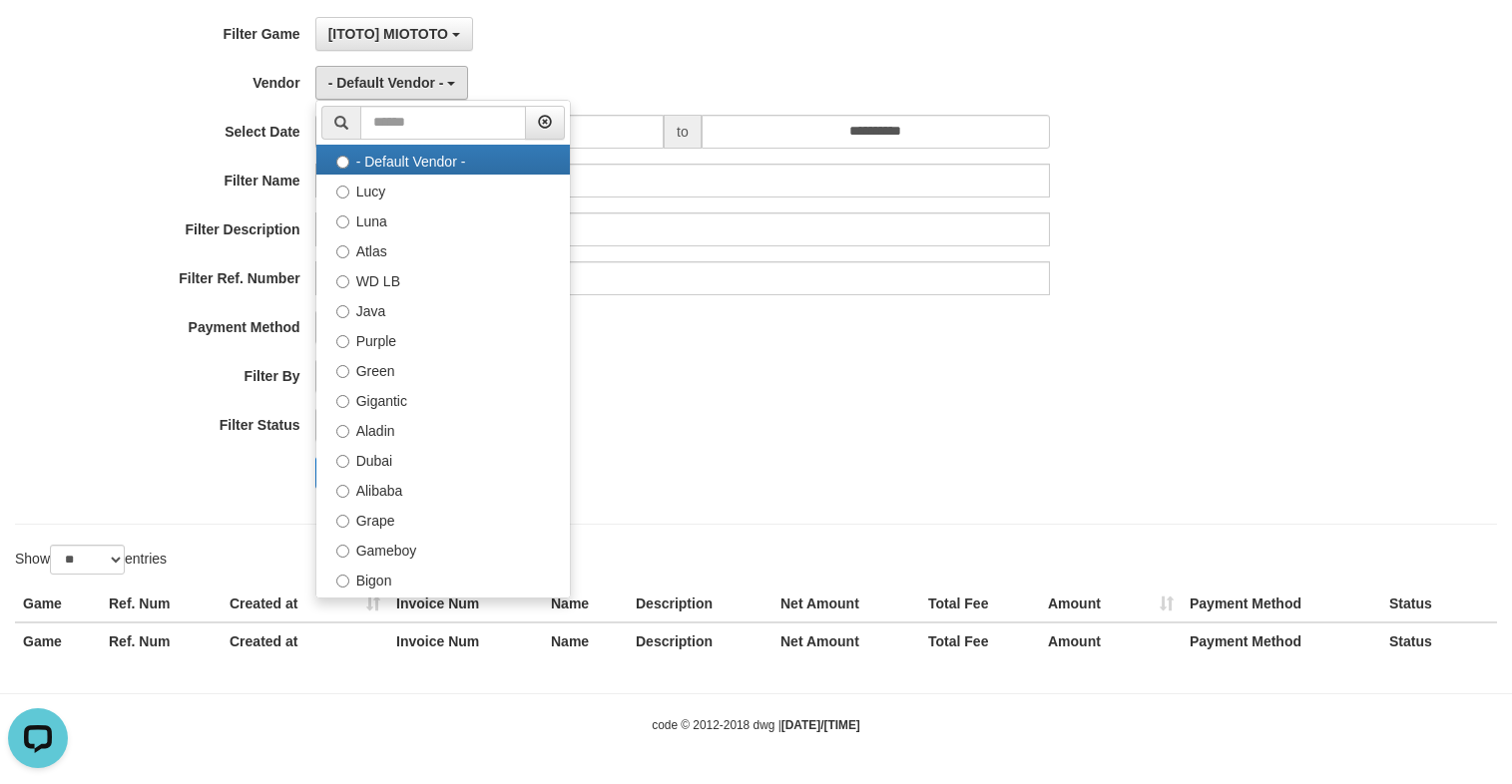 select on "**********" 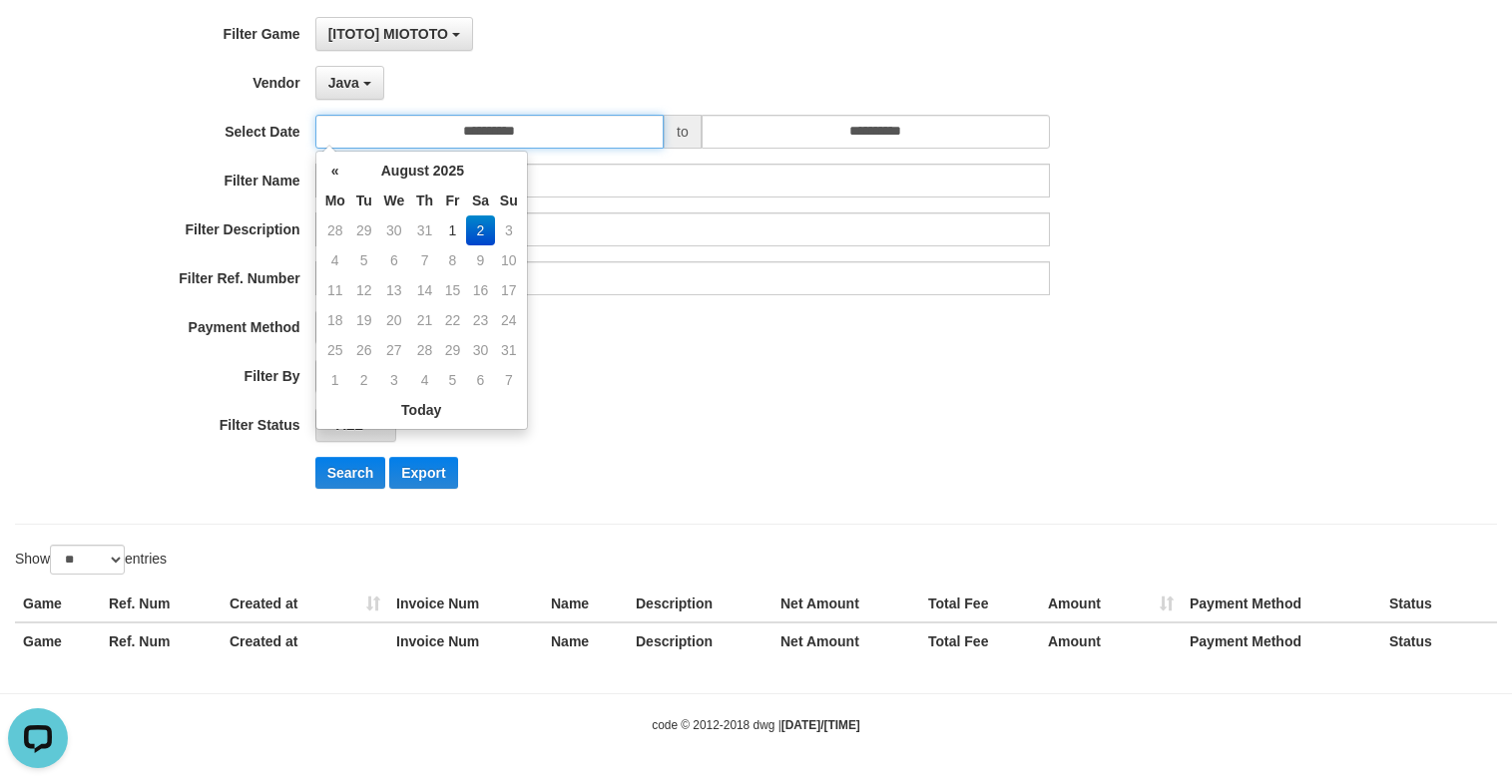 drag, startPoint x: 470, startPoint y: 128, endPoint x: 500, endPoint y: 181, distance: 60.90156 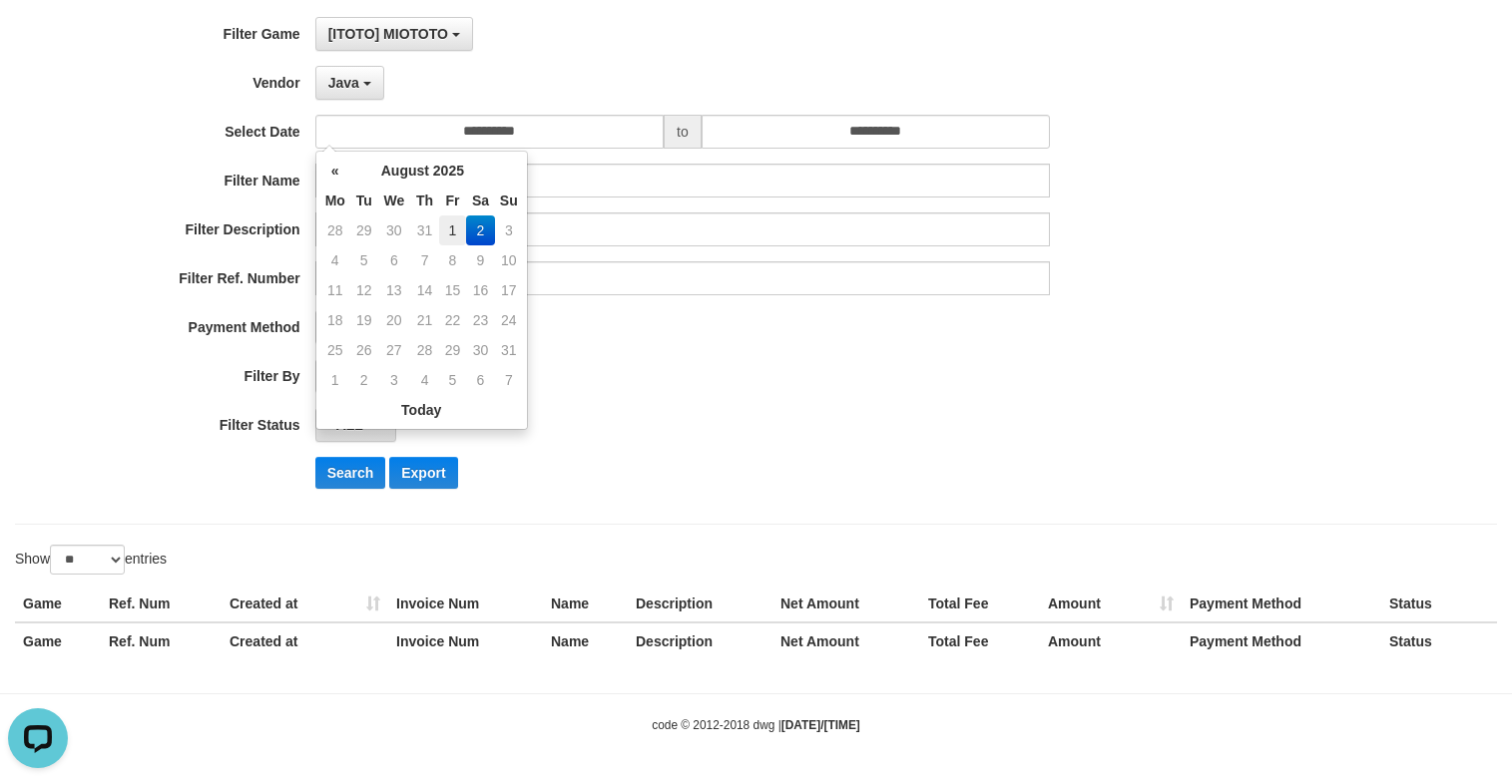 click on "1" at bounding box center [452, 230] 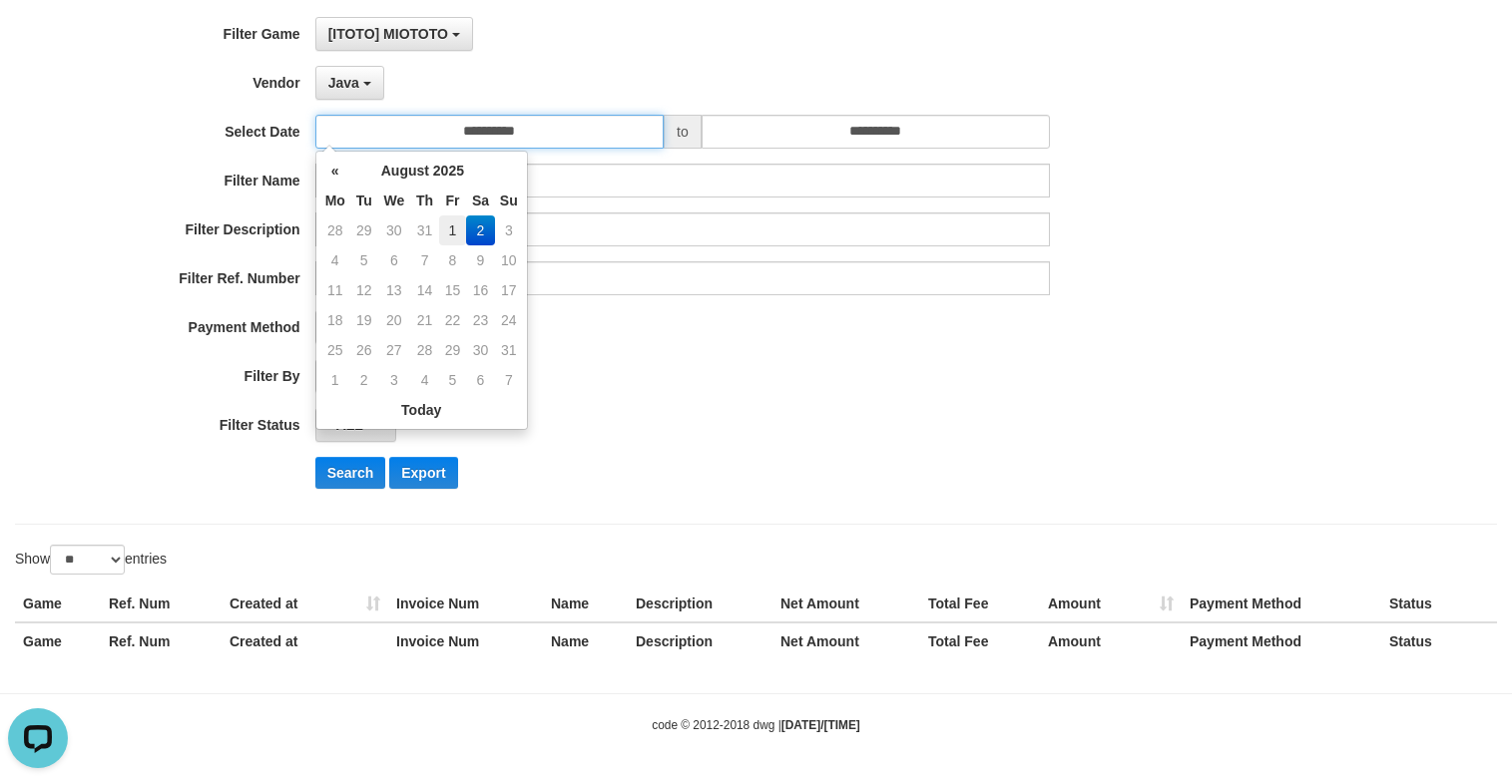 type on "**********" 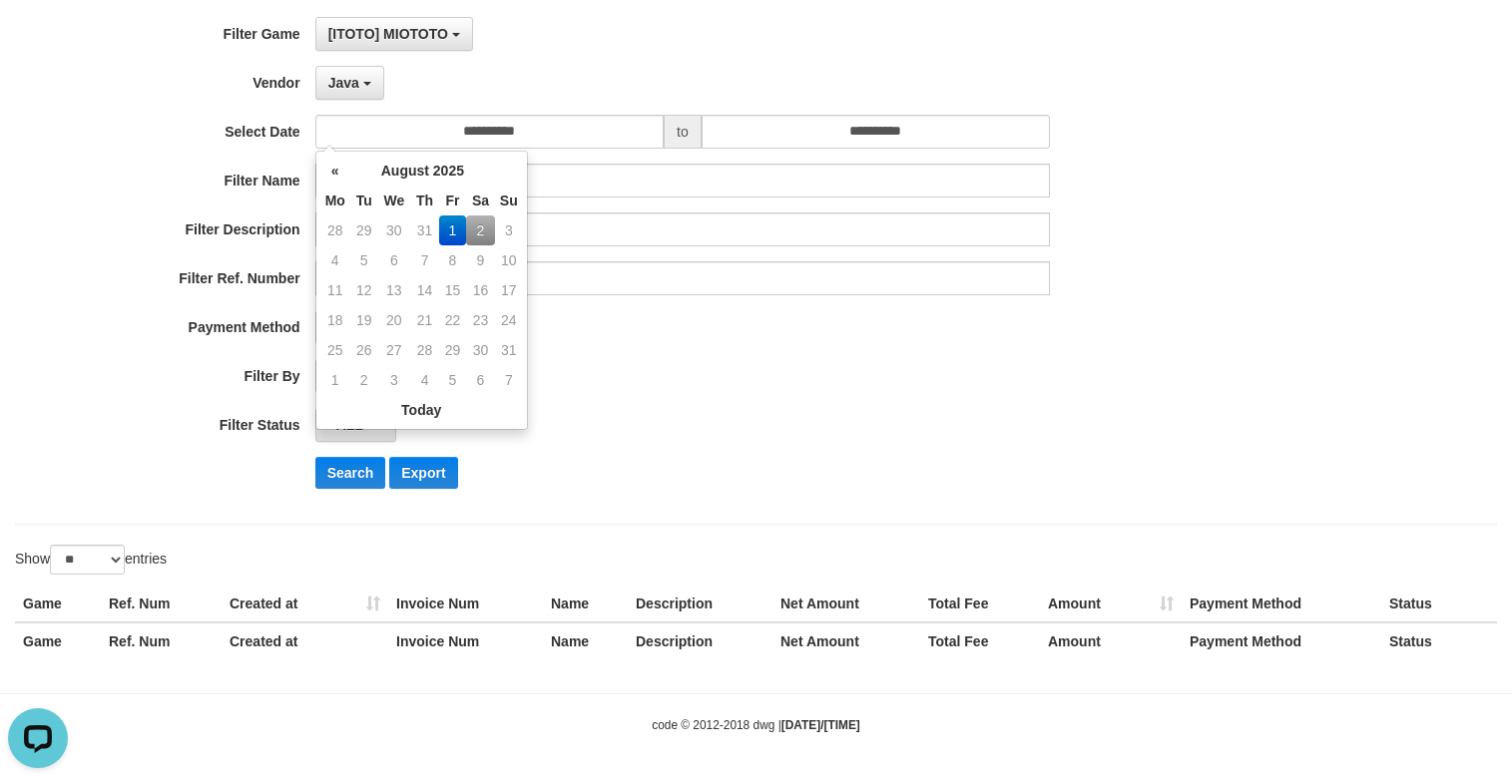 drag, startPoint x: 749, startPoint y: 108, endPoint x: 755, endPoint y: 184, distance: 76.23647 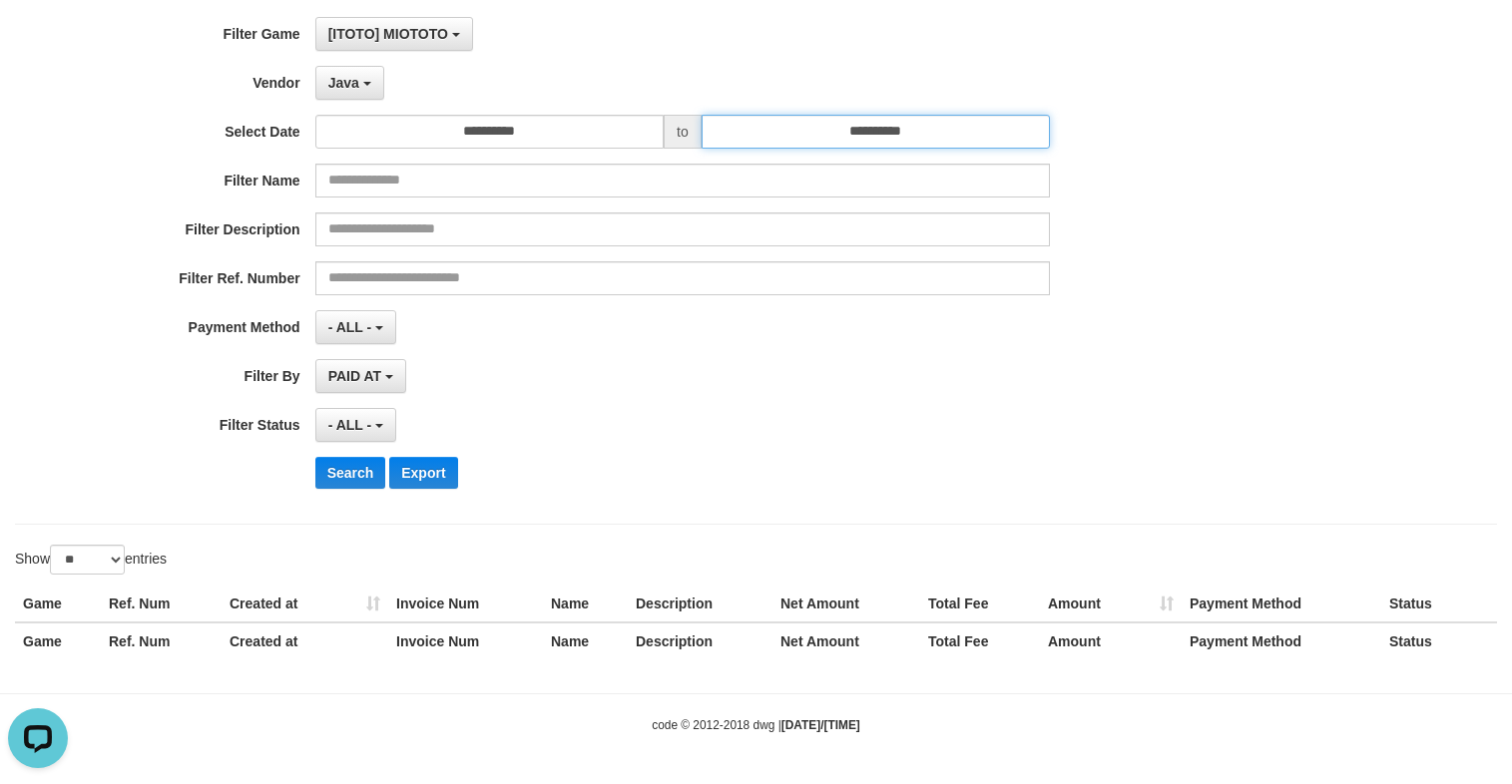 click on "**********" at bounding box center (875, 132) 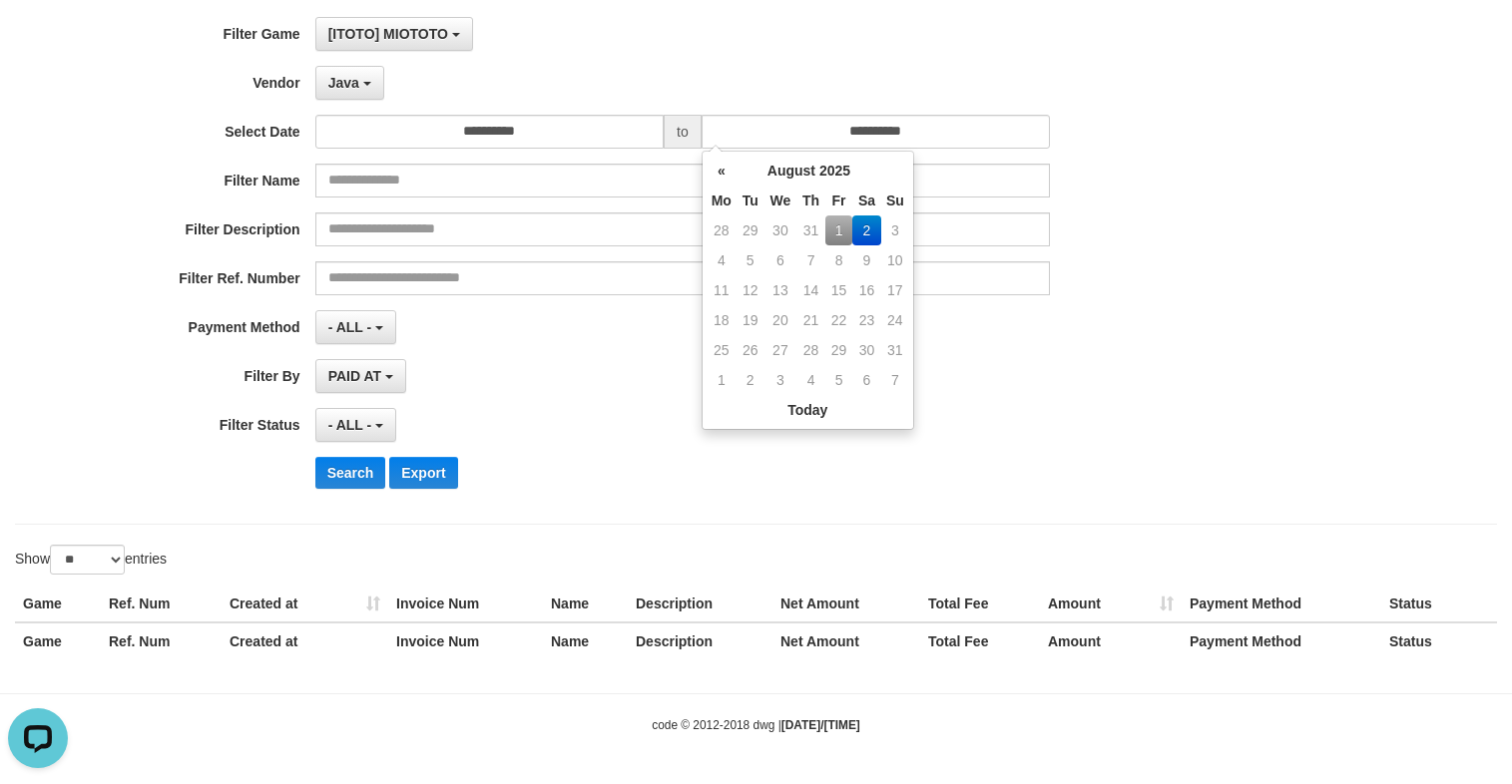 click on "1" at bounding box center [838, 230] 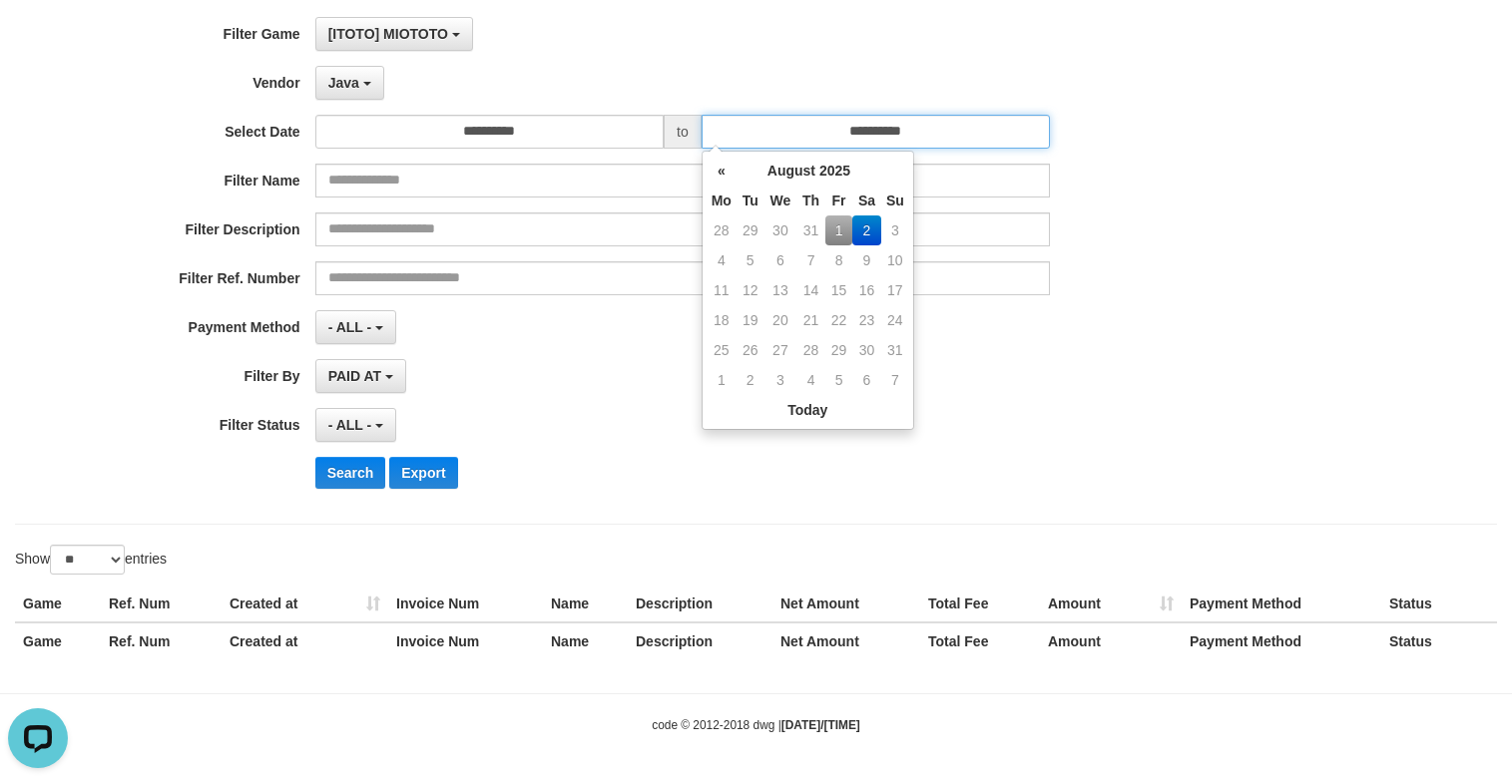 type on "**********" 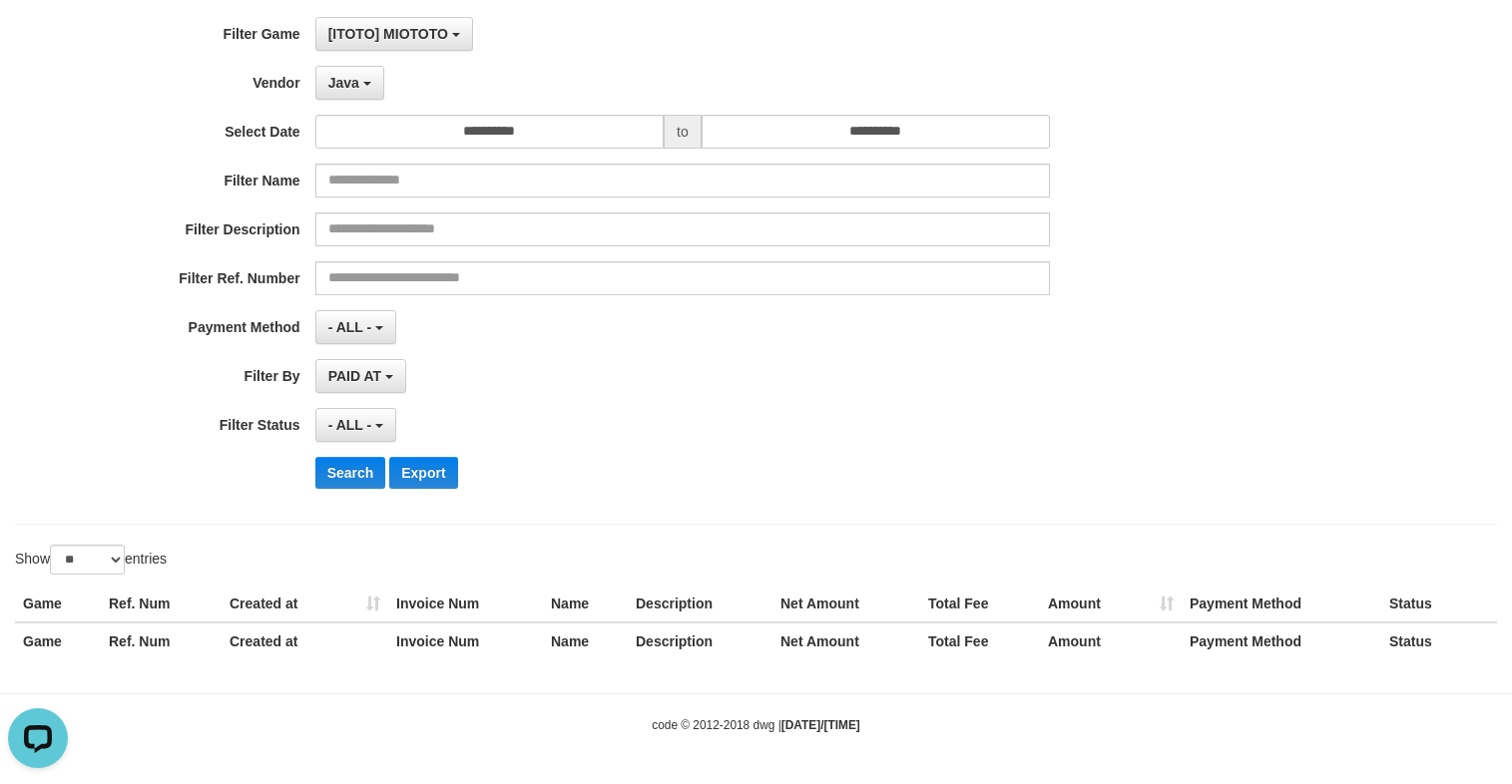 drag, startPoint x: 807, startPoint y: 30, endPoint x: 643, endPoint y: 266, distance: 287.38824 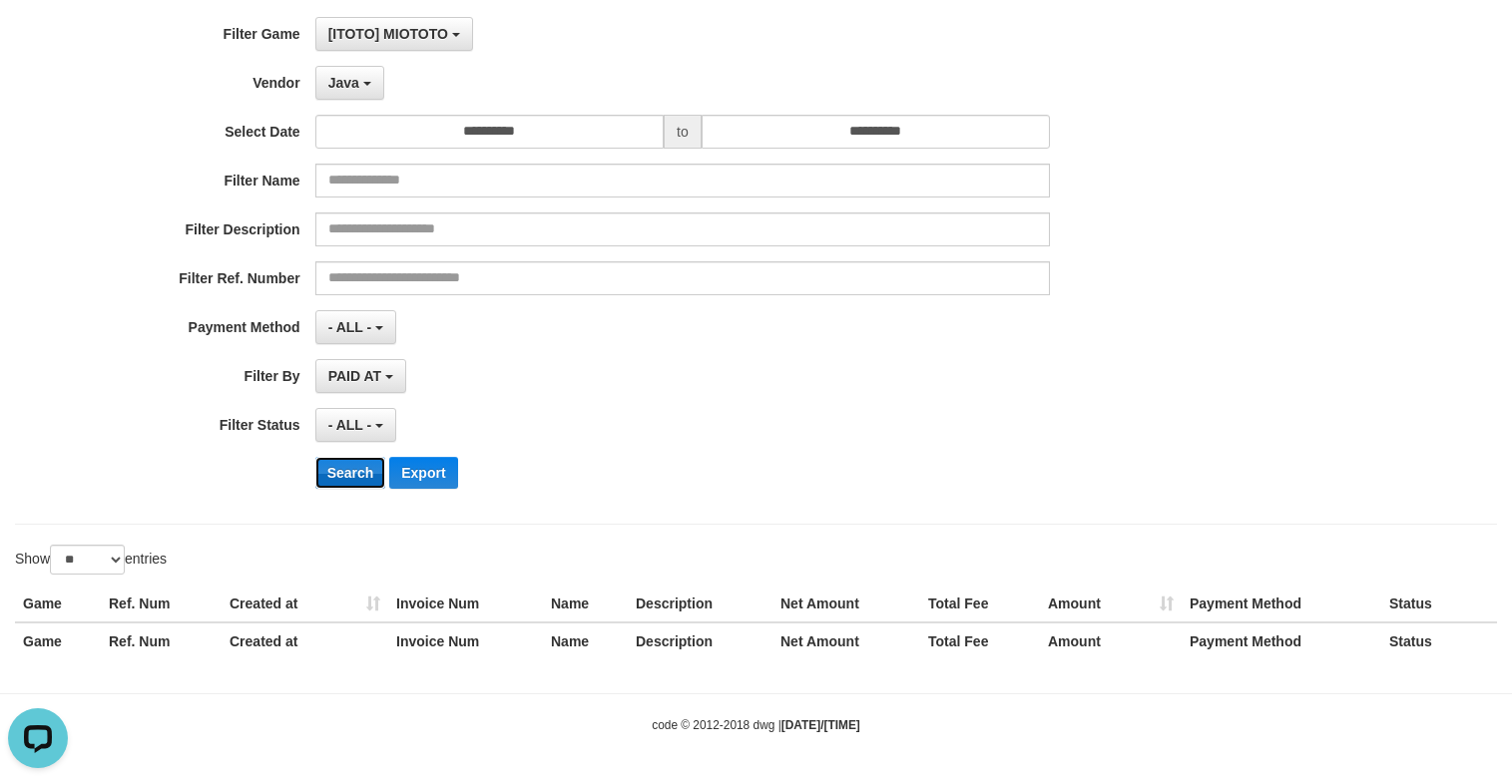 click on "Search" at bounding box center [350, 473] 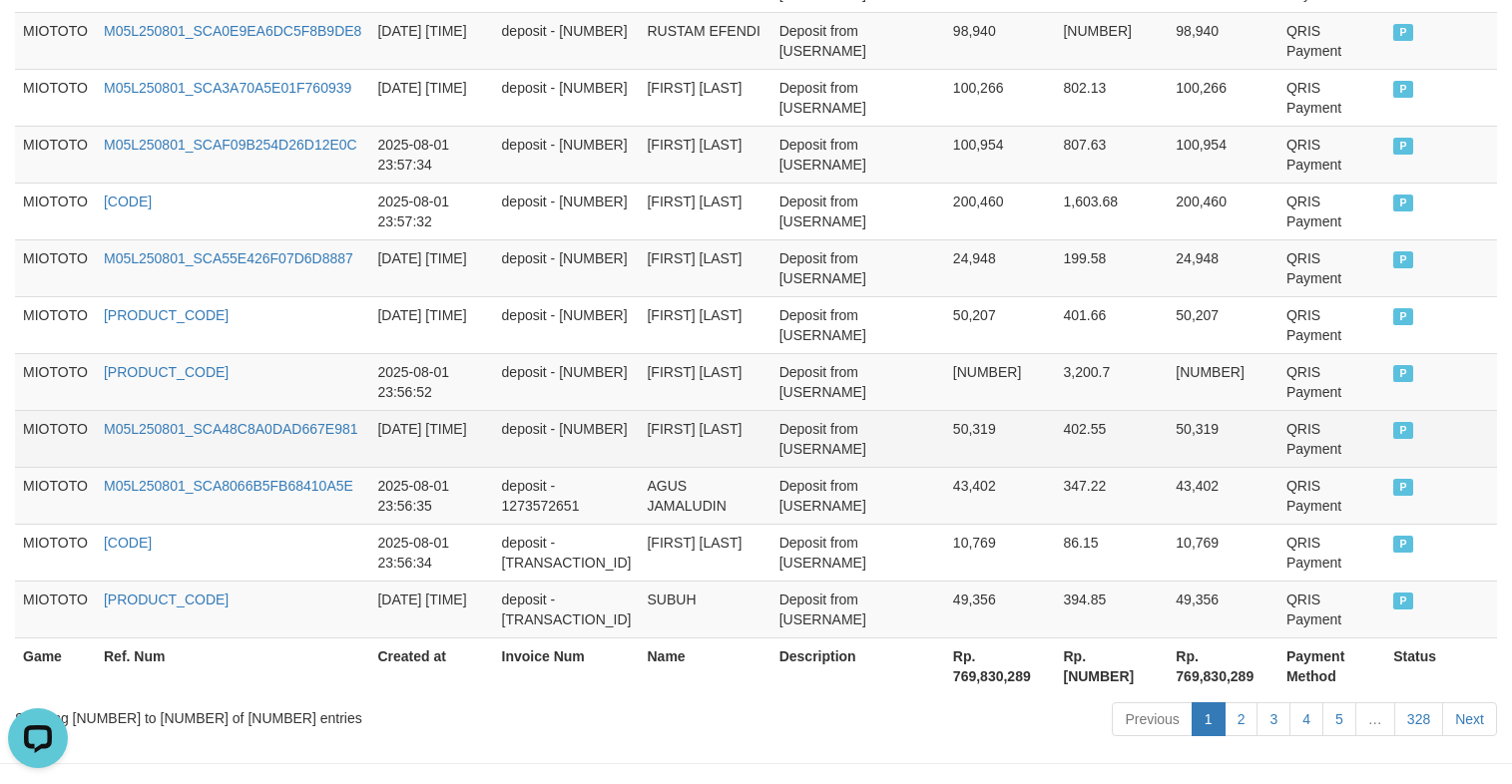 scroll, scrollTop: 1632, scrollLeft: 0, axis: vertical 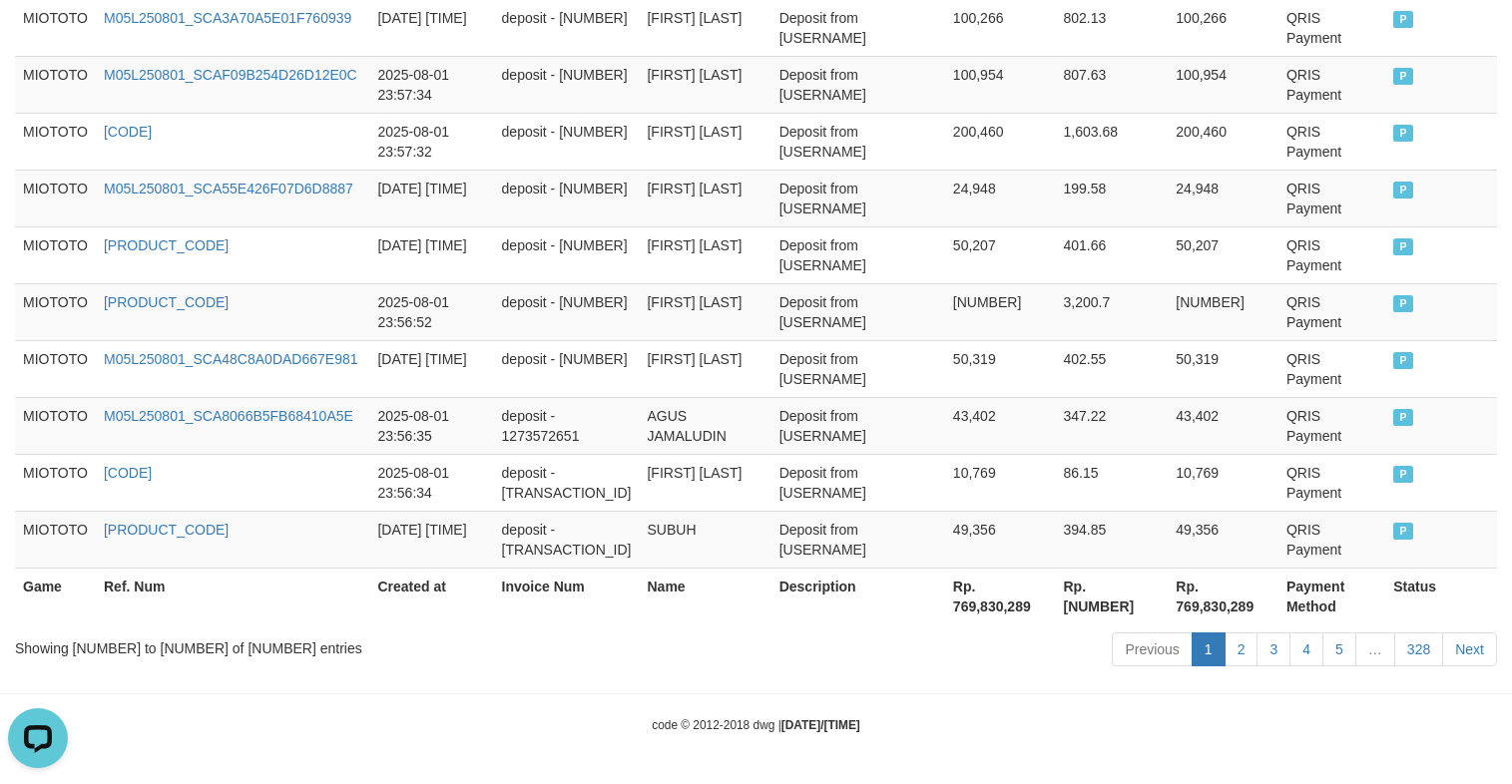 click on "Rp. 769,830,289" at bounding box center [1223, 595] 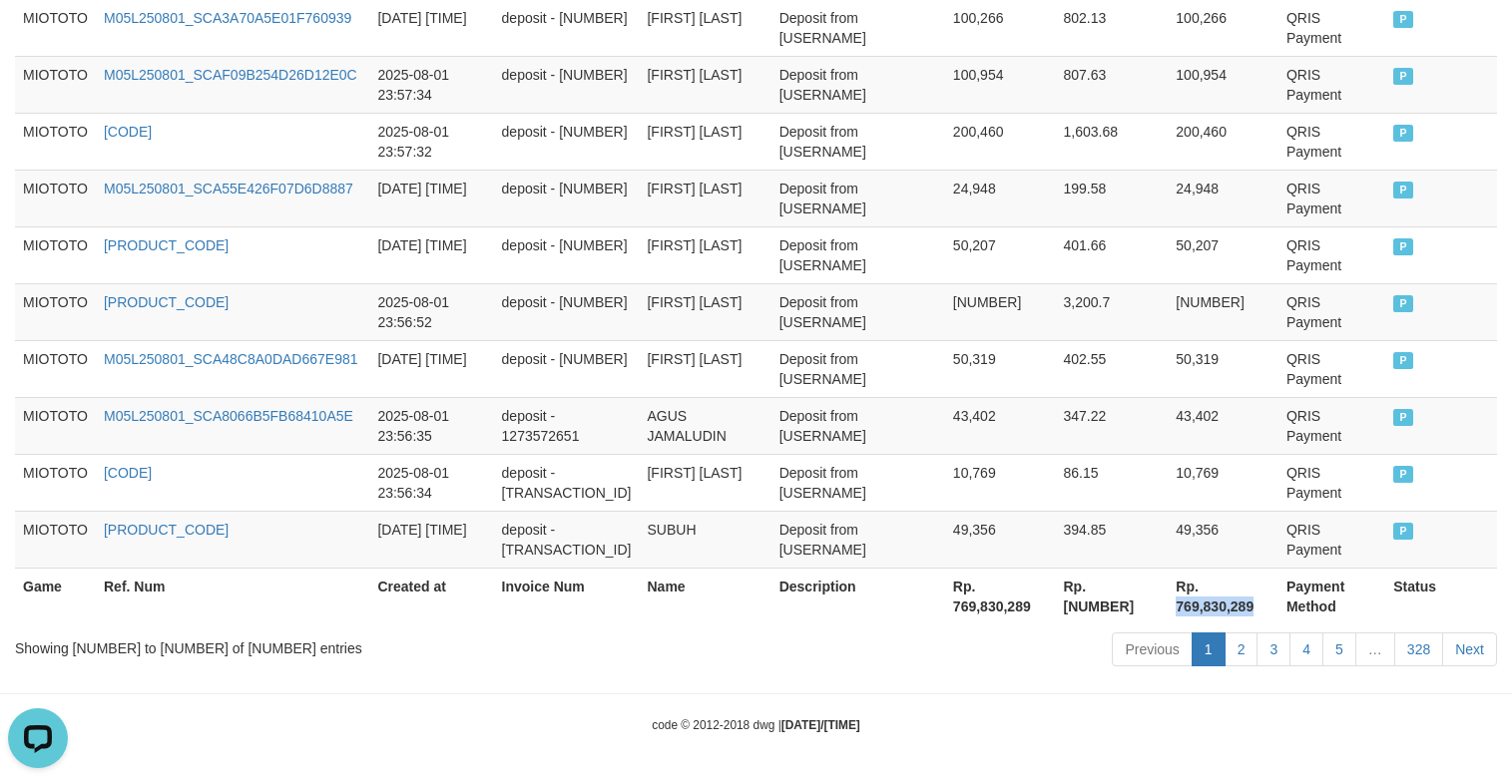 click on "Rp. 769,830,289" at bounding box center (1223, 595) 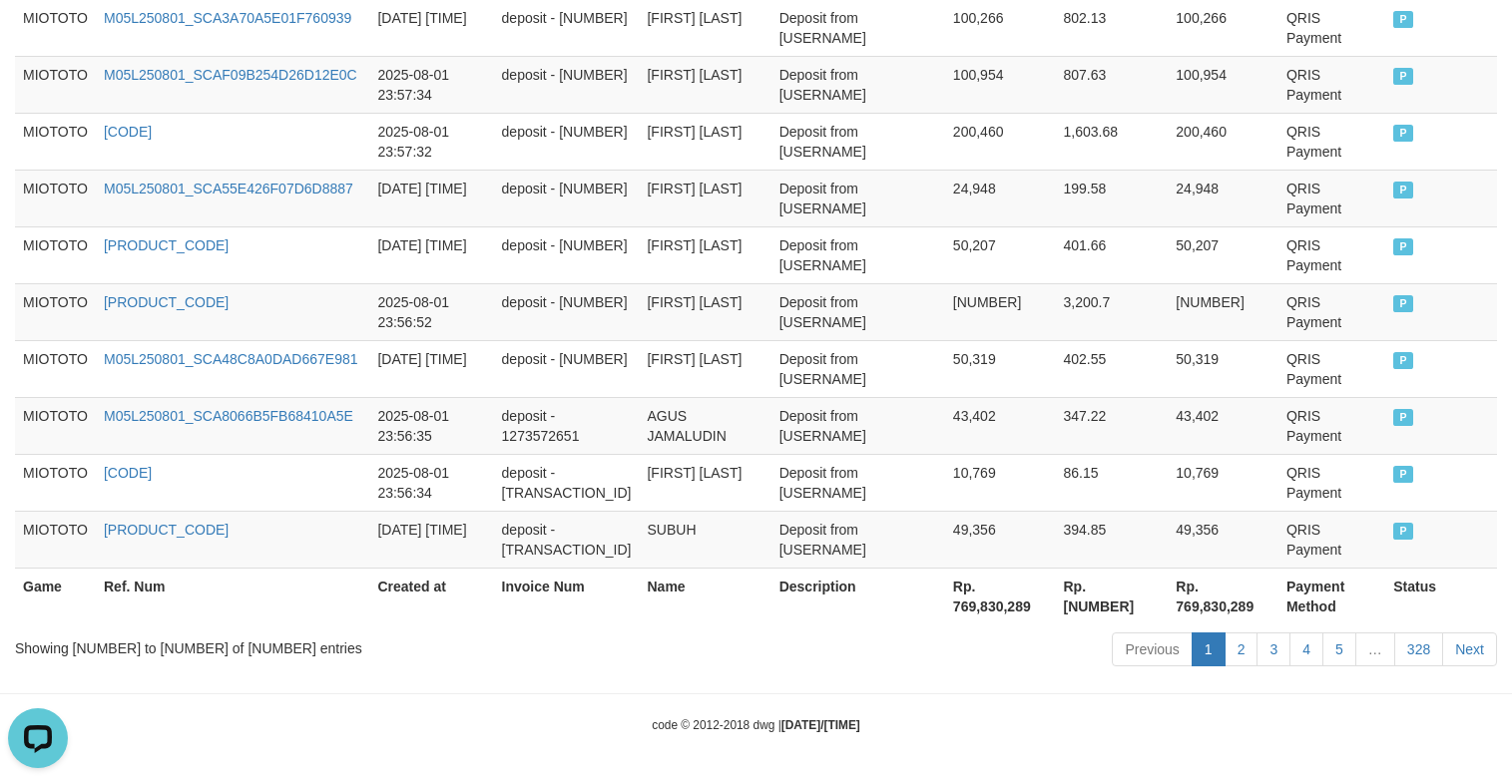 click on "Showing [NUMBER] to [NUMBER] of [NUMBER] entries" at bounding box center (314, 644) 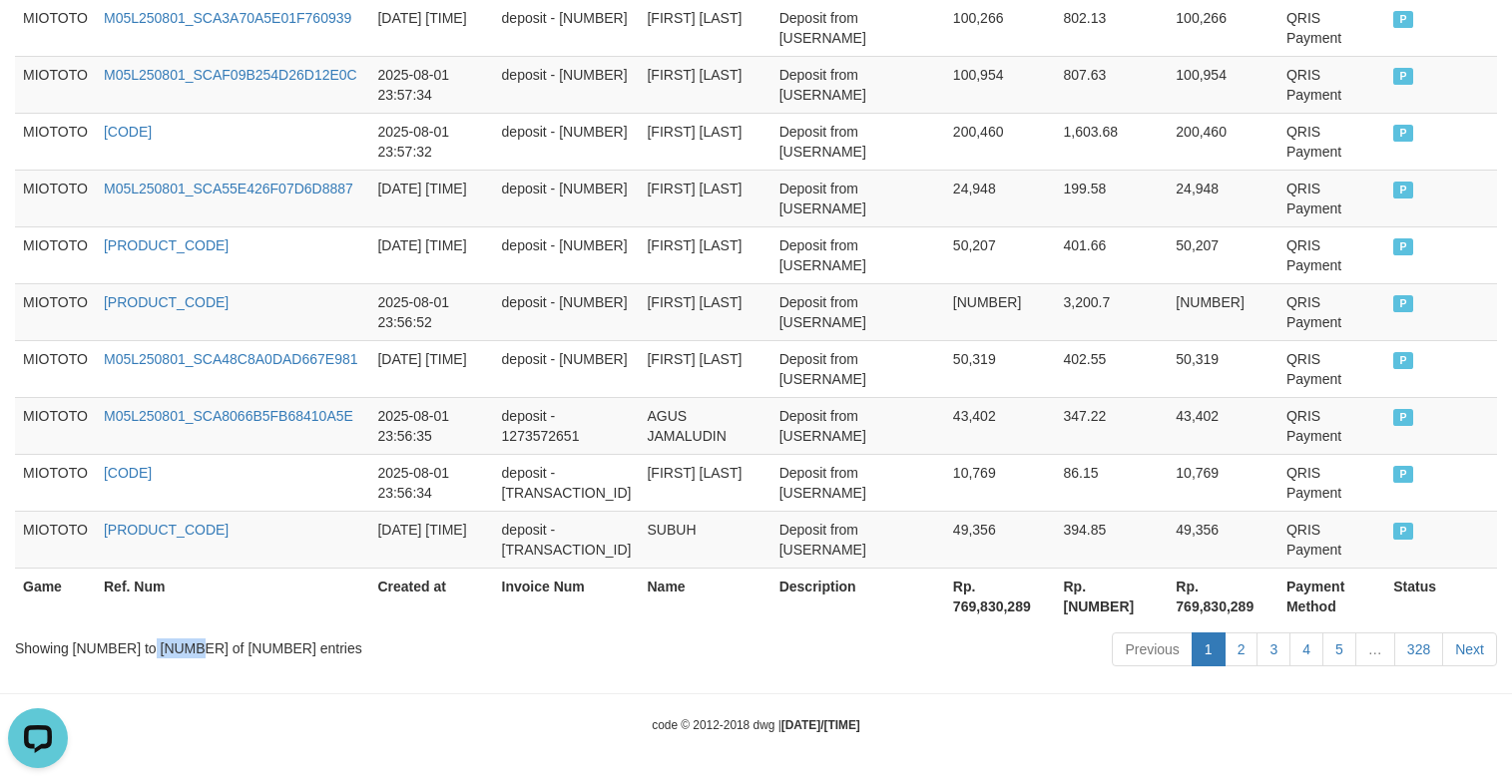 click on "Showing [NUMBER] to [NUMBER] of [NUMBER] entries" at bounding box center (314, 644) 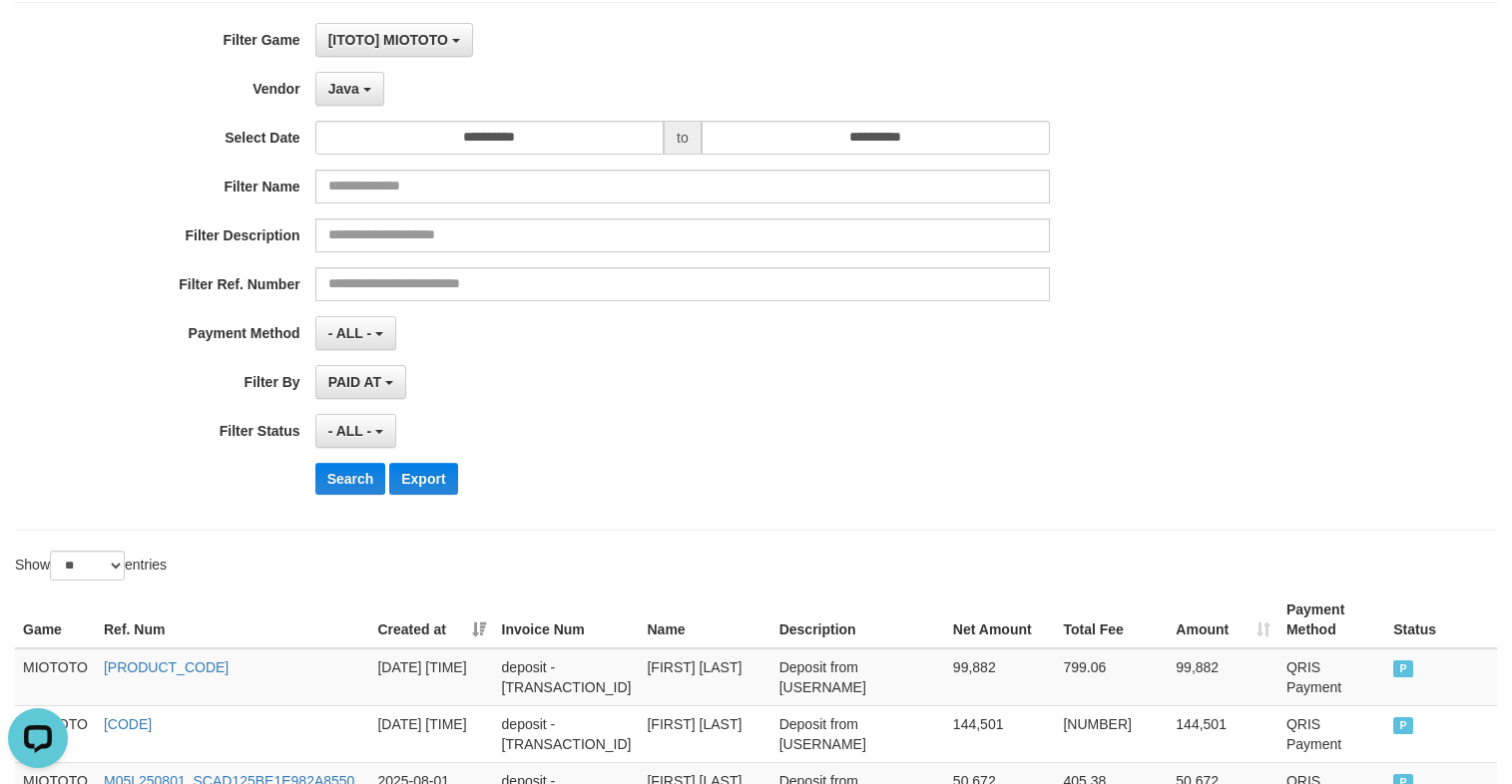scroll, scrollTop: 0, scrollLeft: 0, axis: both 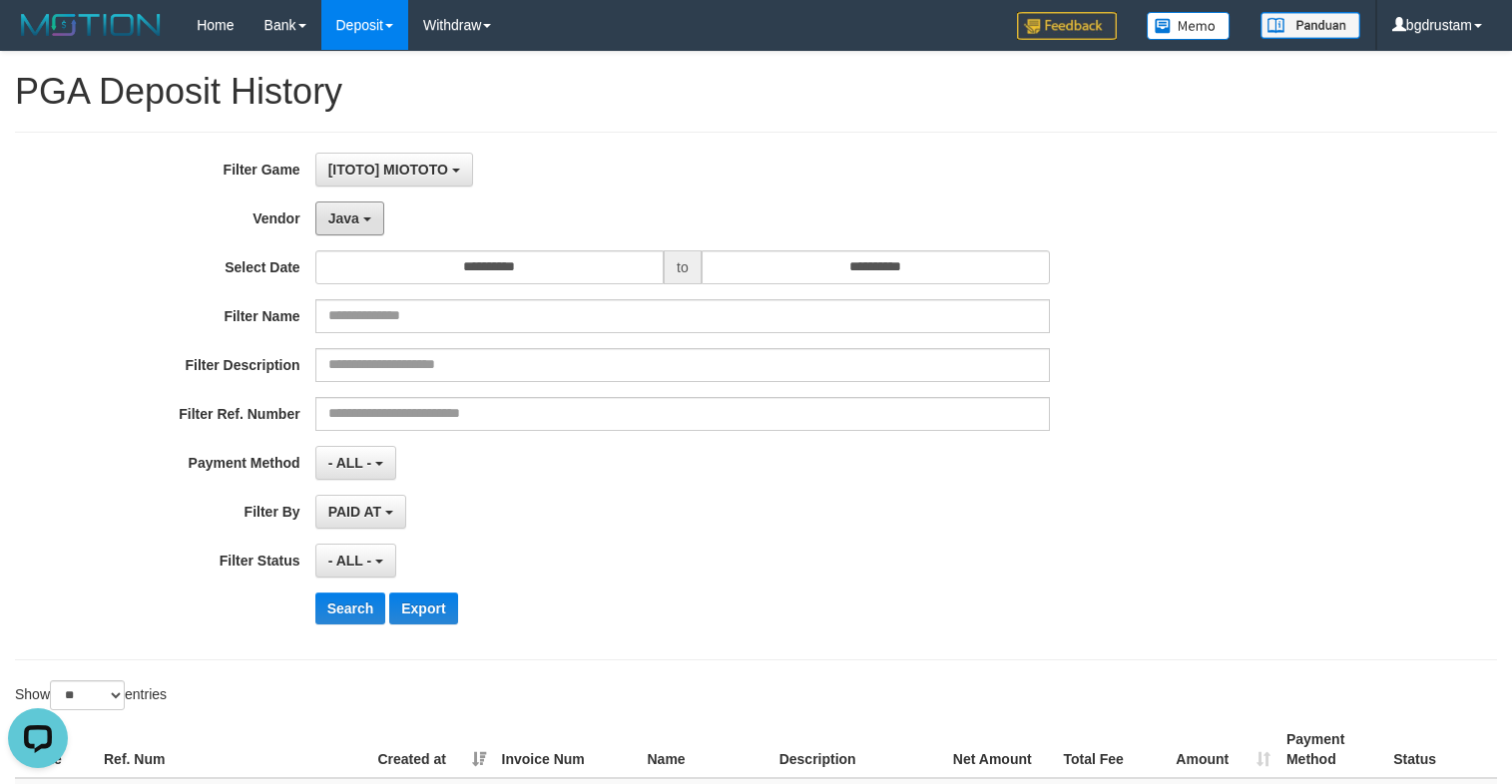 drag, startPoint x: 380, startPoint y: 211, endPoint x: 386, endPoint y: 256, distance: 45.39824 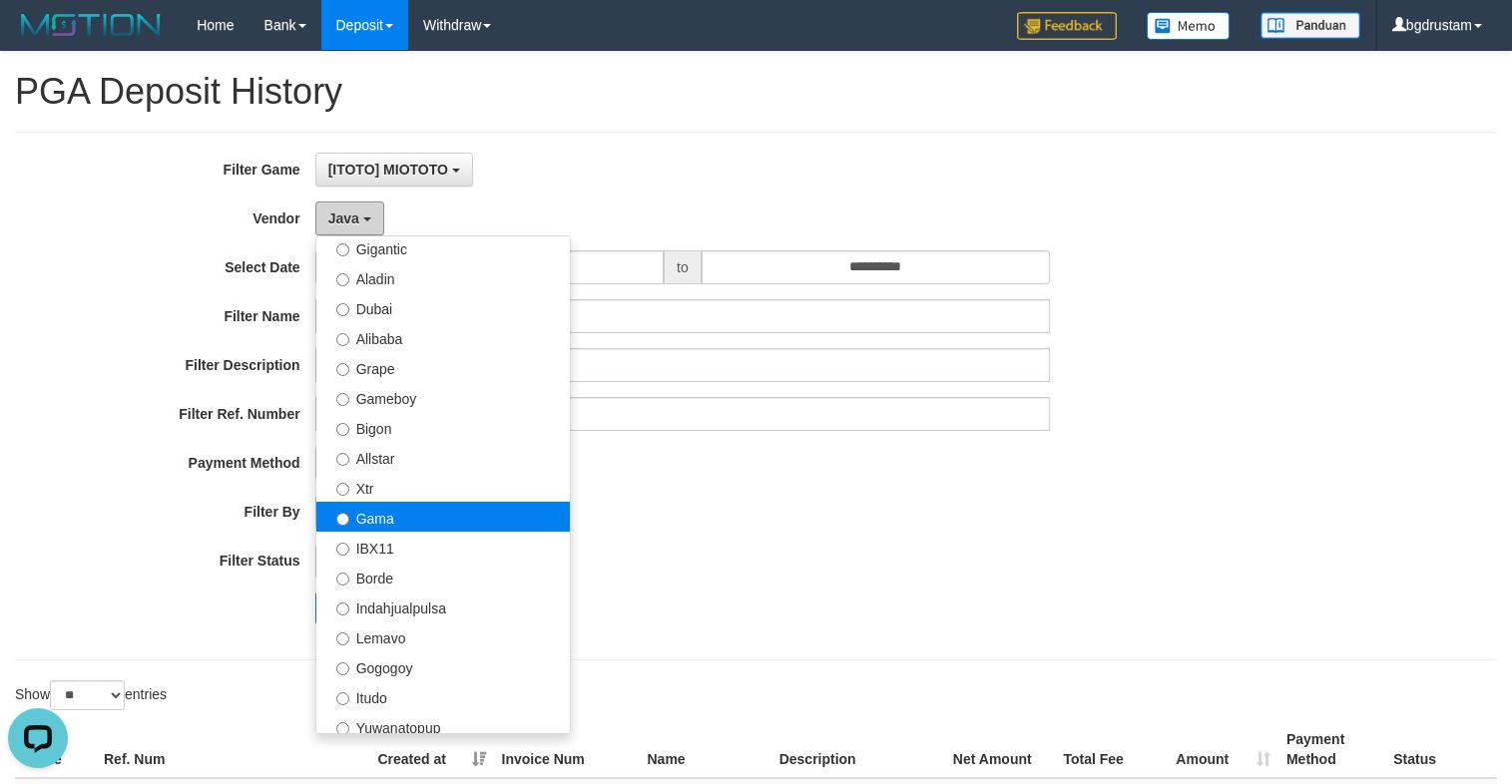 scroll, scrollTop: 299, scrollLeft: 0, axis: vertical 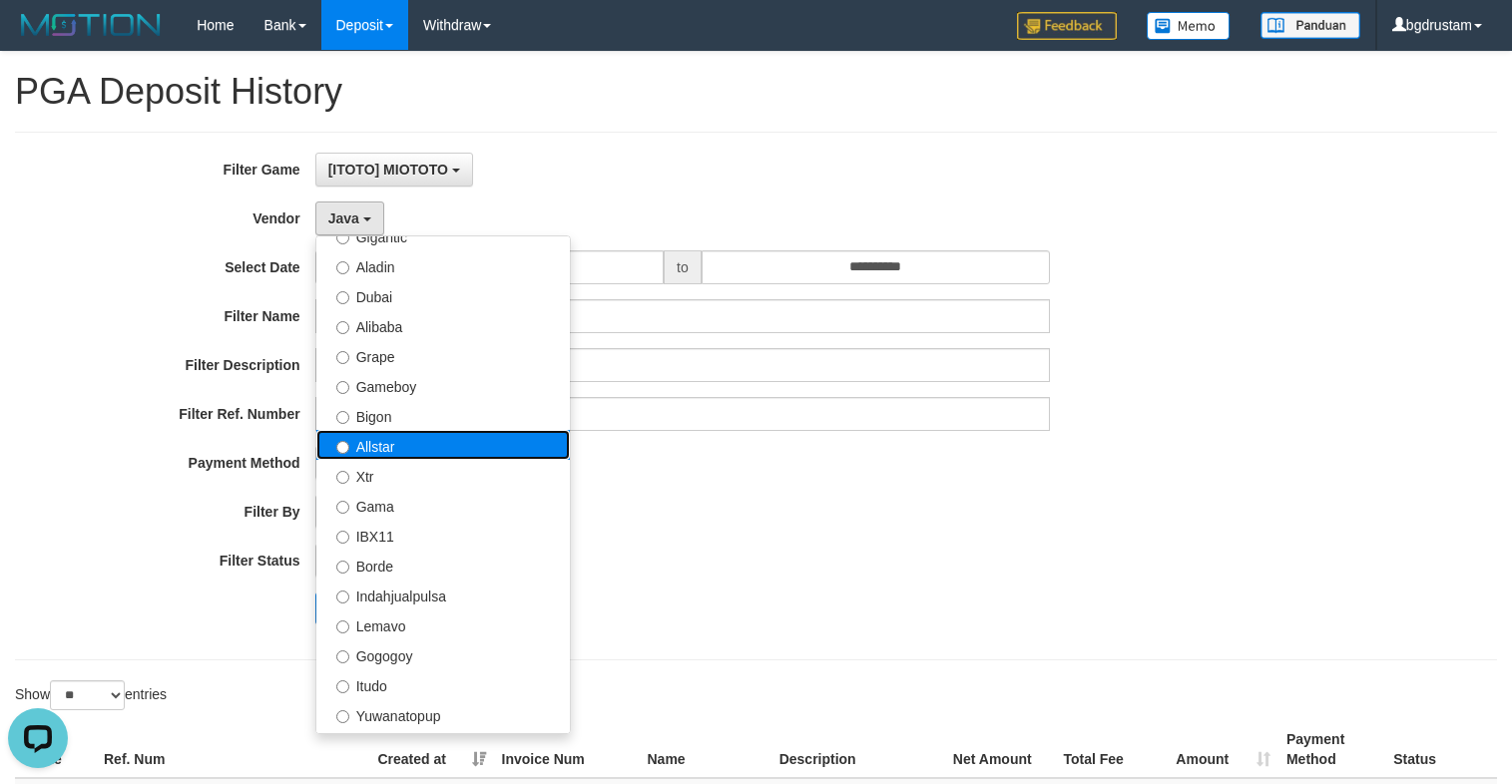 click on "Allstar" at bounding box center [443, 445] 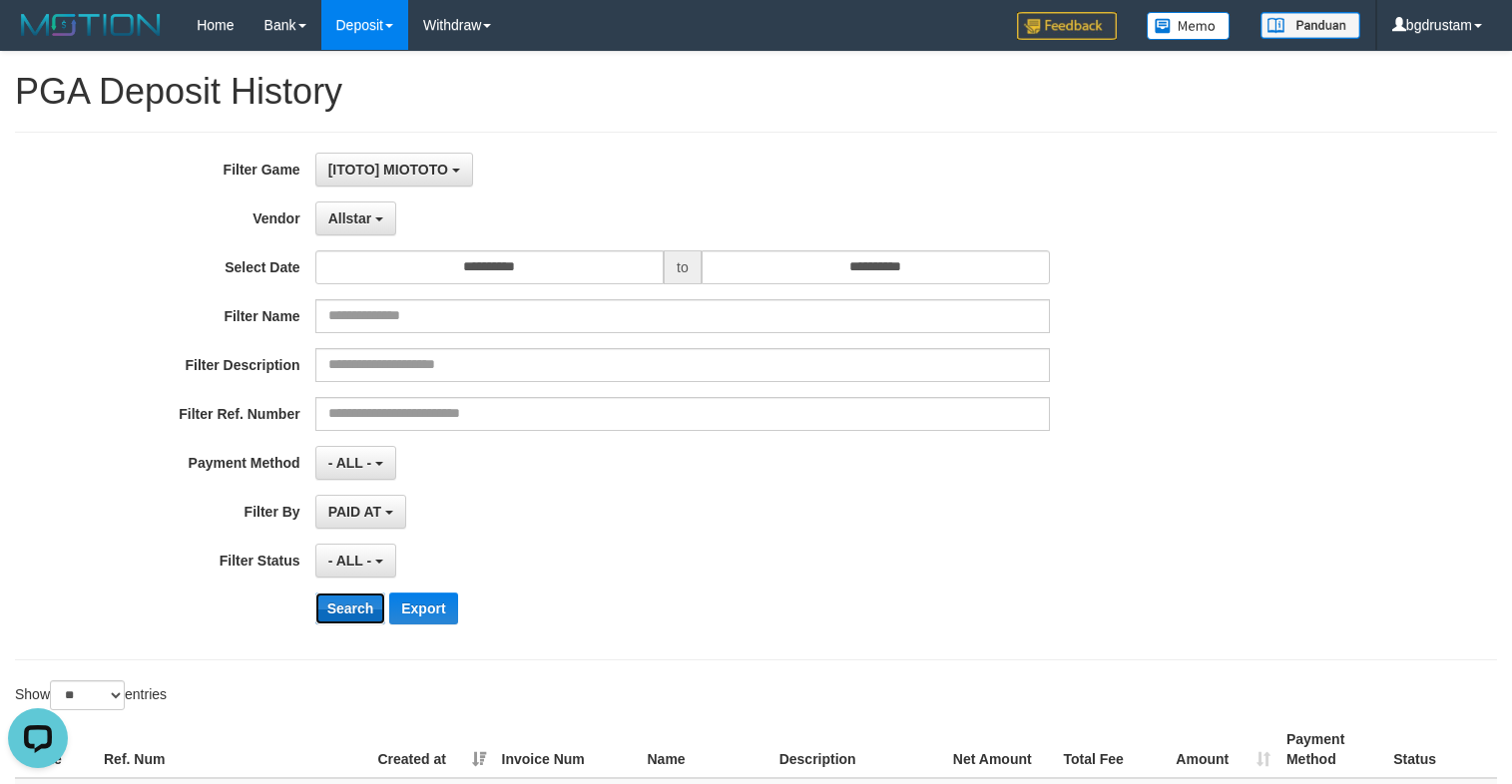 click on "Search" at bounding box center [350, 608] 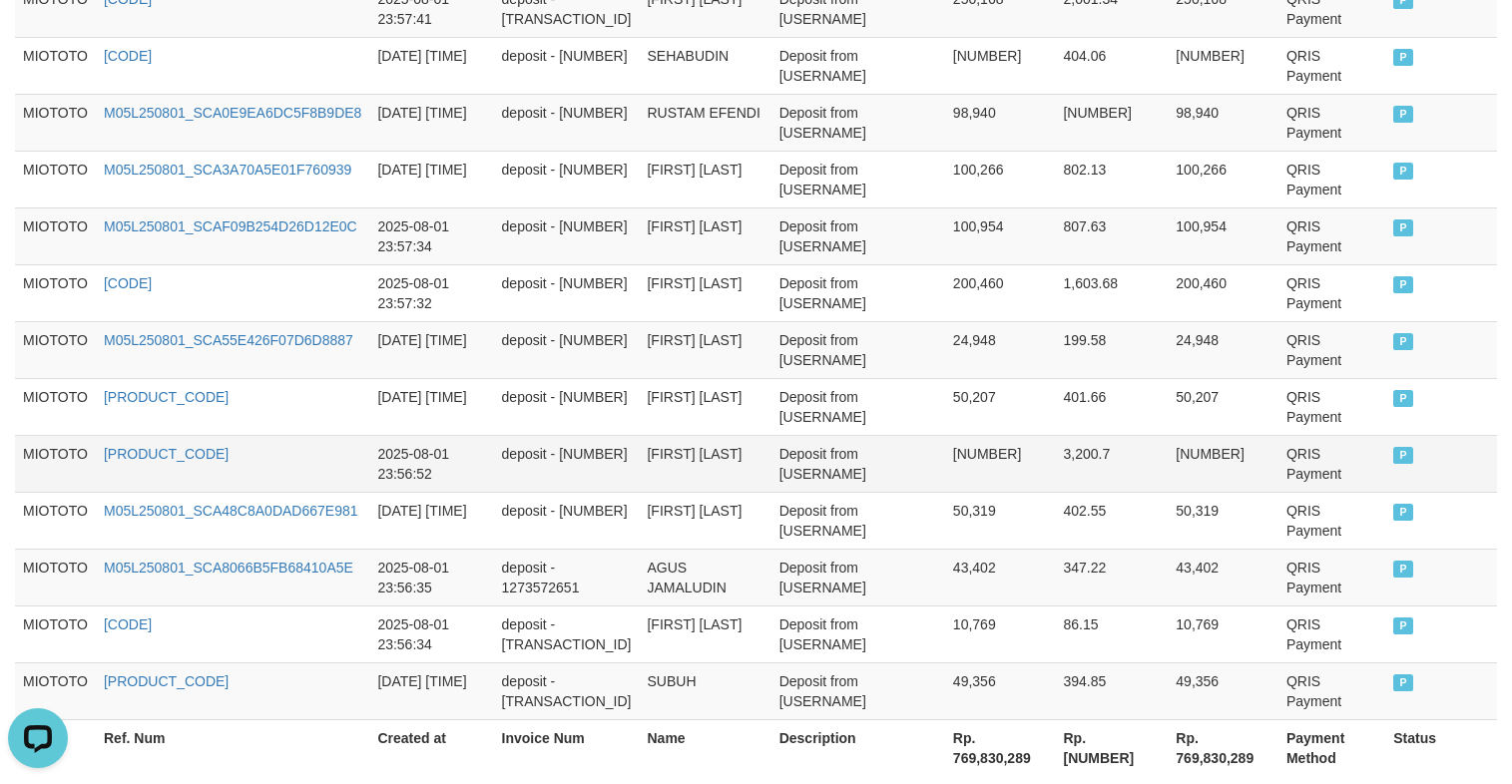 scroll, scrollTop: 1632, scrollLeft: 0, axis: vertical 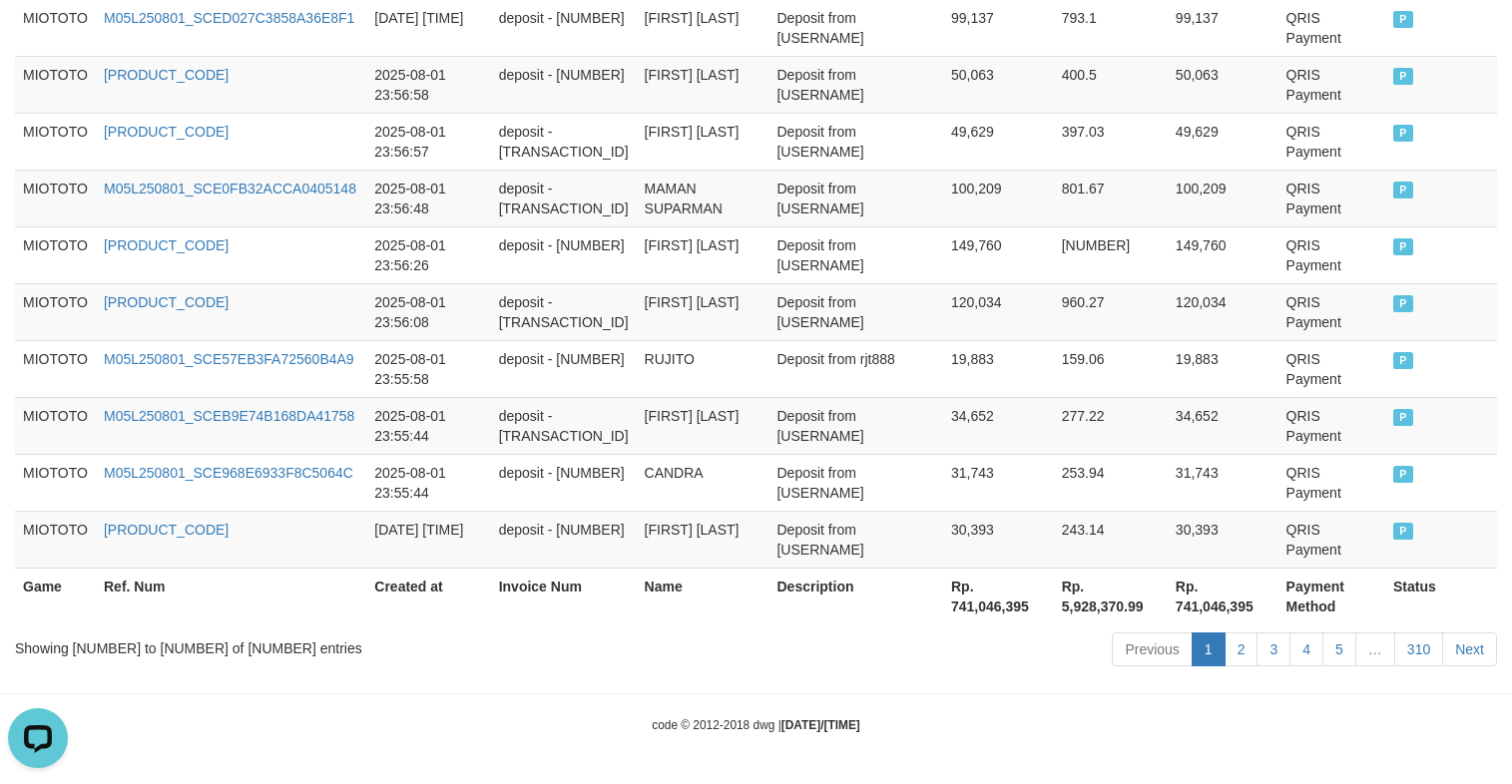 click on "Rp. 741,046,395" at bounding box center (1223, 595) 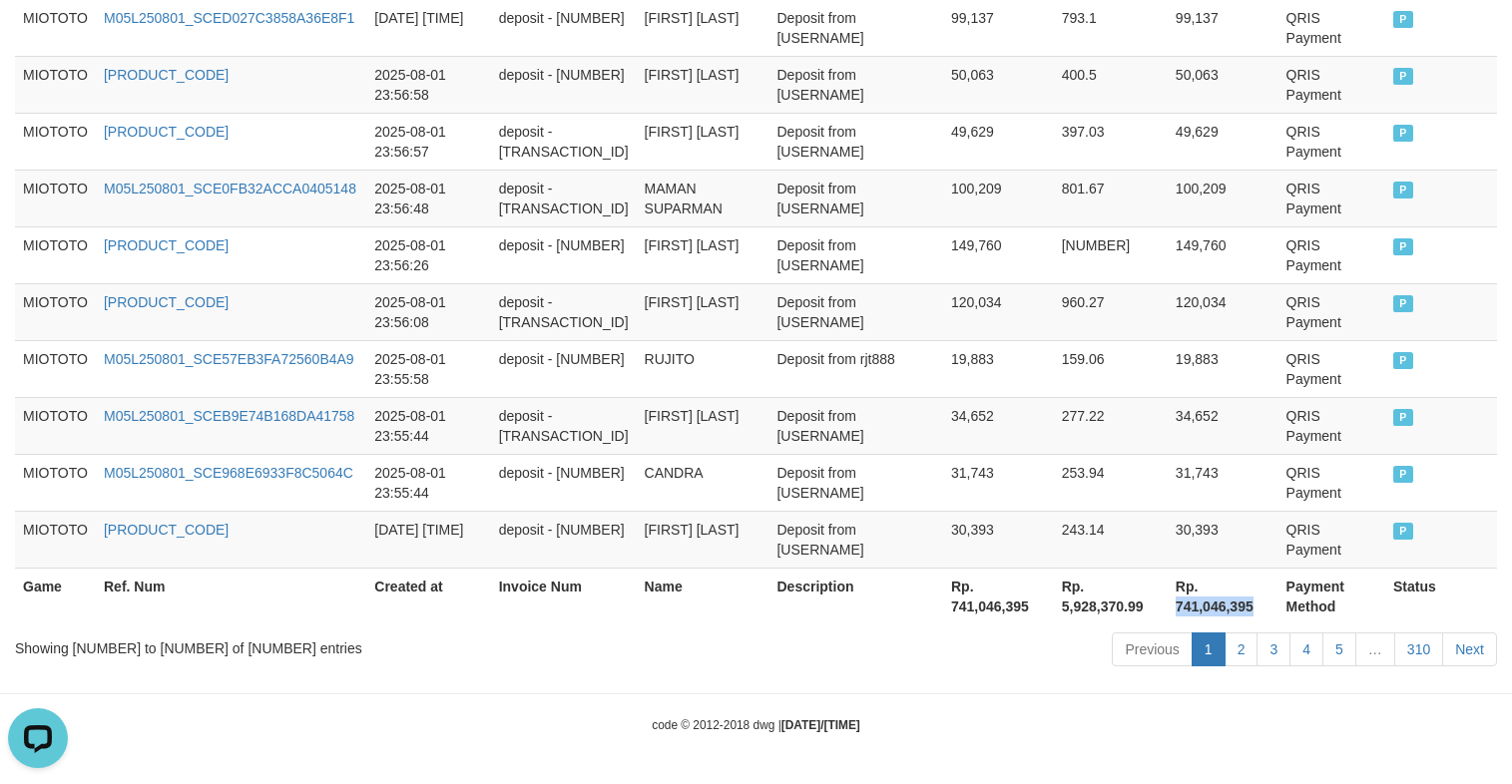click on "Rp. 741,046,395" at bounding box center (1223, 595) 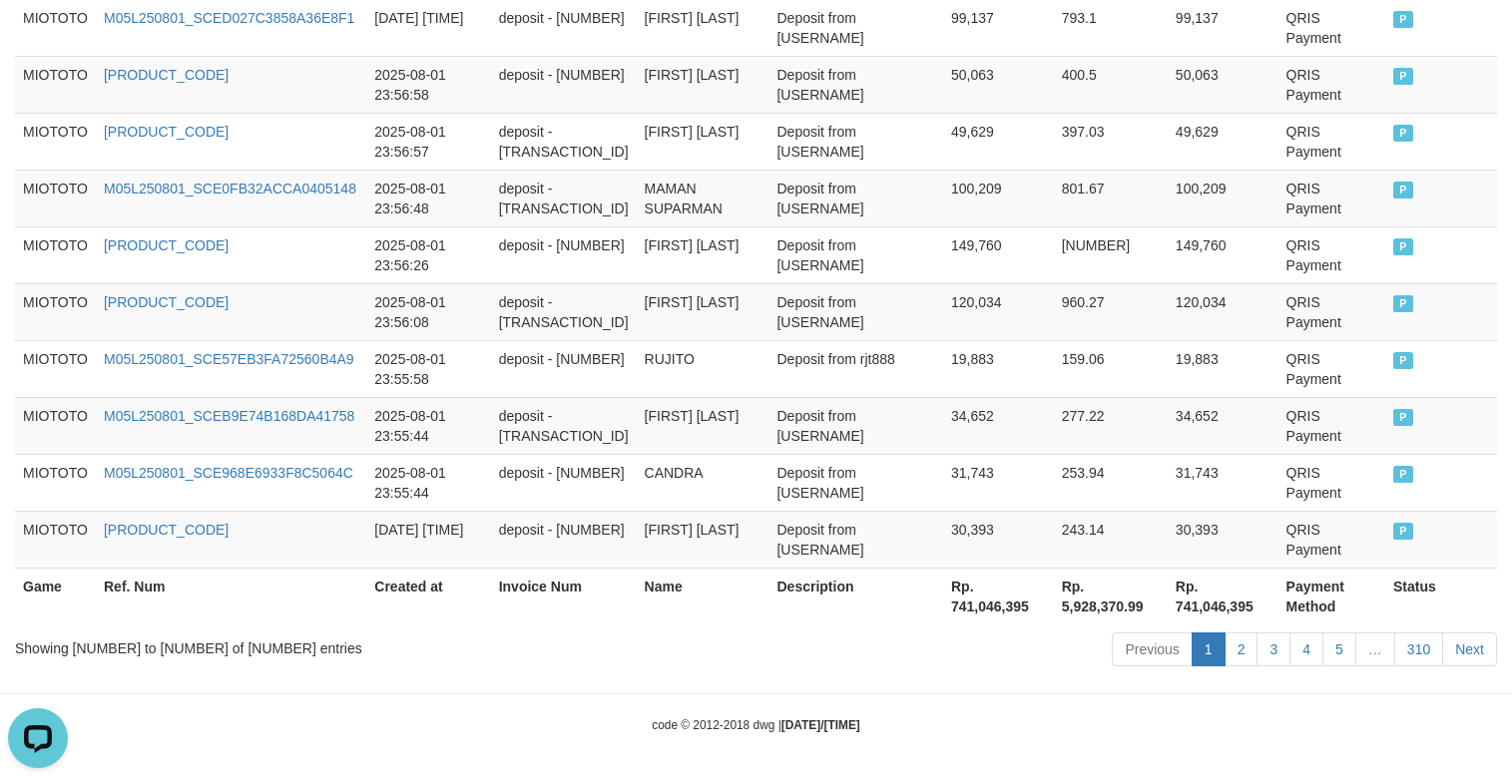 click on "Showing [NUMBER] to [NUMBER] of [NUMBER] entries" at bounding box center [314, 644] 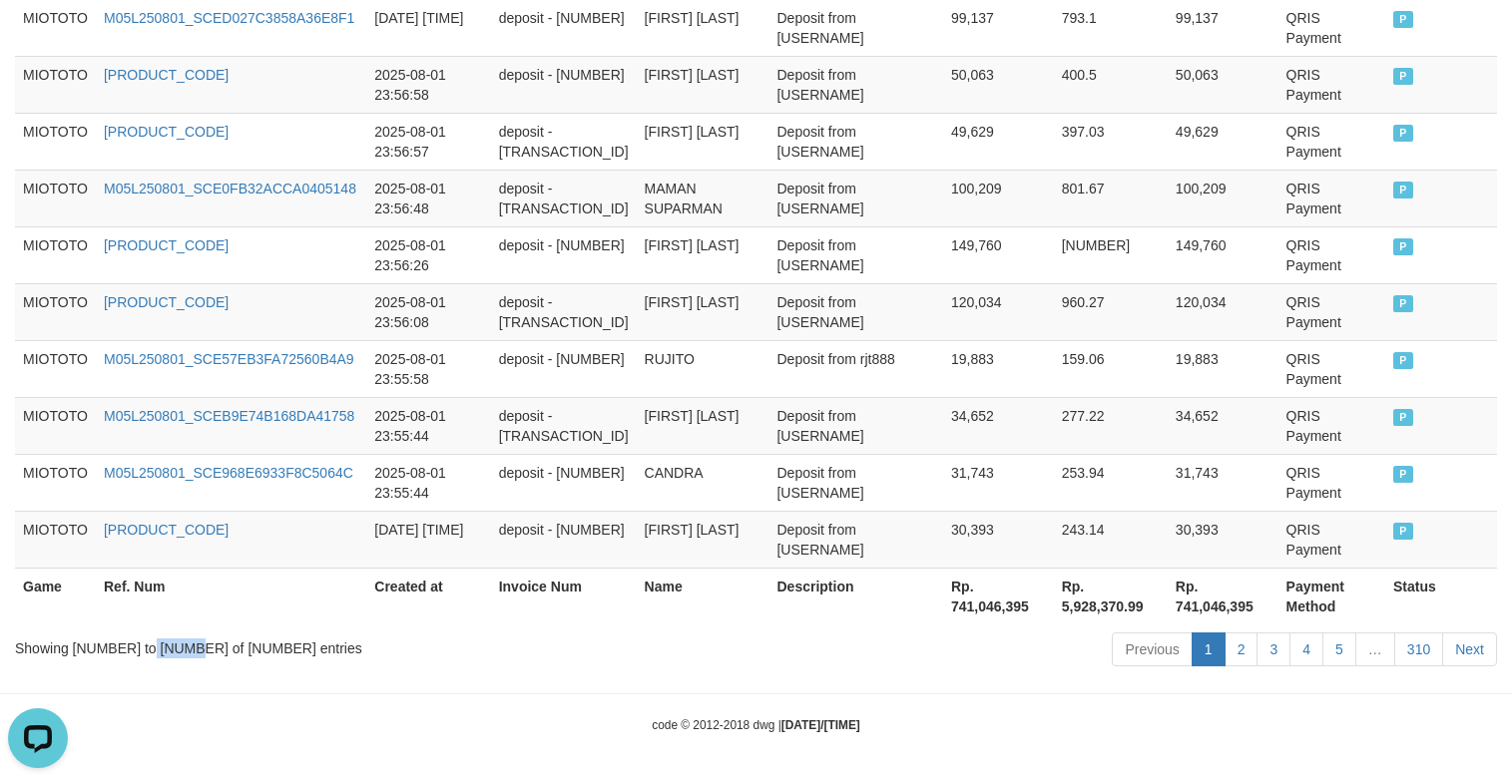 click on "Showing [NUMBER] to [NUMBER] of [NUMBER] entries" at bounding box center (314, 644) 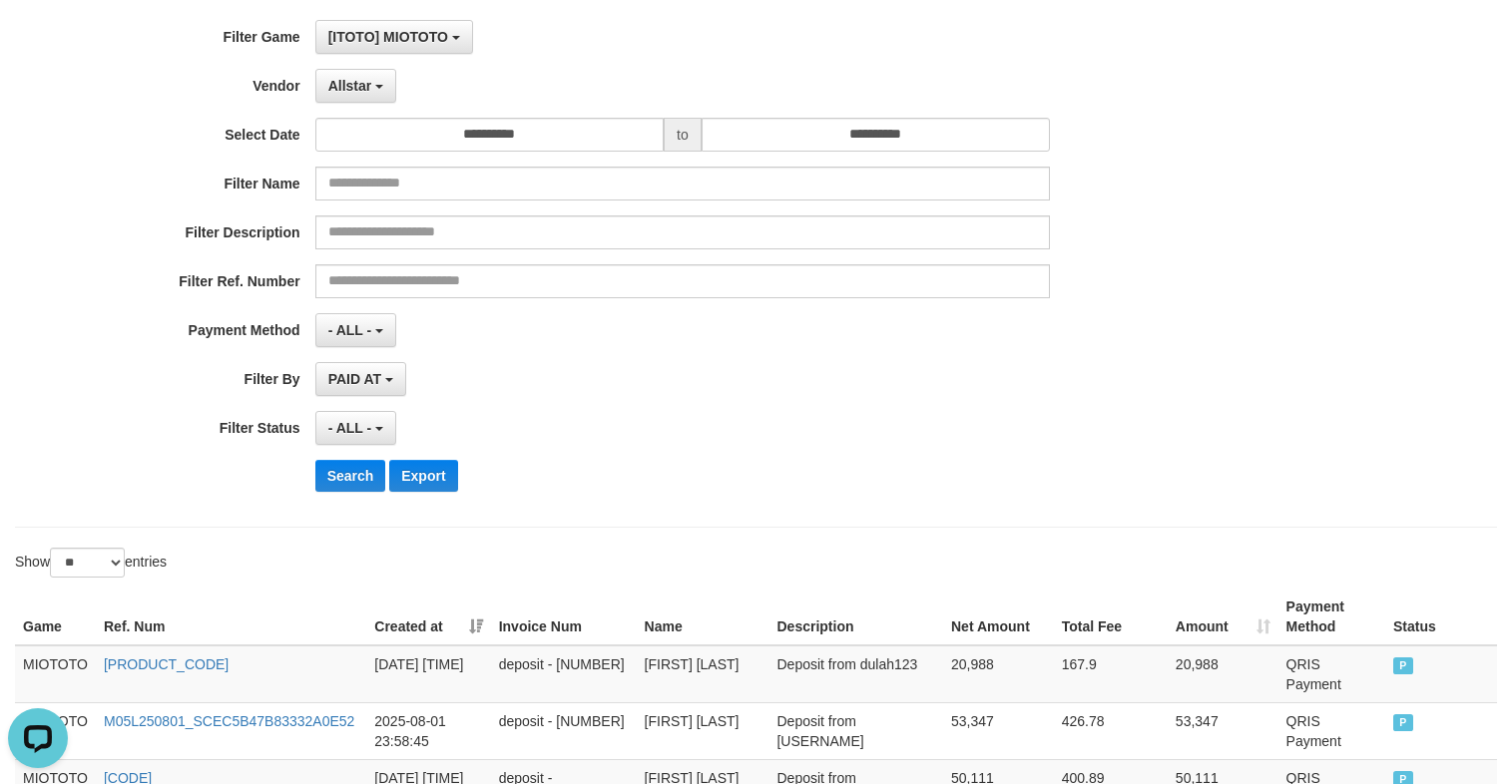 scroll, scrollTop: 0, scrollLeft: 0, axis: both 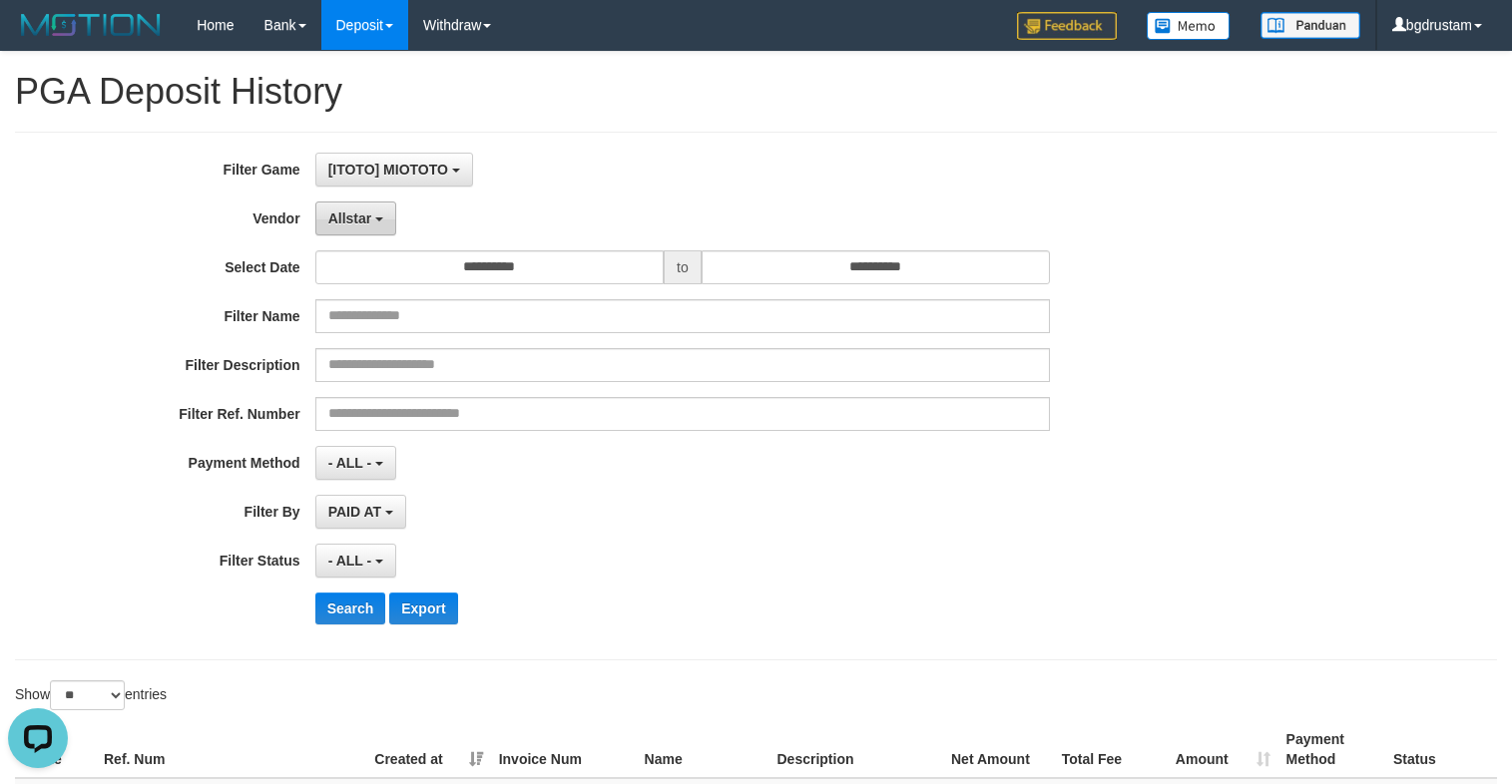 click on "Allstar" at bounding box center [355, 218] 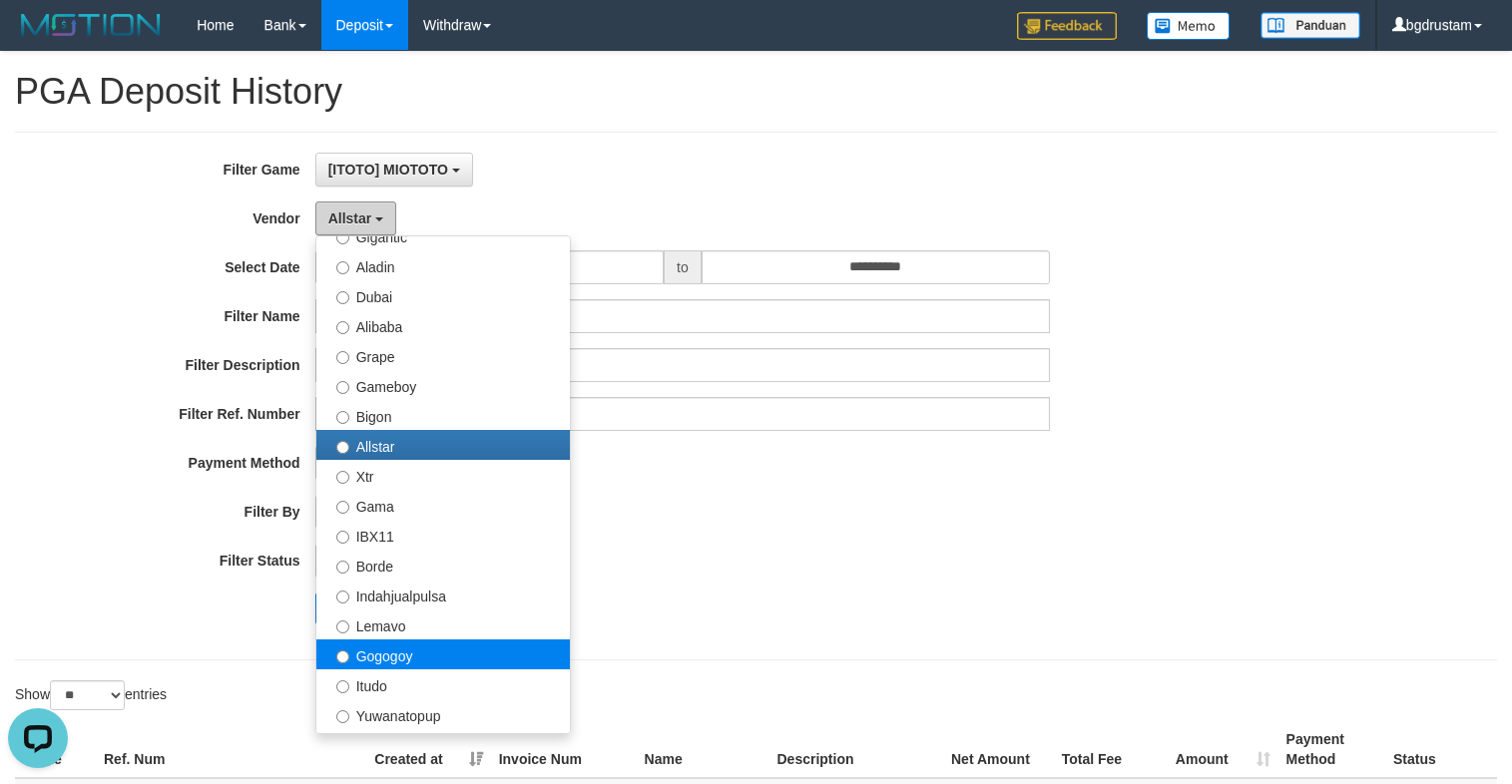 scroll, scrollTop: 399, scrollLeft: 0, axis: vertical 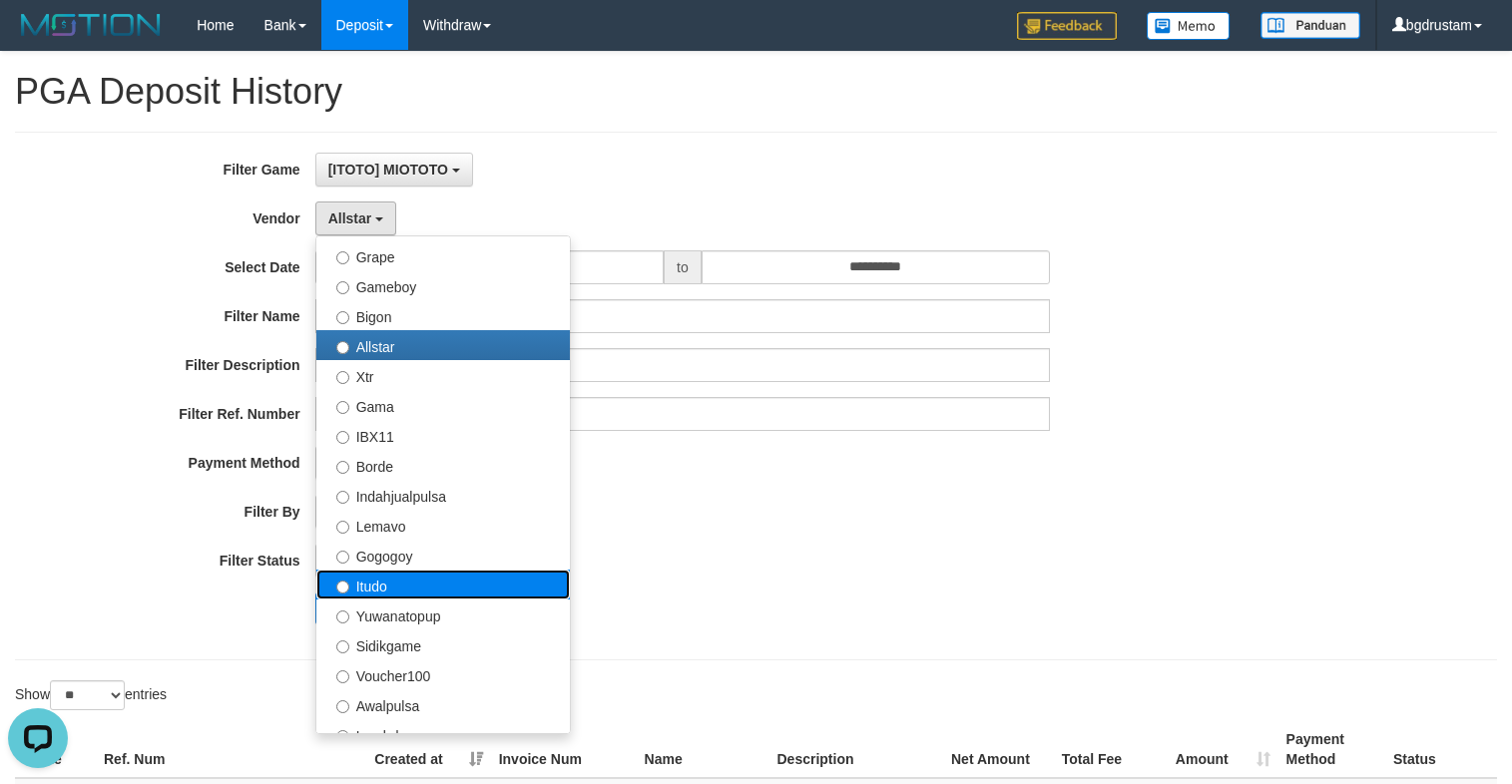 click on "Itudo" at bounding box center [443, 585] 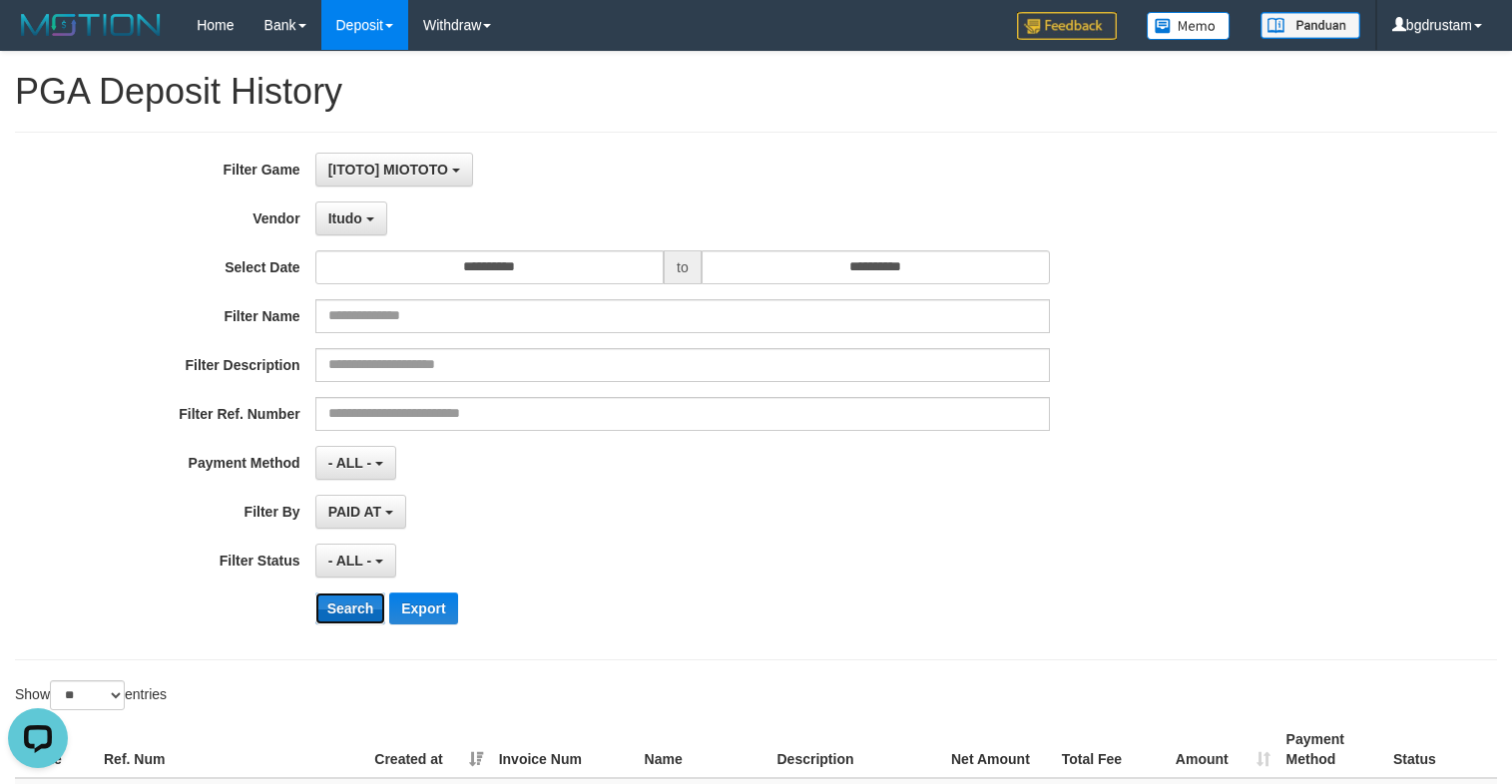 click on "Search" at bounding box center [350, 608] 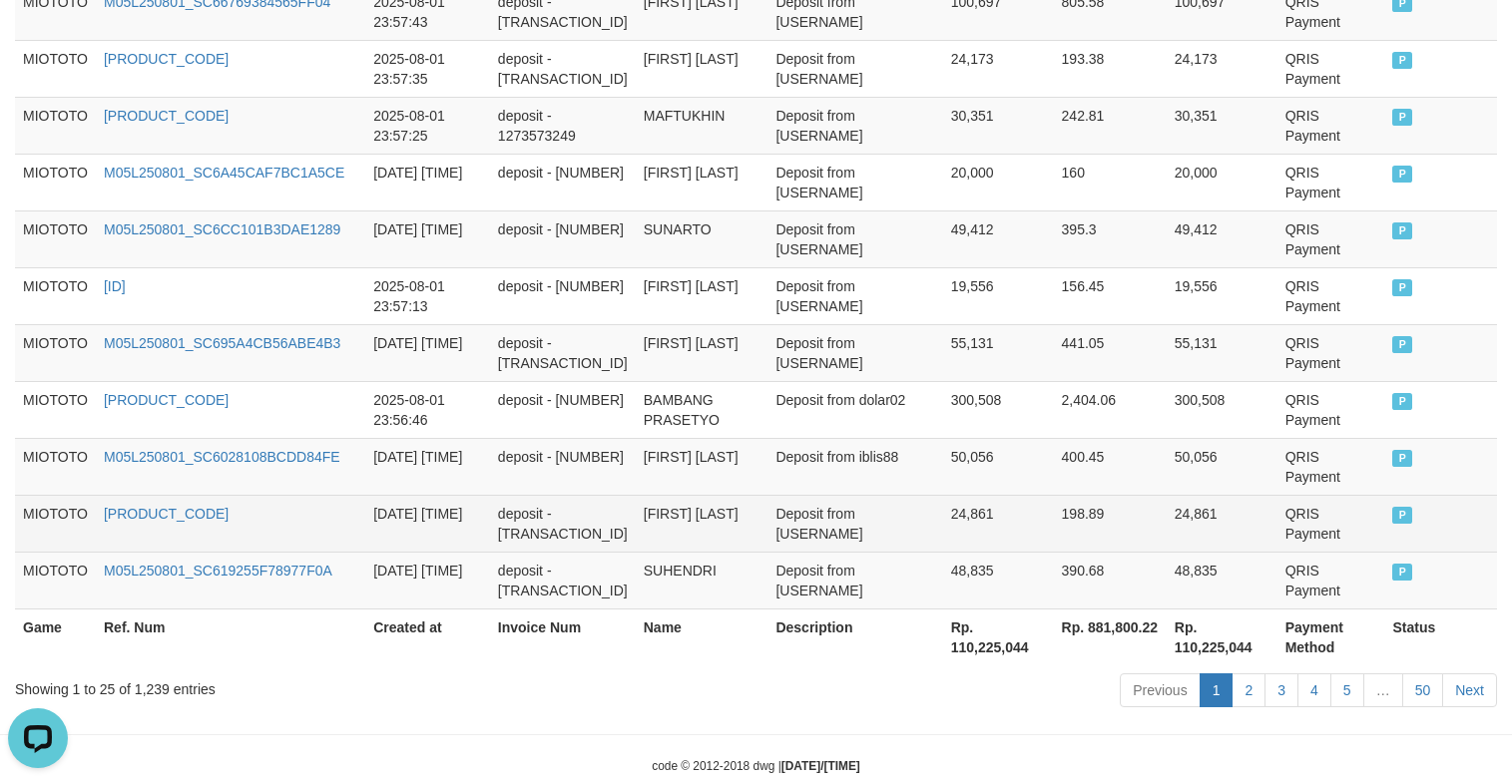 scroll, scrollTop: 1632, scrollLeft: 0, axis: vertical 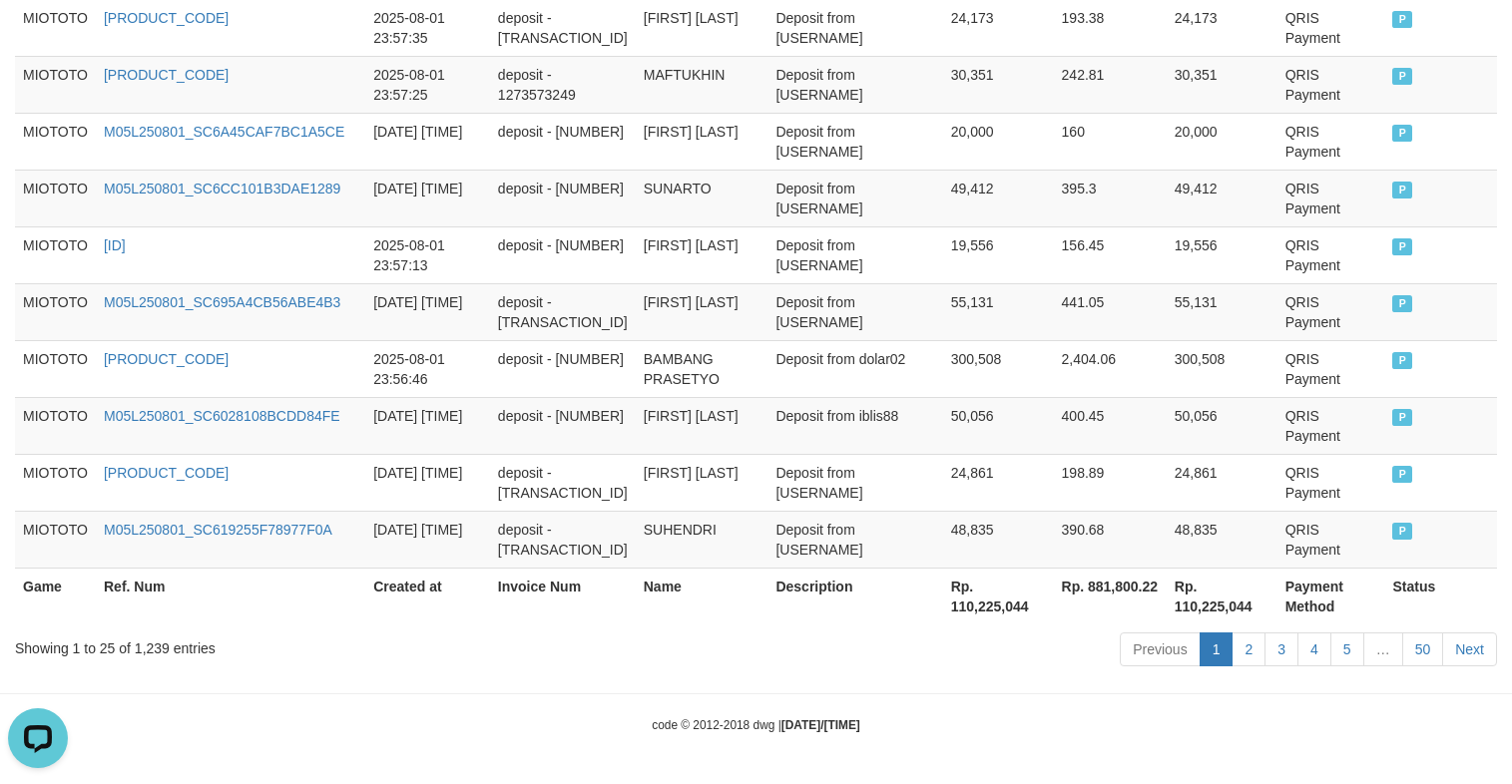 click on "Rp. 110,225,044" at bounding box center (1222, 595) 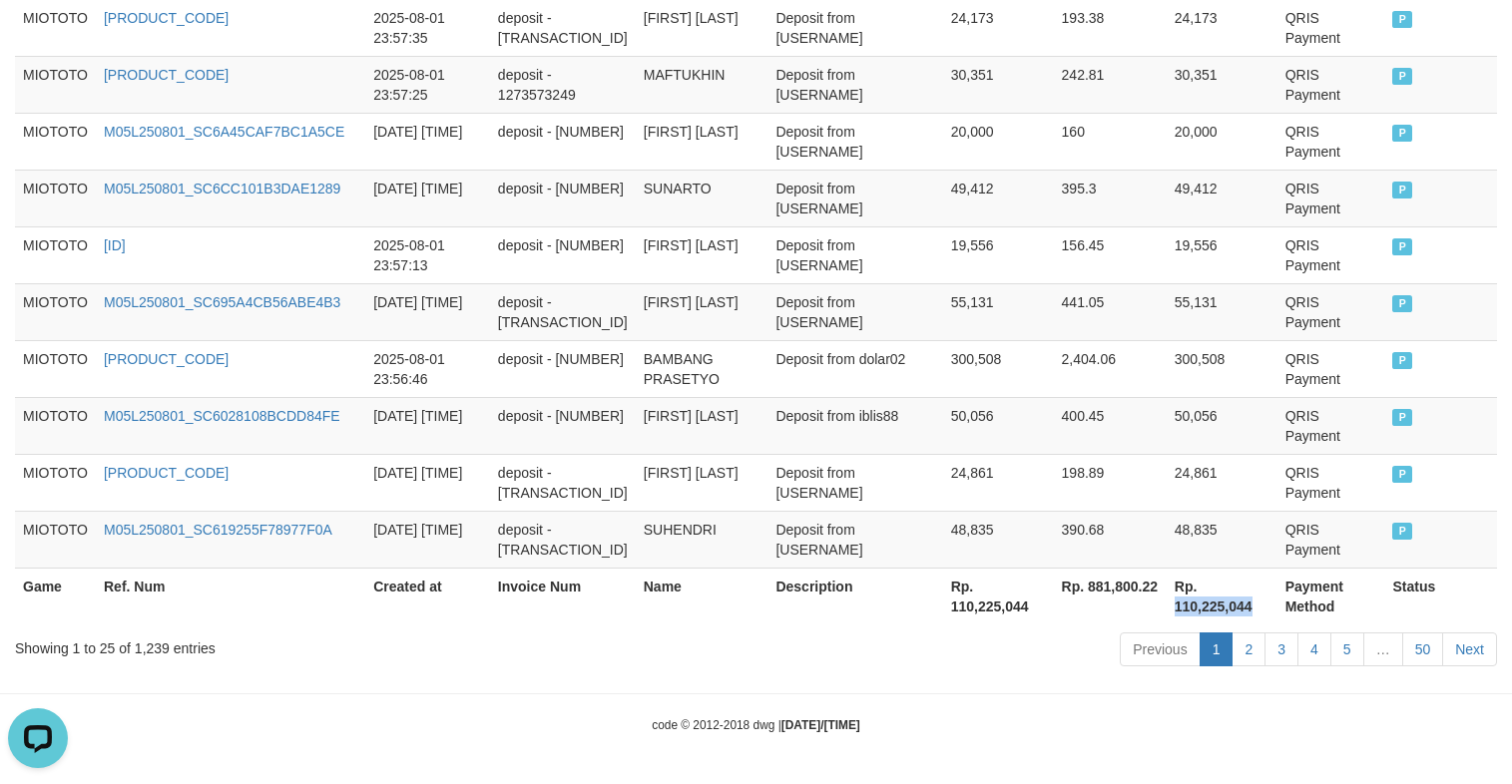 click on "Rp. 110,225,044" at bounding box center (1222, 595) 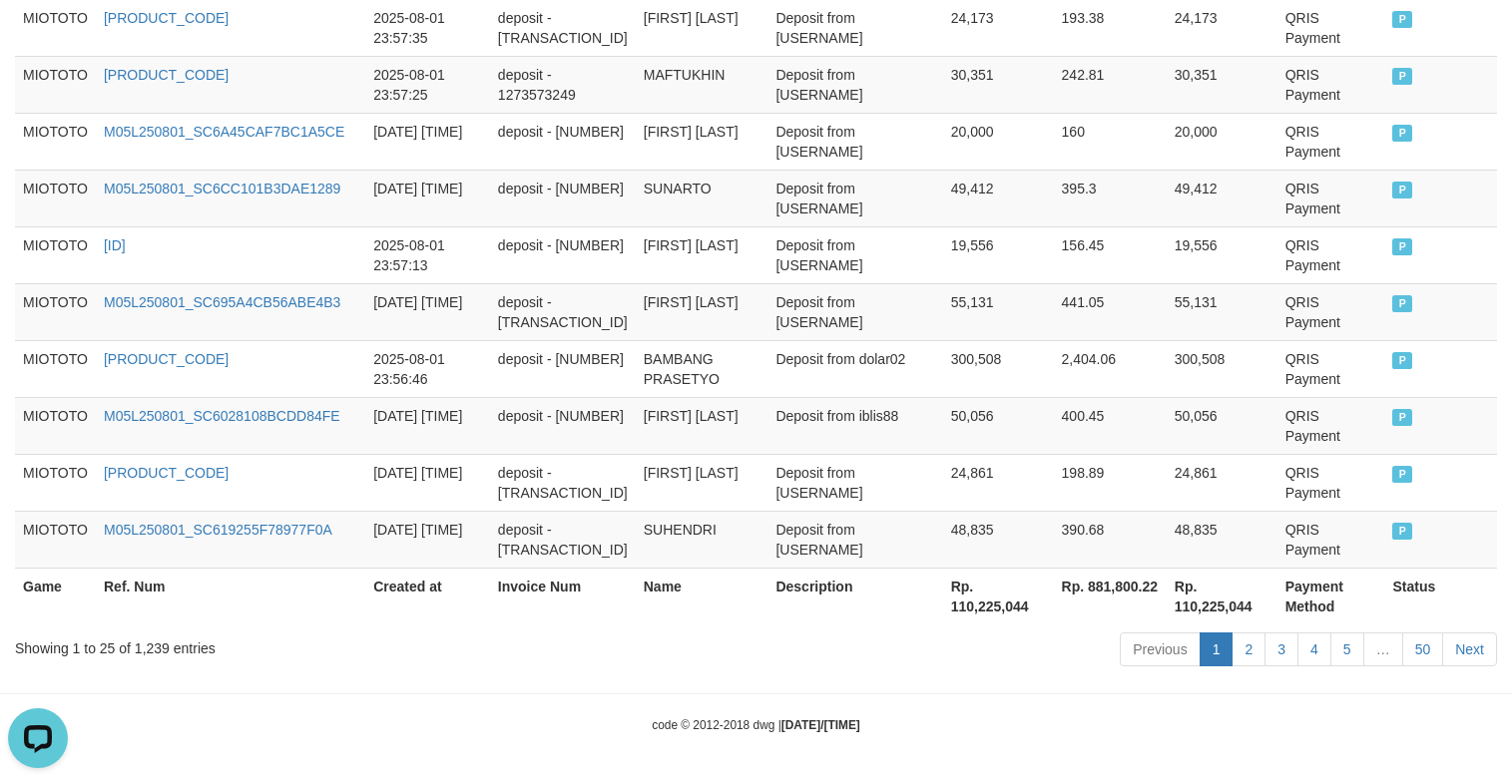 click on "Showing 1 to 25 of 1,239 entries" at bounding box center (314, 644) 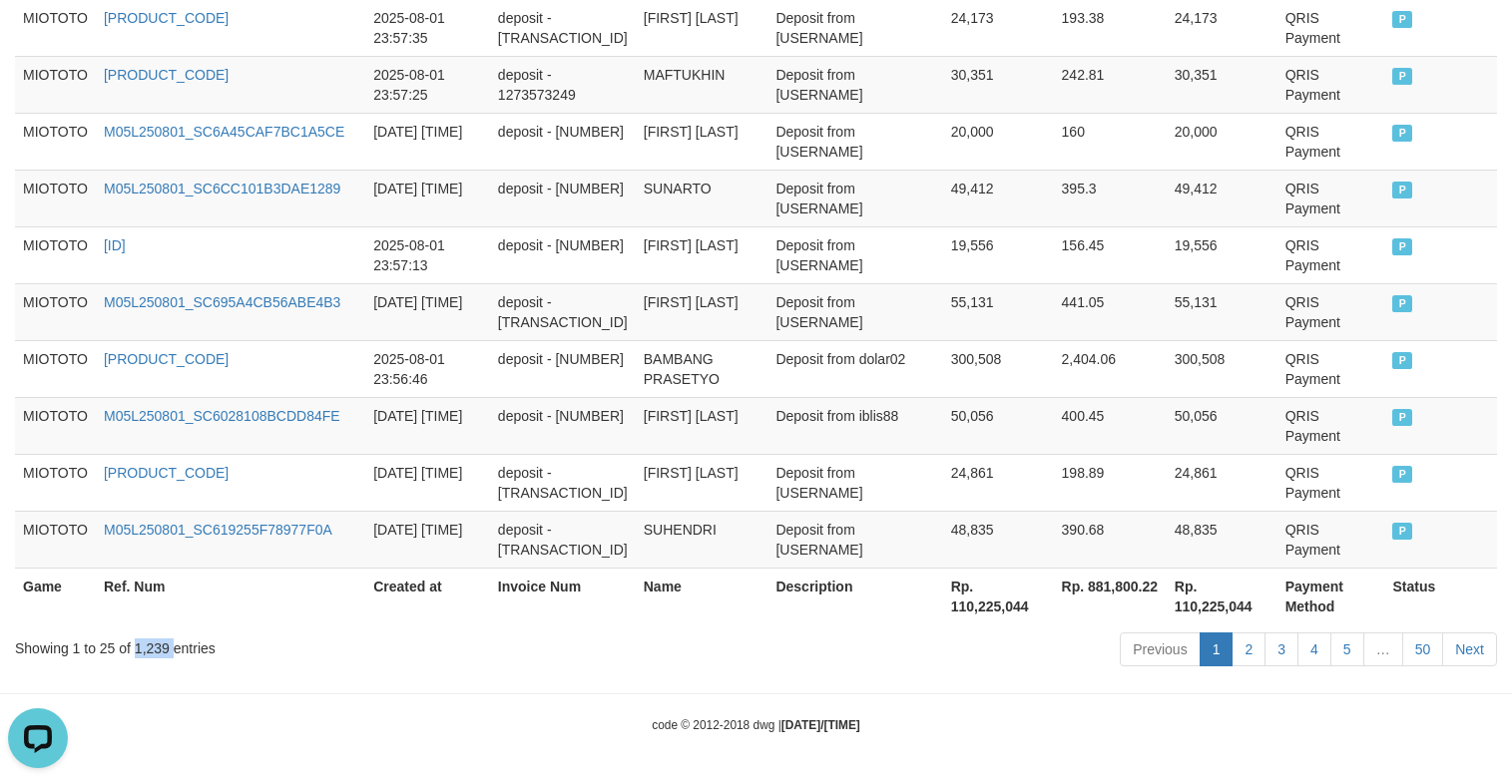 click on "Showing 1 to 25 of 1,239 entries" at bounding box center [314, 644] 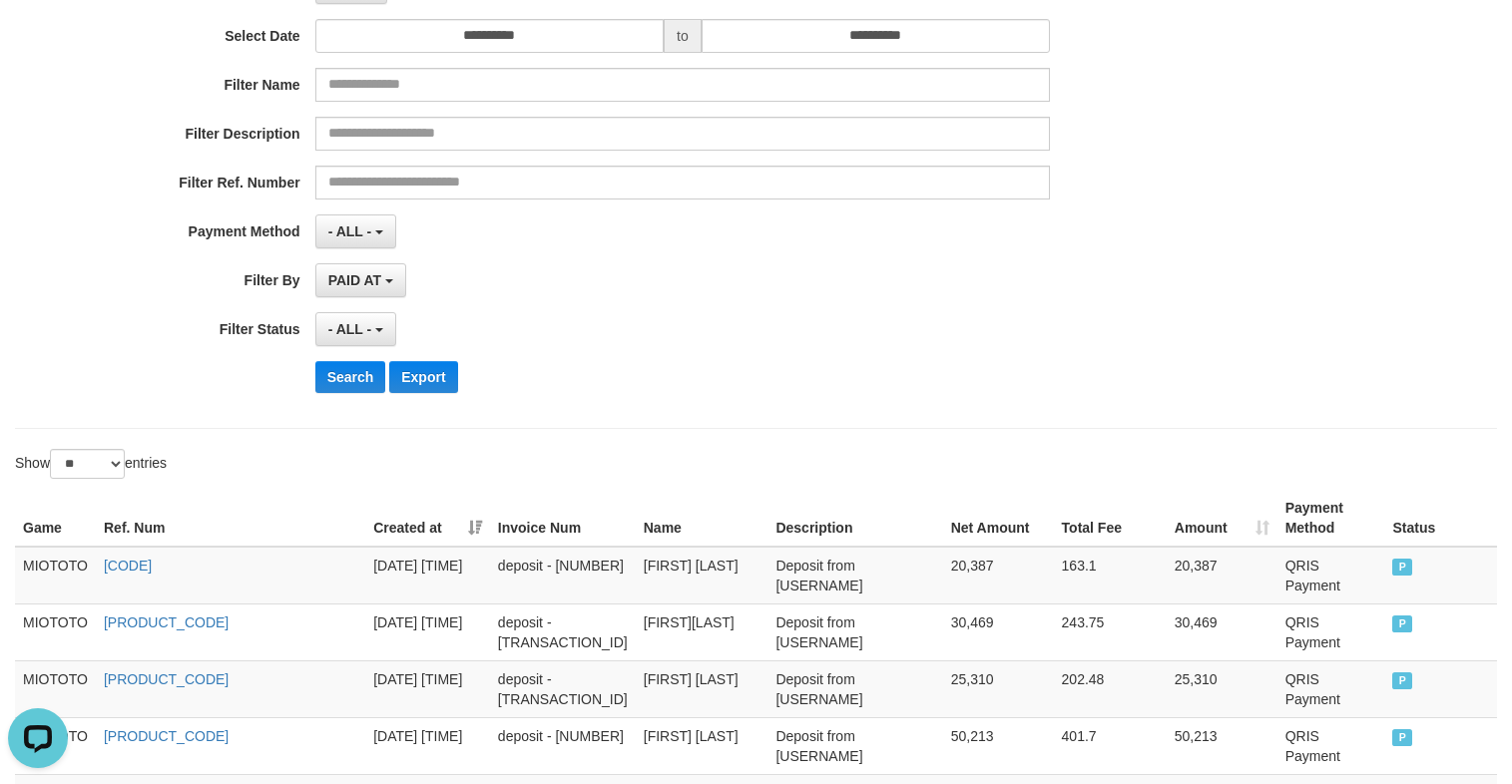 scroll, scrollTop: 0, scrollLeft: 0, axis: both 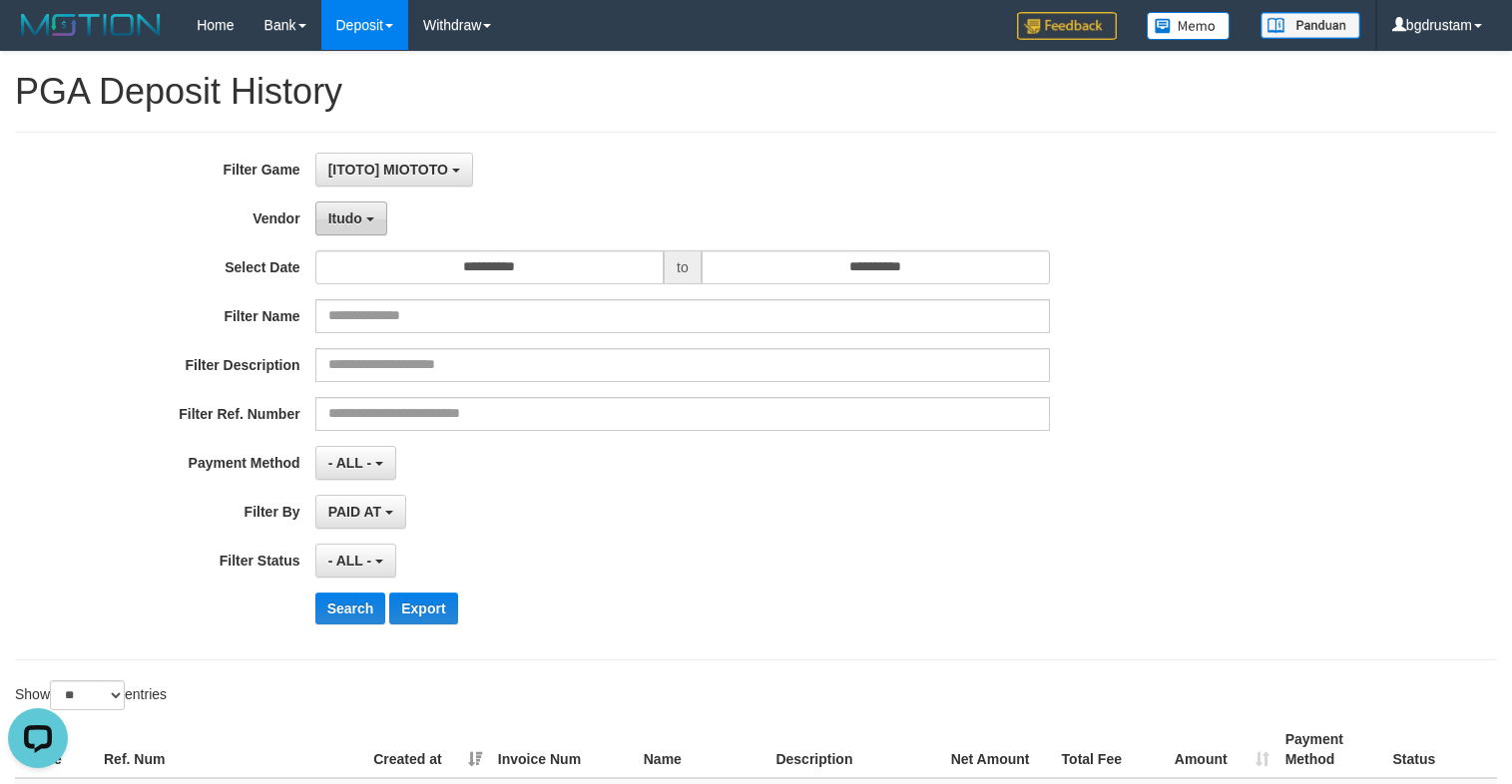 click on "Itudo" at bounding box center (351, 218) 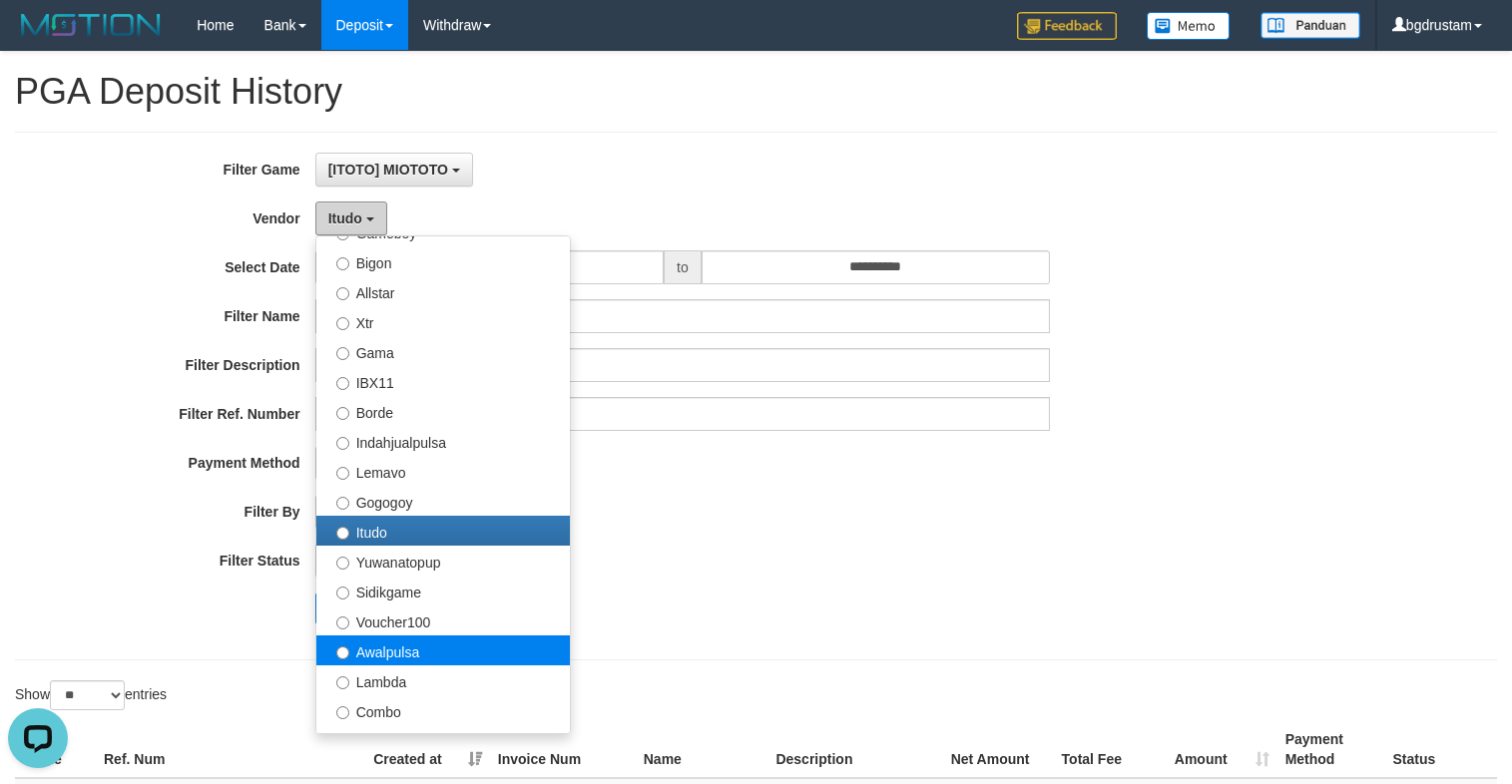 scroll, scrollTop: 499, scrollLeft: 0, axis: vertical 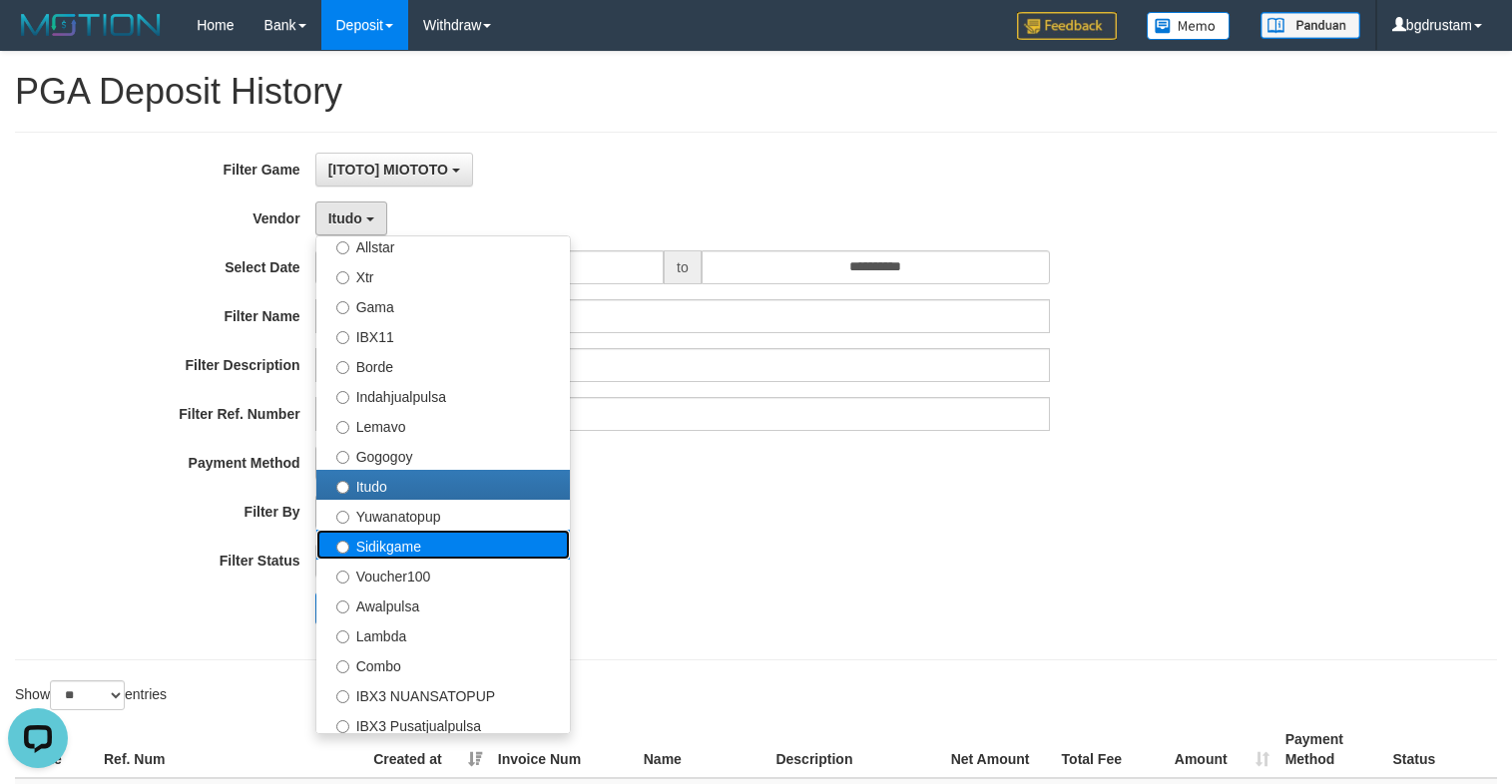 click on "Sidikgame" at bounding box center [443, 545] 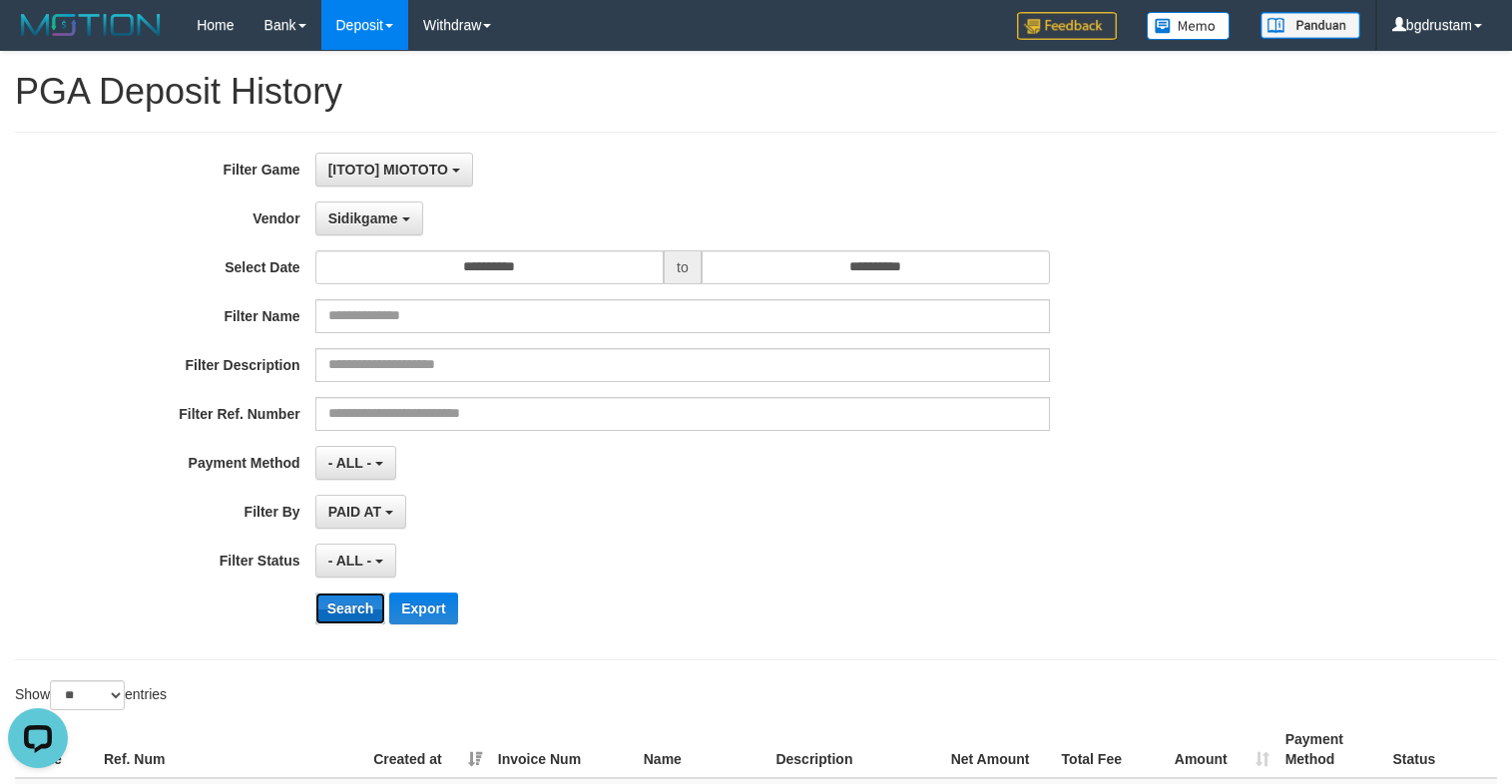 click on "Search" at bounding box center (350, 608) 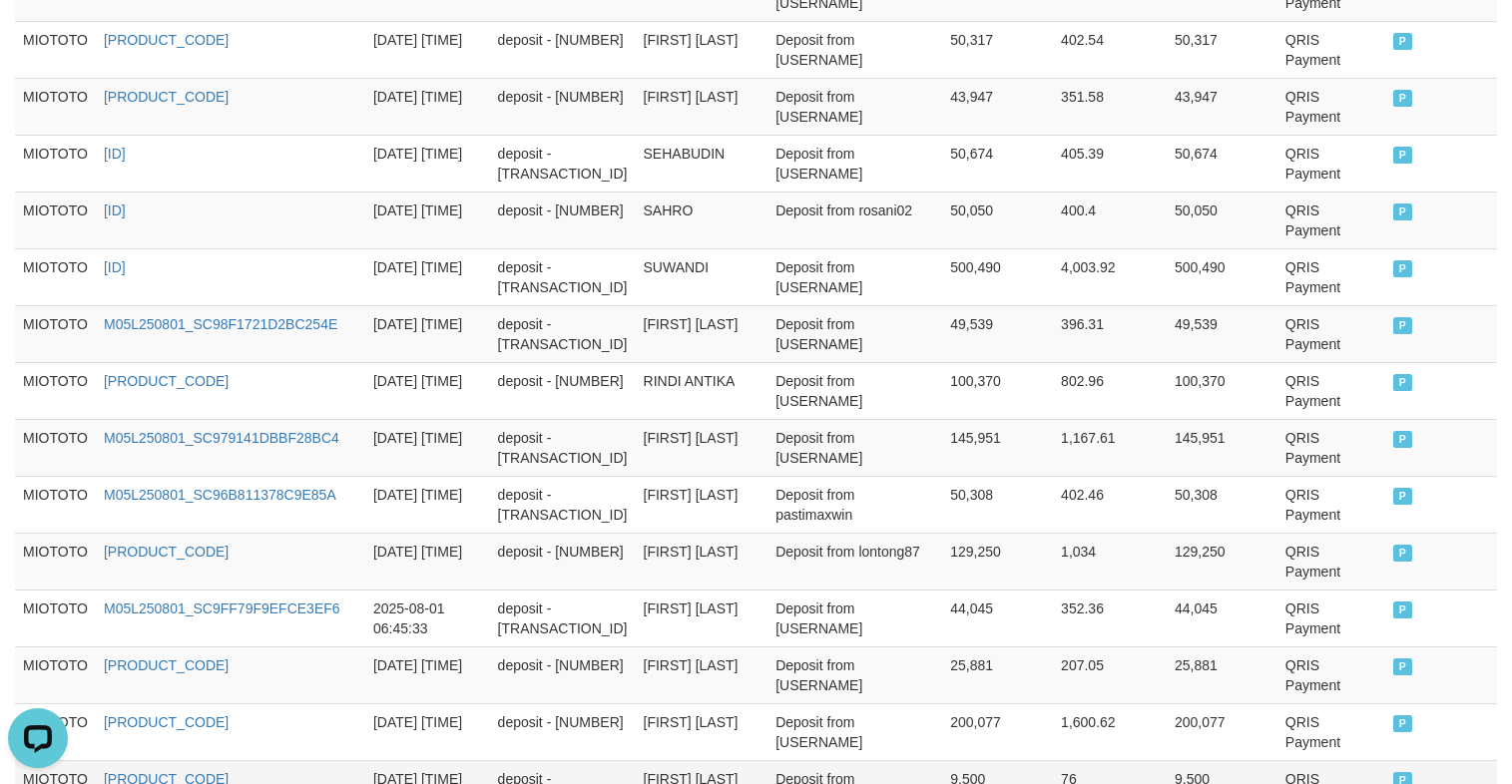 scroll, scrollTop: 1596, scrollLeft: 0, axis: vertical 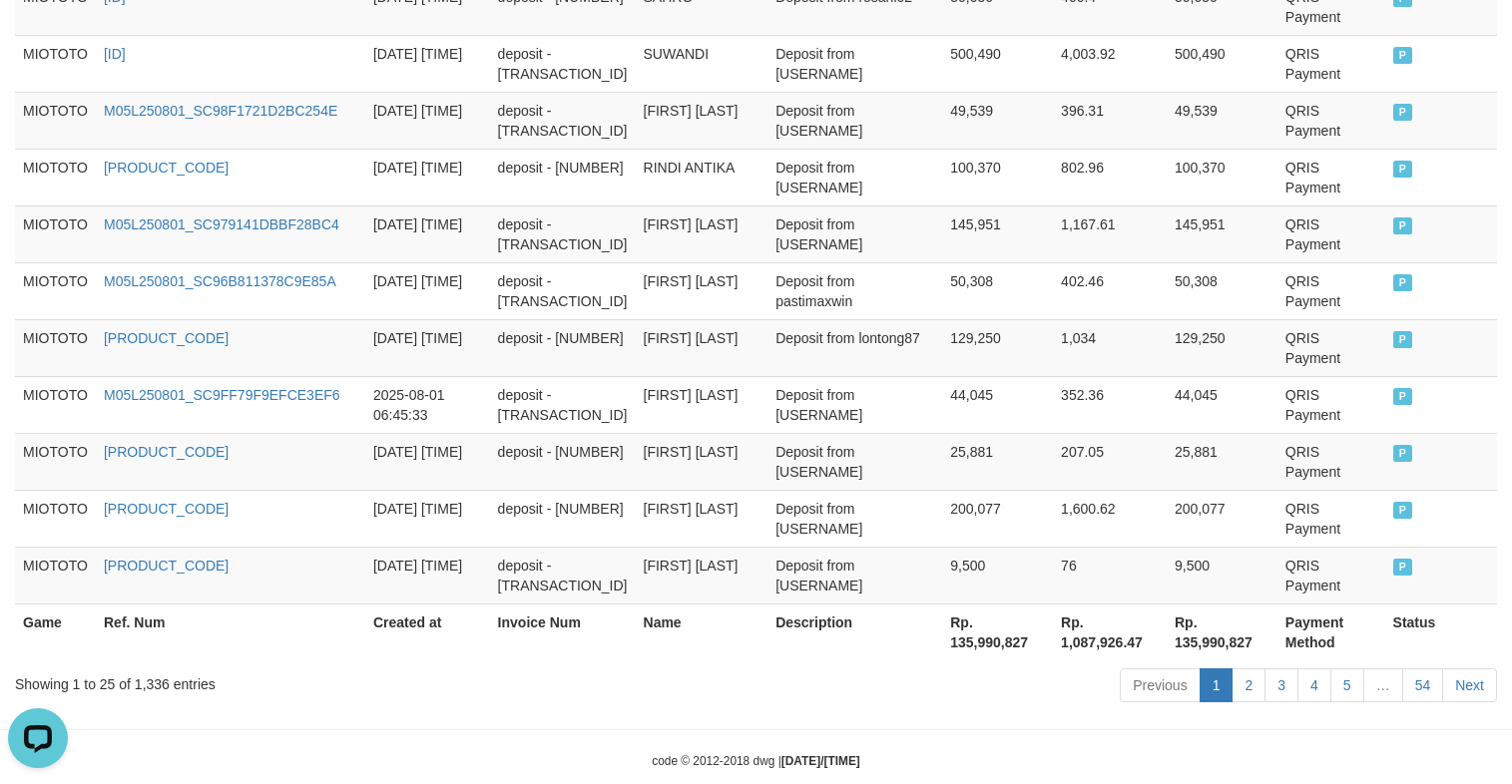 click on "Rp. 135,990,827" at bounding box center (1222, 631) 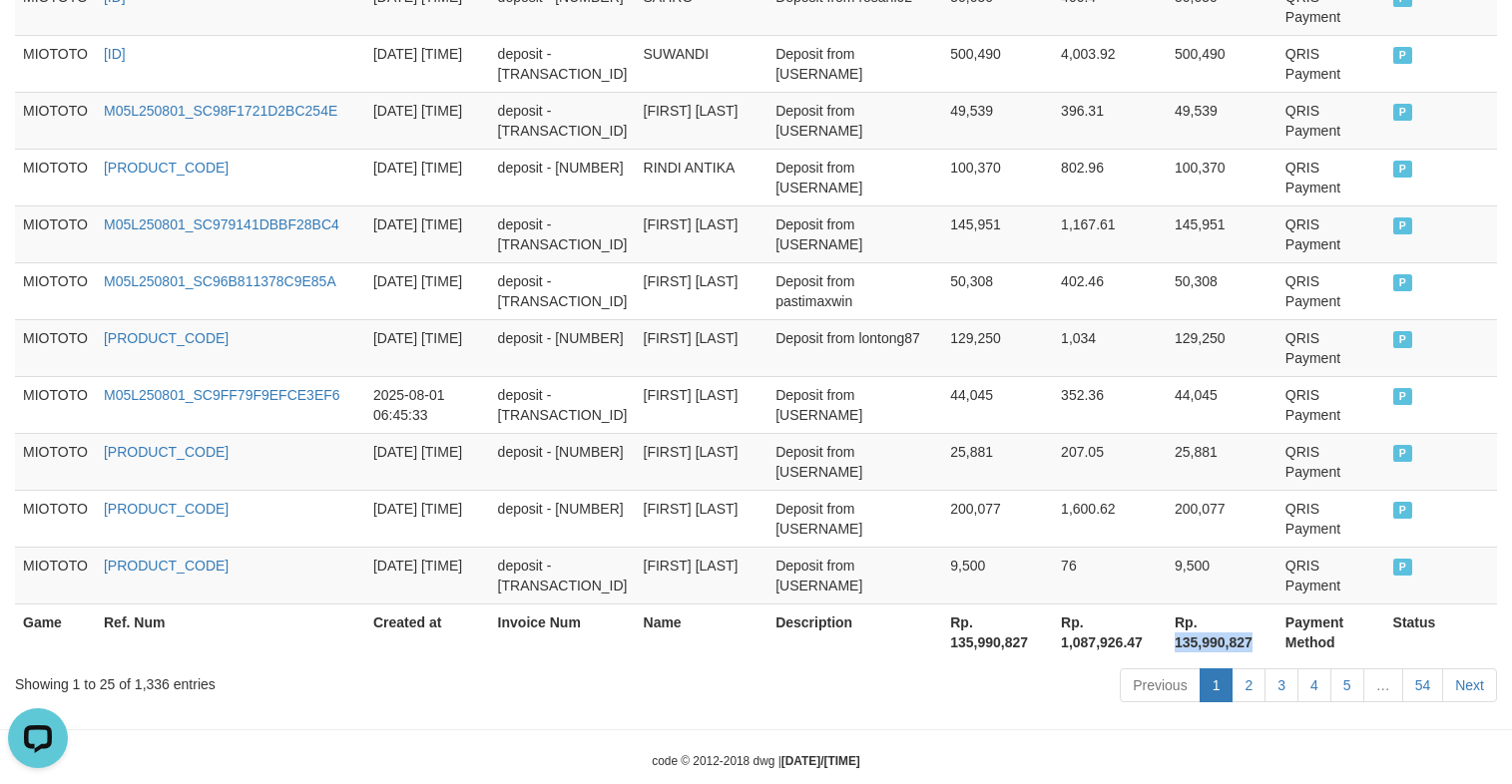 click on "Rp. 135,990,827" at bounding box center (1222, 631) 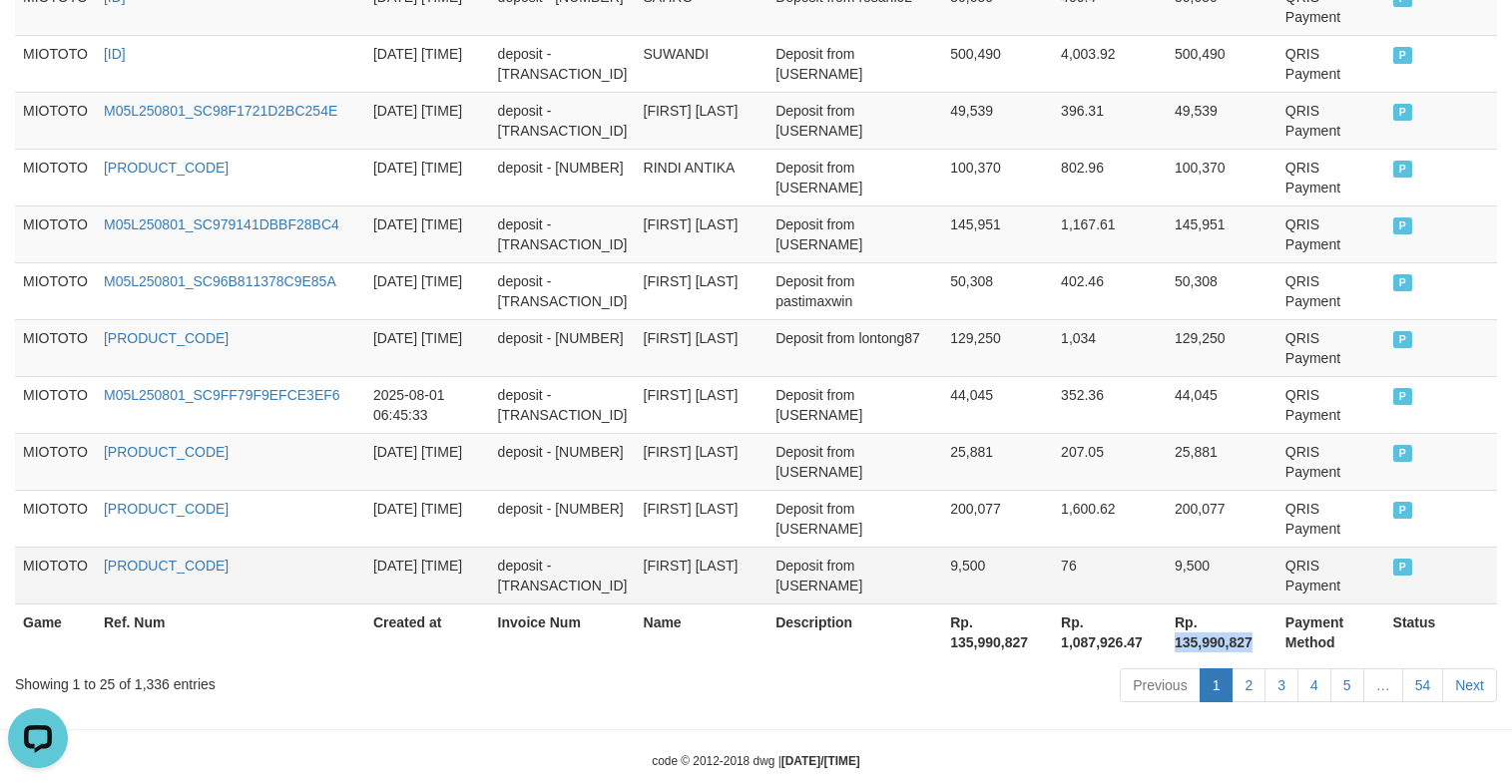 copy on "[NUMBER]" 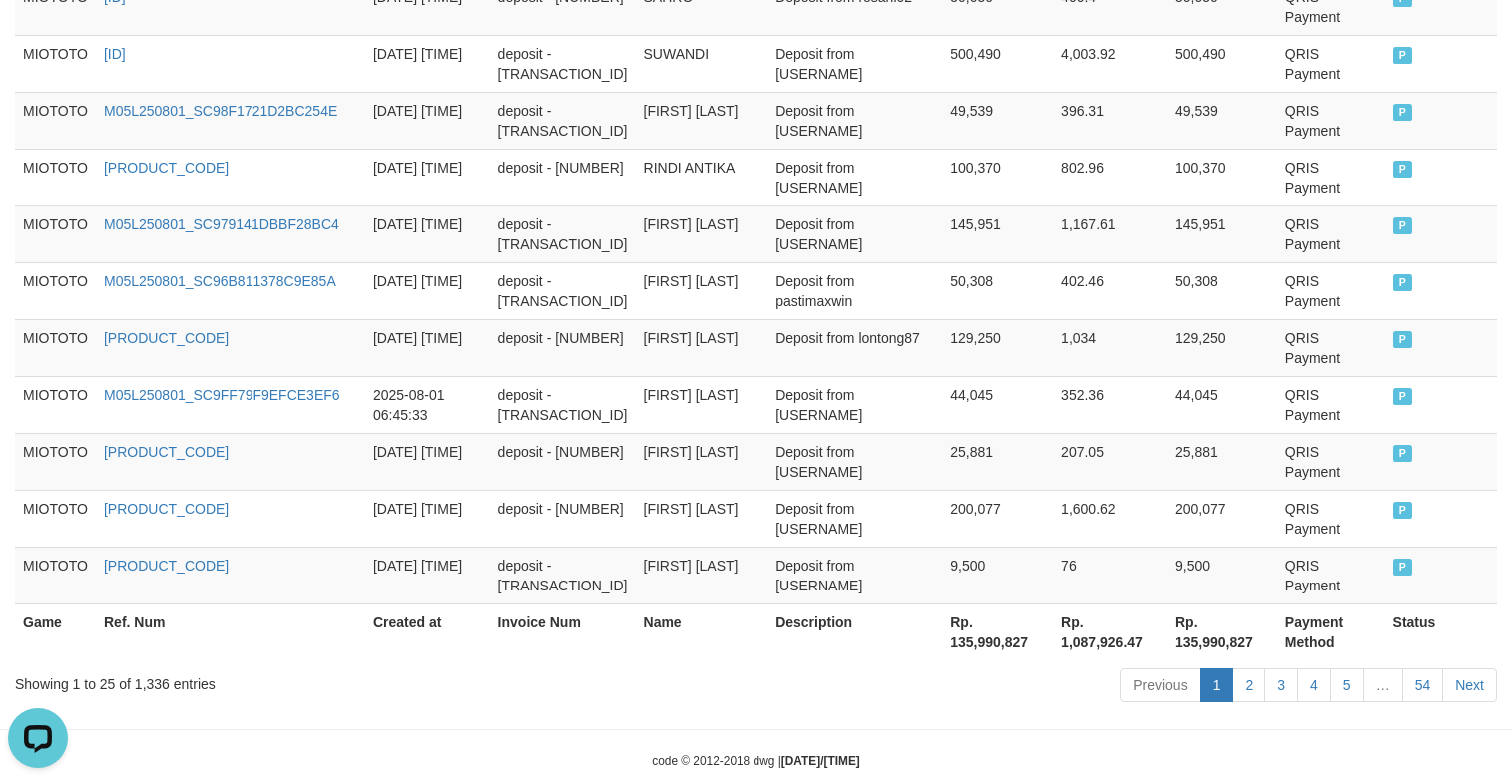 click on "Showing 1 to 25 of 1,336 entries" at bounding box center [314, 680] 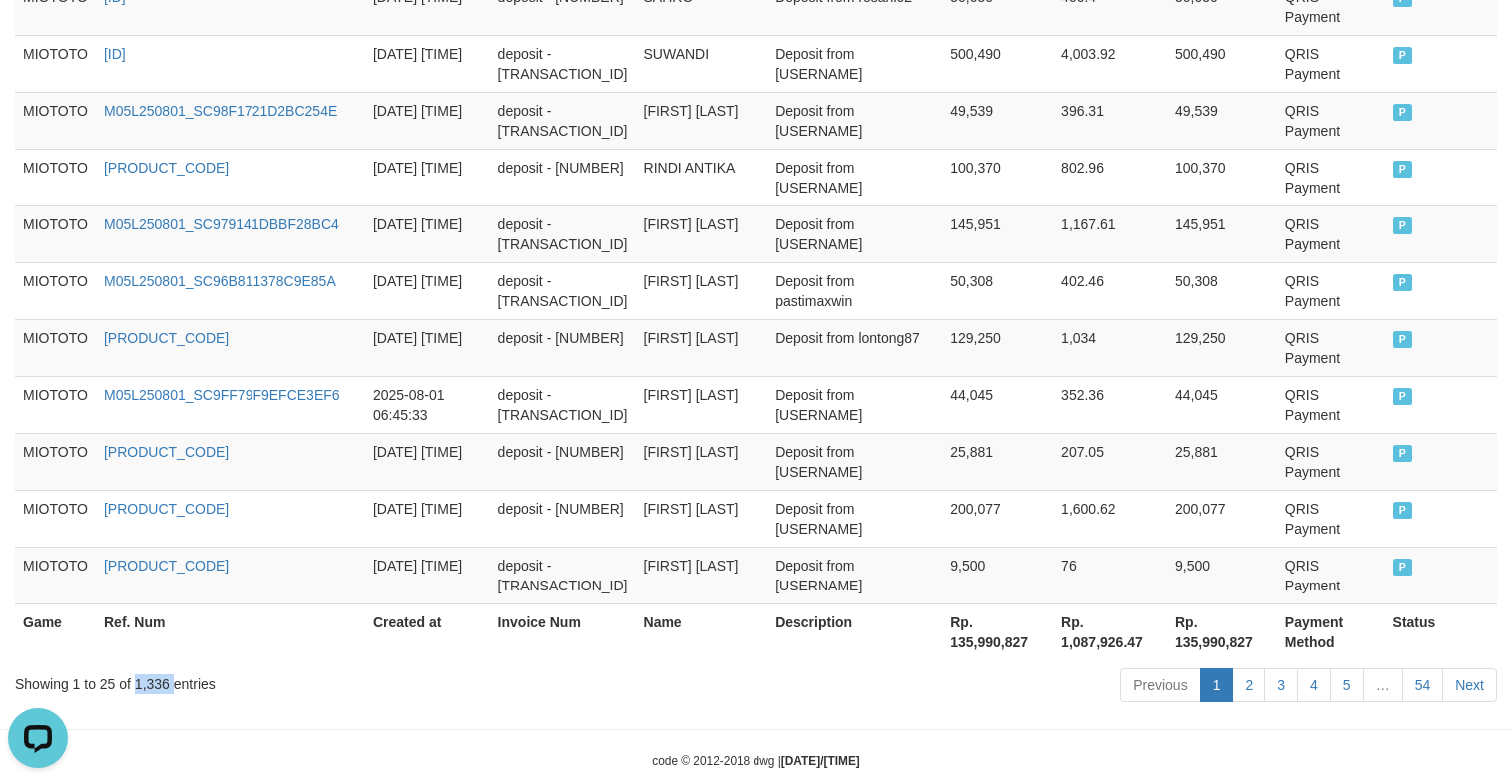 click on "Showing 1 to 25 of 1,336 entries" at bounding box center (314, 680) 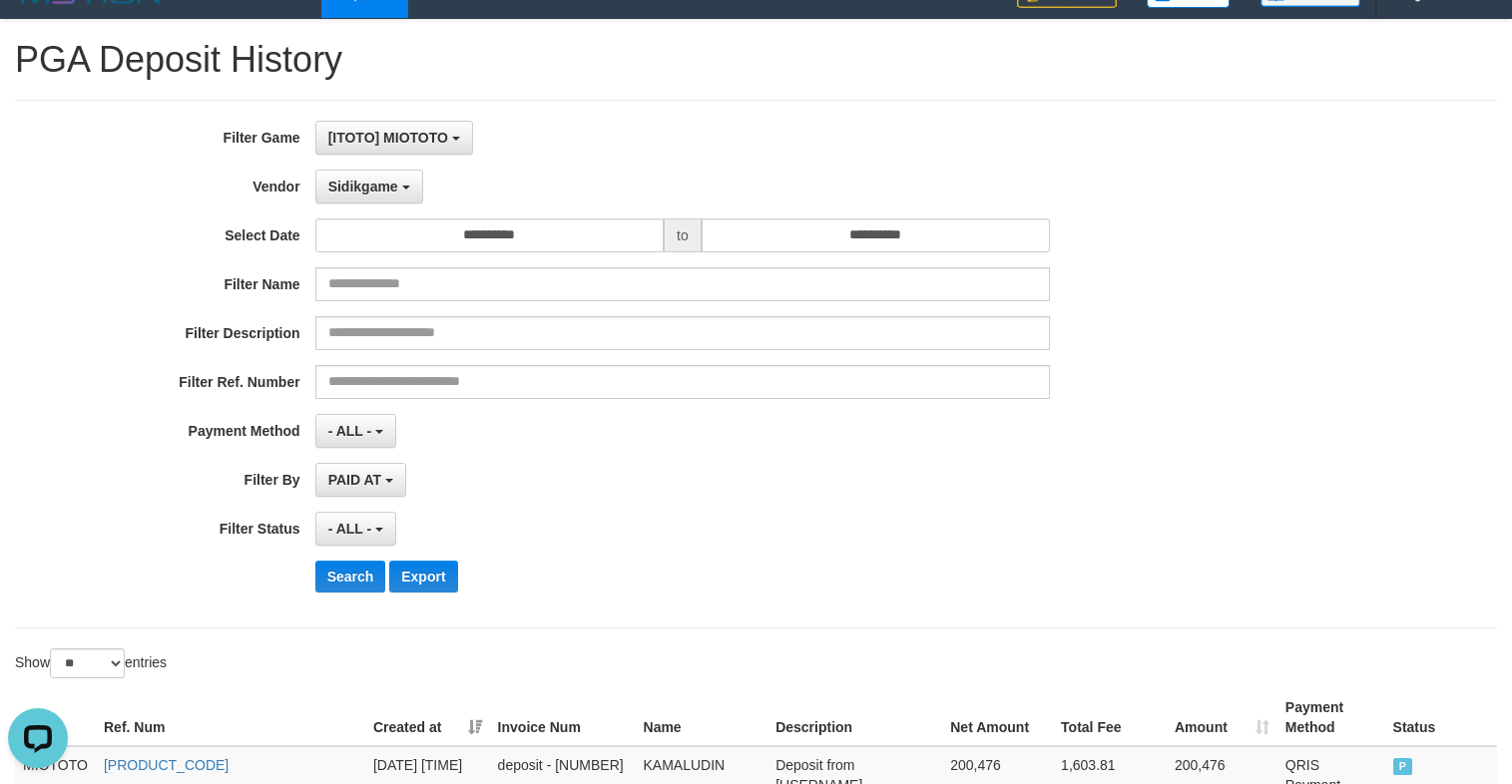 scroll, scrollTop: 0, scrollLeft: 0, axis: both 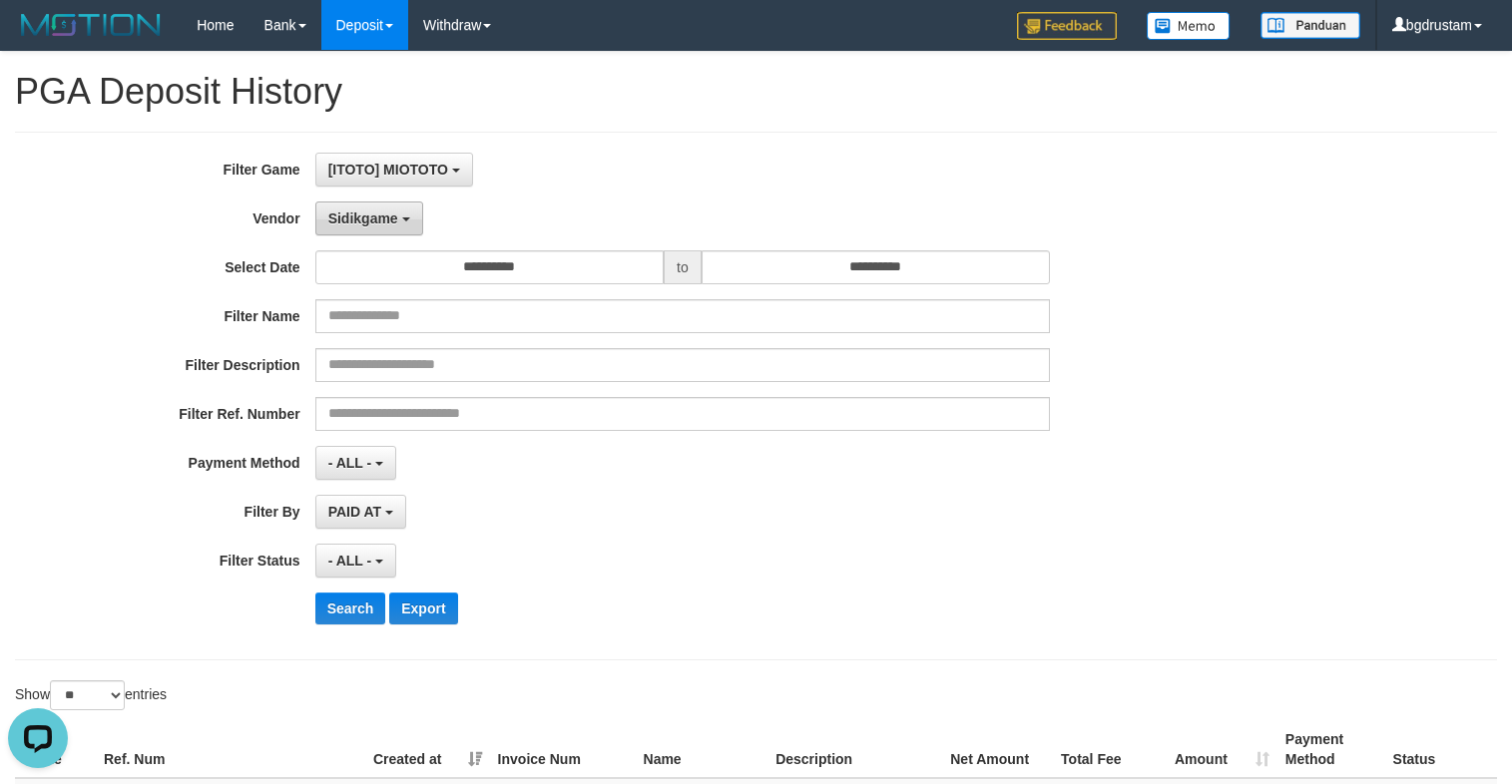 click on "Sidikgame" at bounding box center [363, 218] 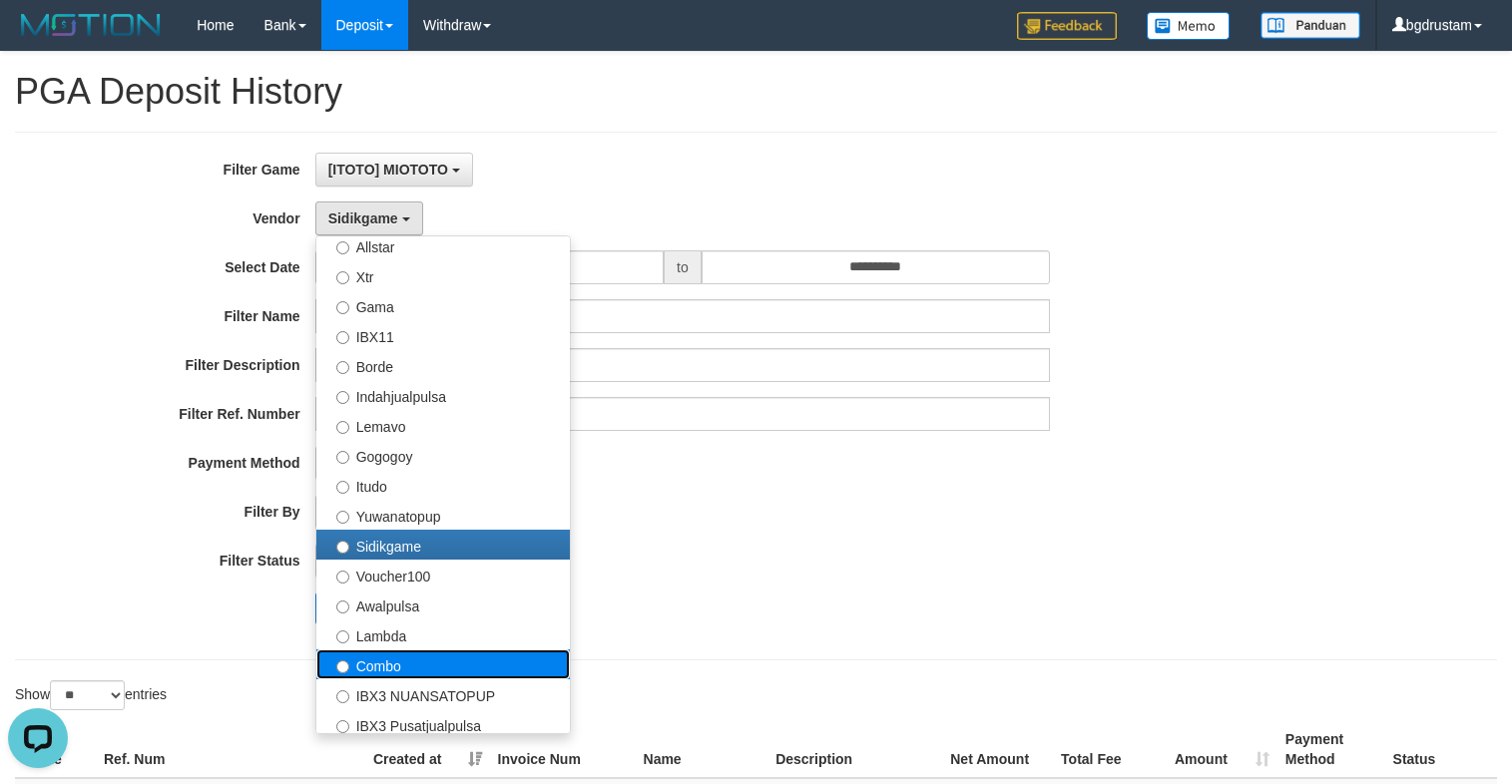 click on "Combo" at bounding box center (443, 664) 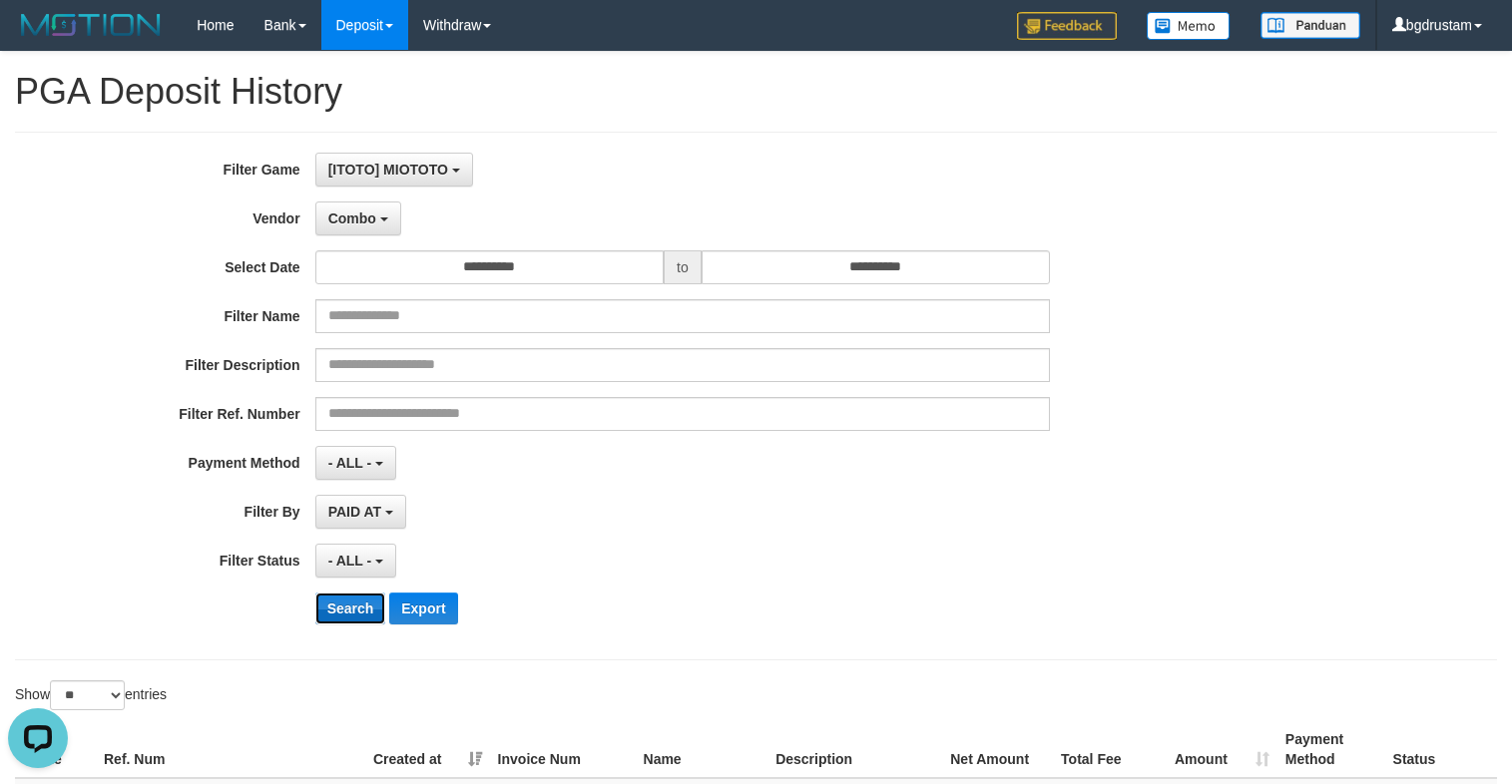 click on "Search" at bounding box center [350, 608] 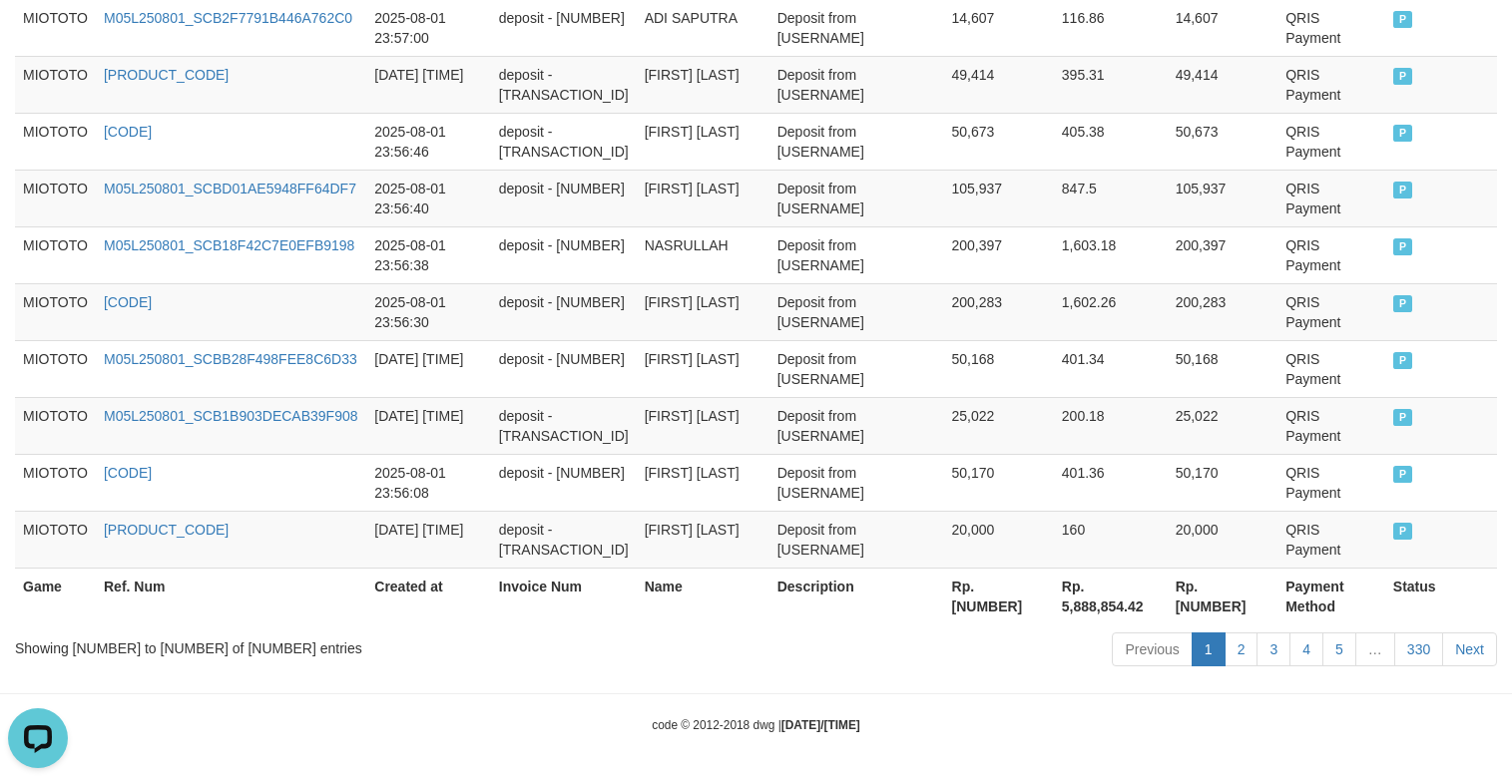 scroll, scrollTop: 1652, scrollLeft: 0, axis: vertical 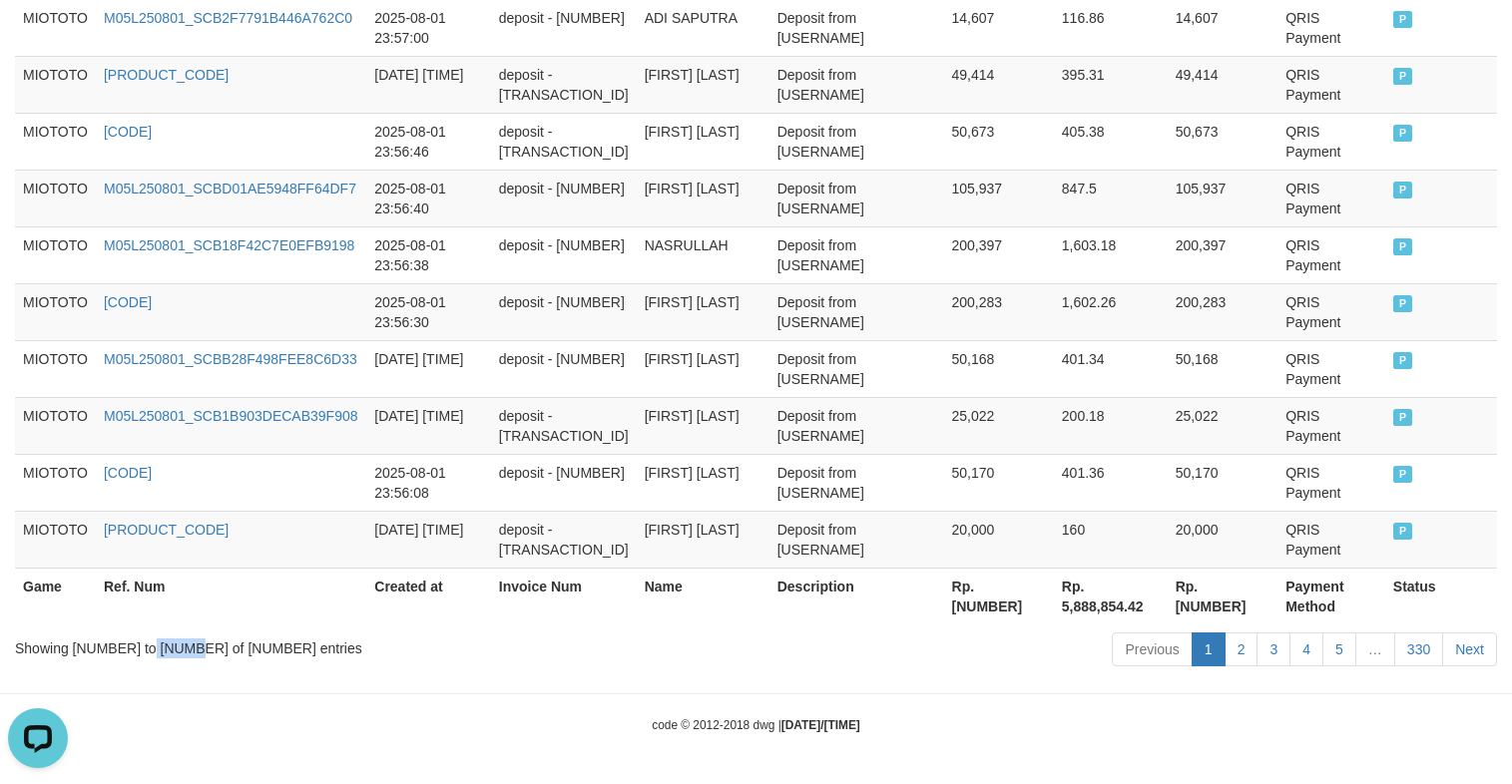 click on "Showing [NUMBER] to [NUMBER] of [NUMBER] entries" at bounding box center [314, 644] 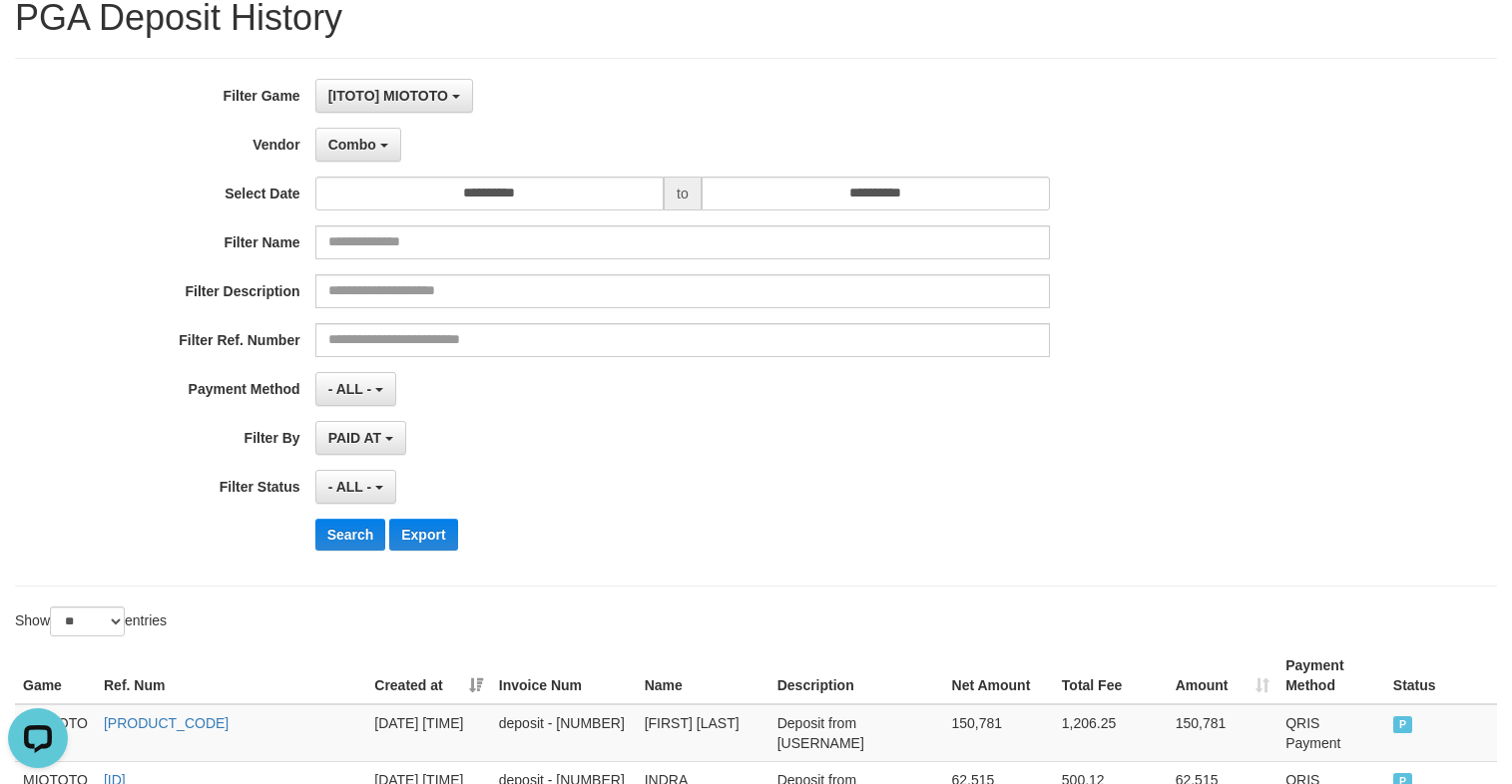 scroll, scrollTop: 0, scrollLeft: 0, axis: both 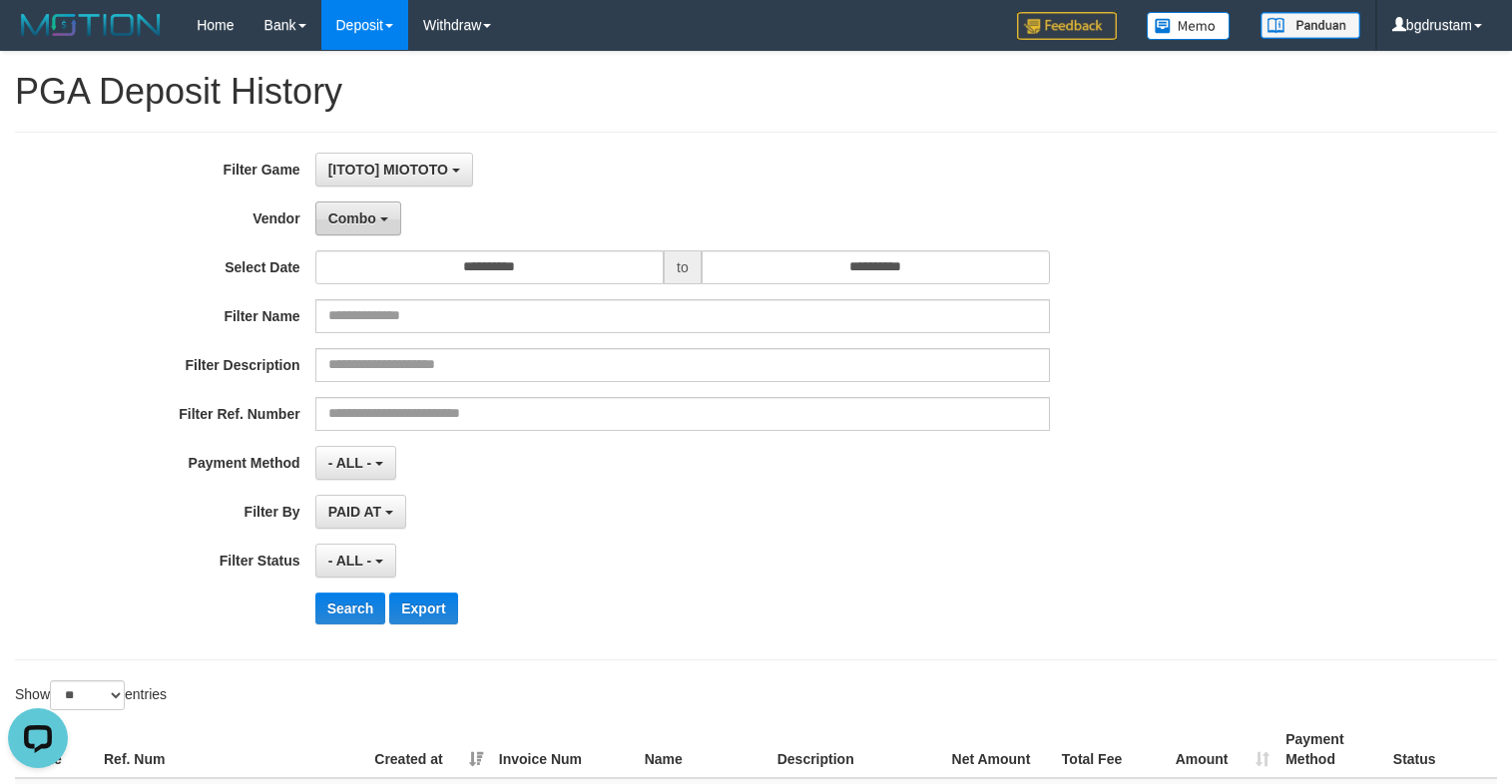 click on "Combo" at bounding box center (352, 218) 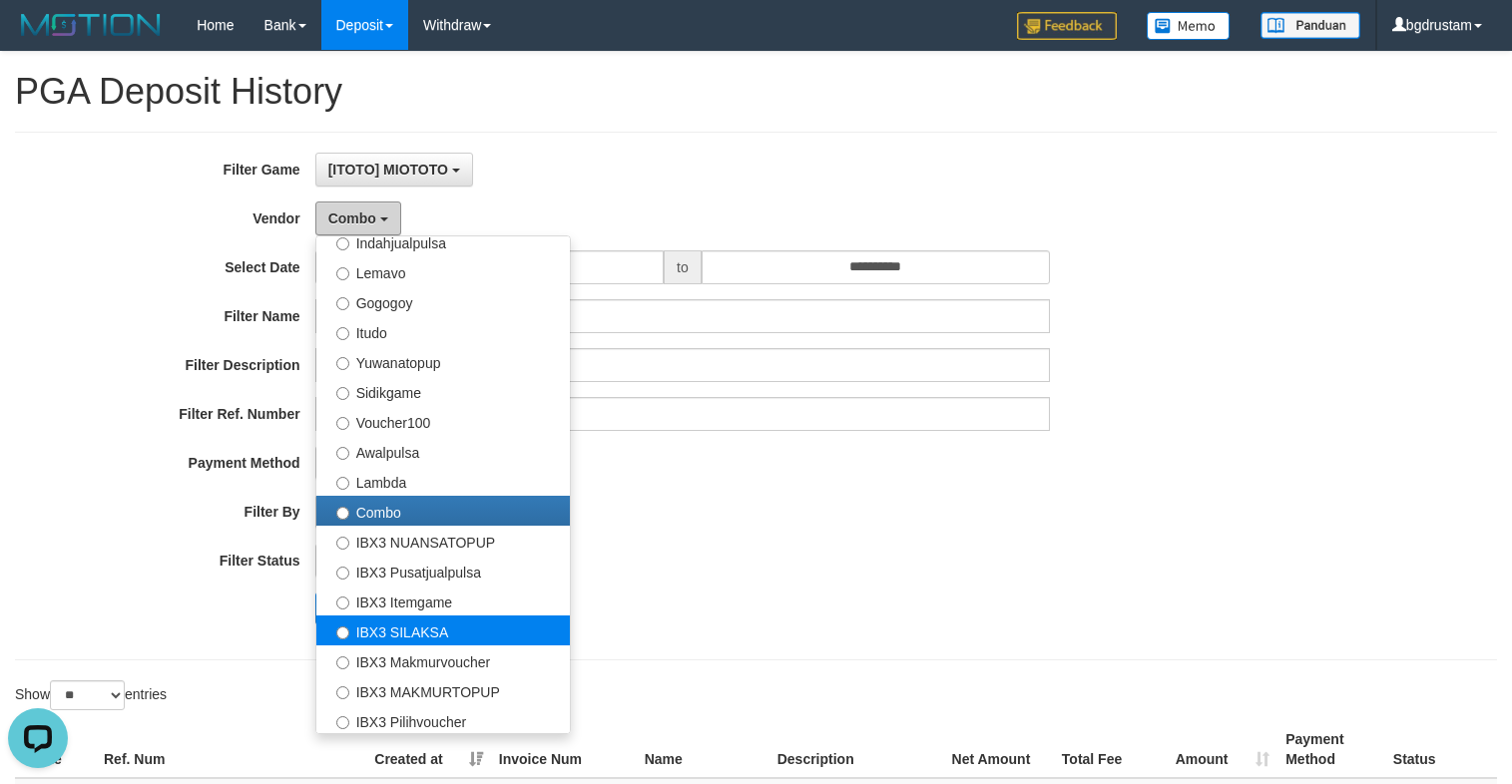 scroll, scrollTop: 654, scrollLeft: 0, axis: vertical 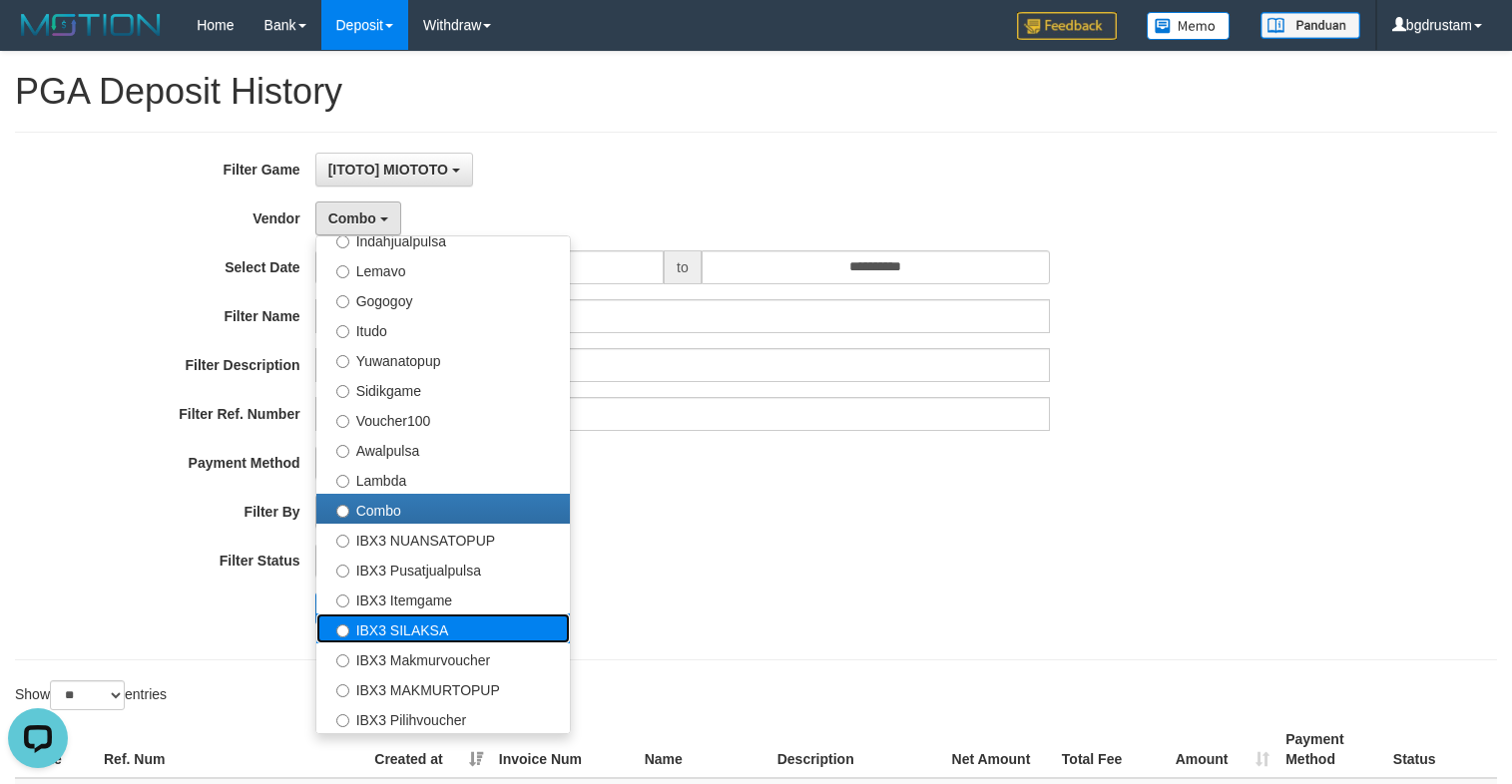 click on "IBX3 SILAKSA" at bounding box center [443, 628] 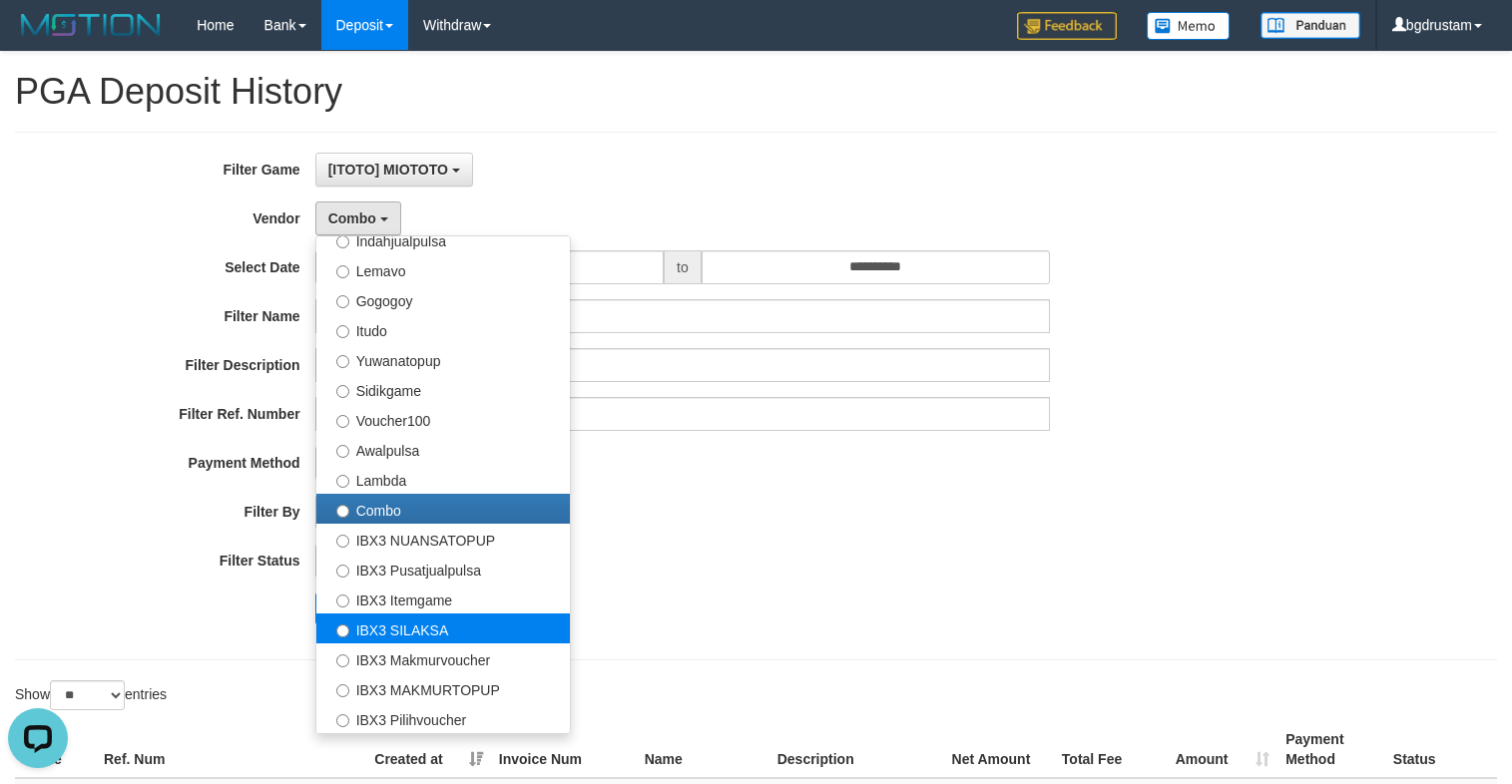 select on "**********" 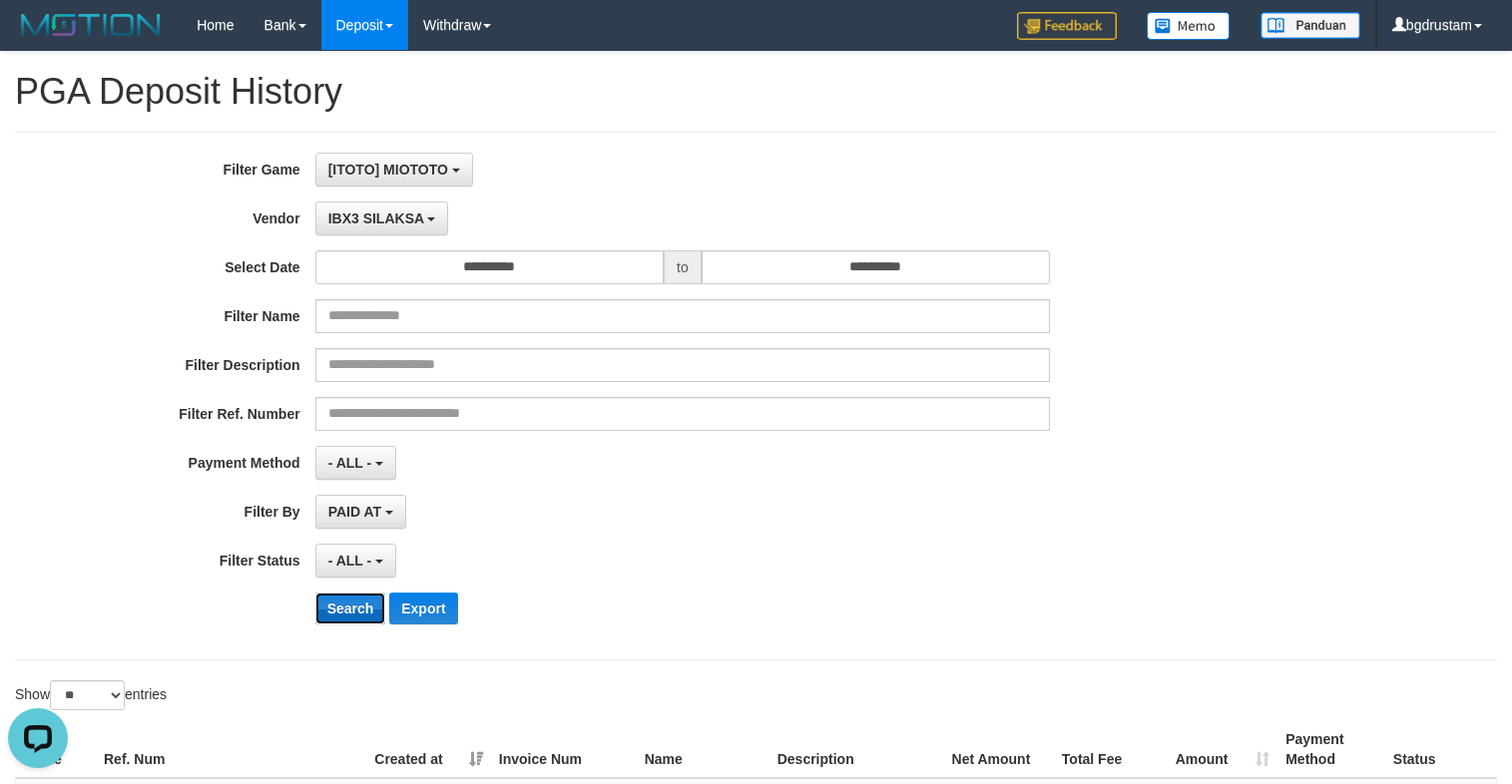 click on "Search" at bounding box center [350, 608] 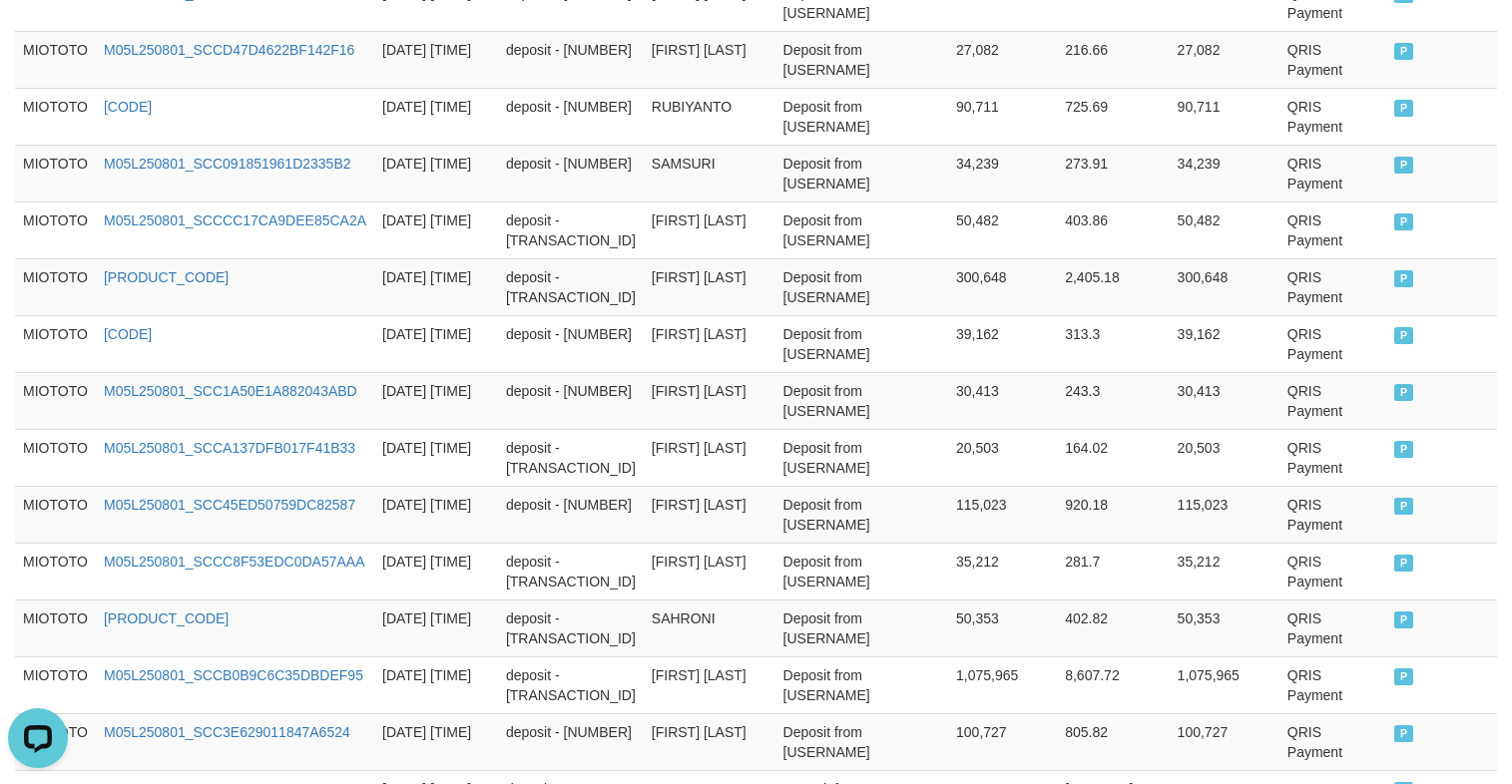 scroll, scrollTop: 1496, scrollLeft: 0, axis: vertical 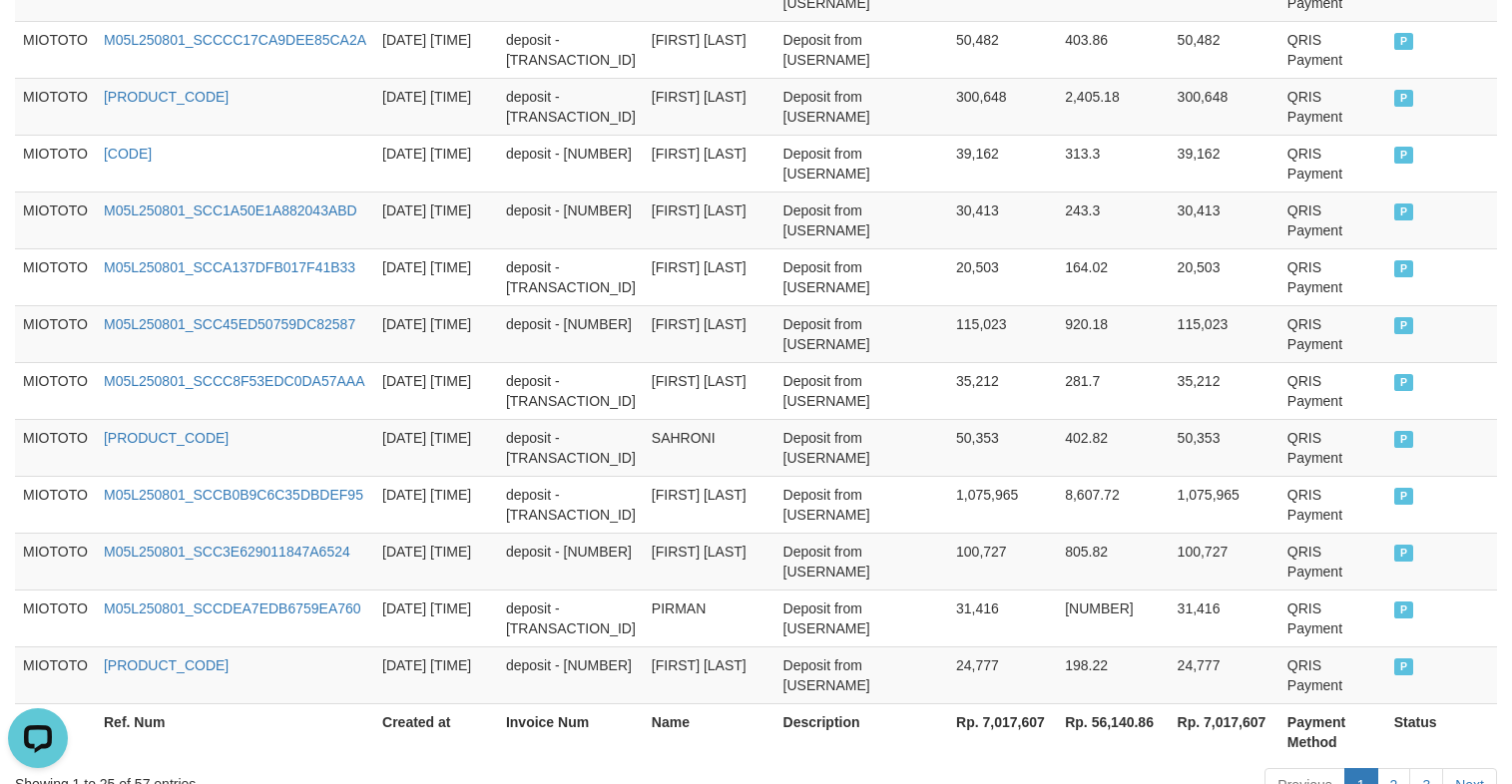 click on "Rp. 7,017,607" at bounding box center (1225, 731) 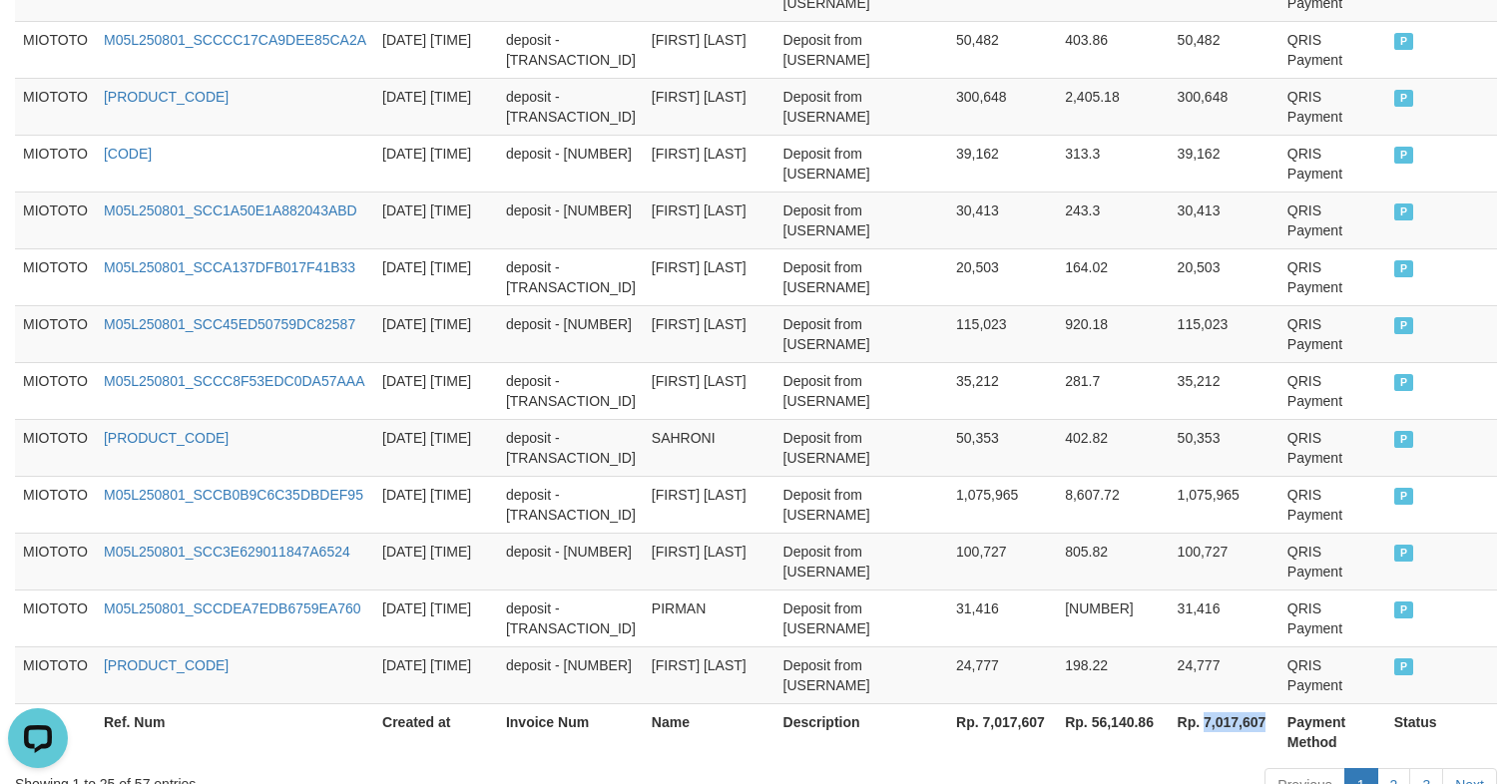 click on "Rp. 7,017,607" at bounding box center (1225, 731) 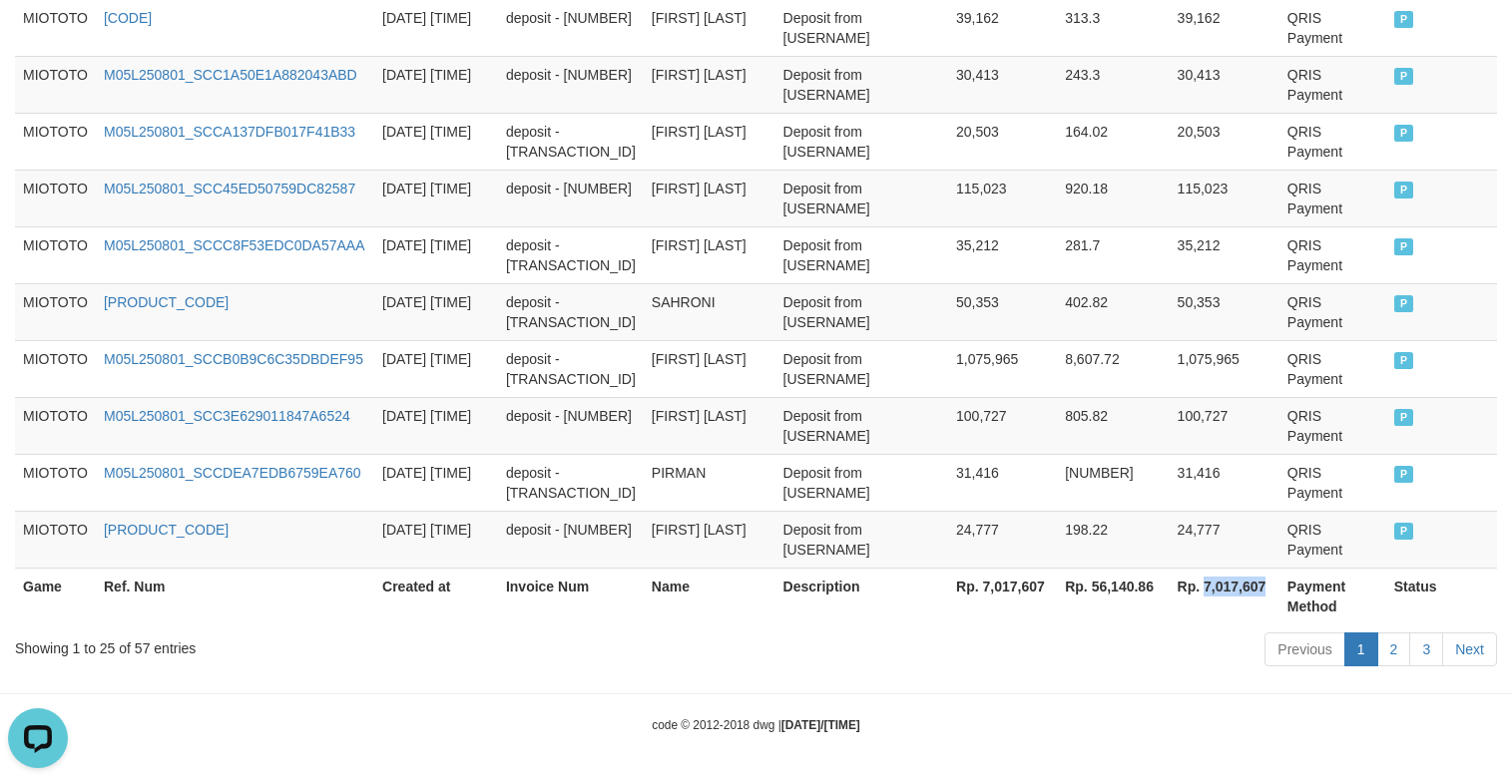 scroll, scrollTop: 1652, scrollLeft: 0, axis: vertical 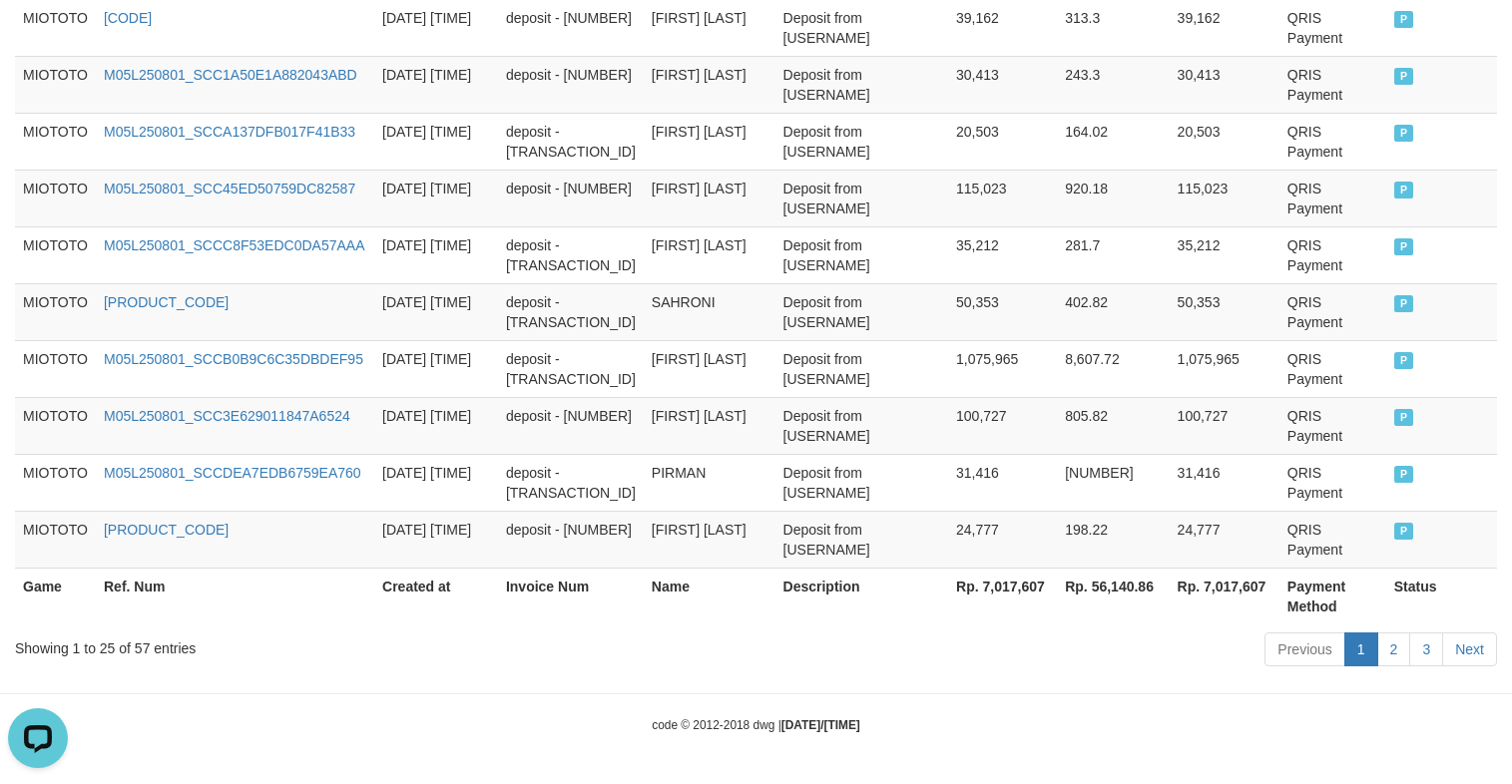 click on "Showing 1 to 25 of 57 entries" at bounding box center [314, 644] 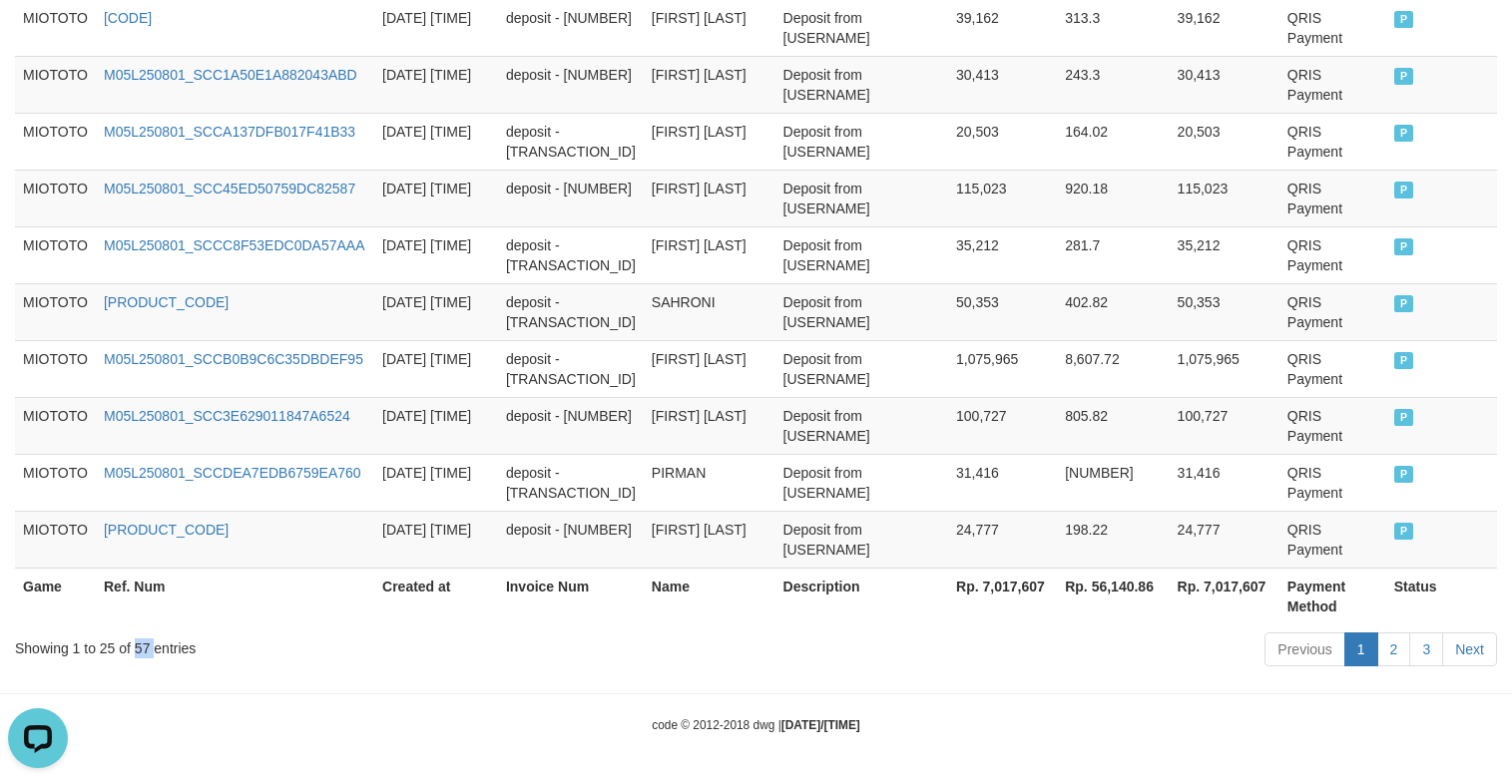 click on "Showing 1 to 25 of 57 entries" at bounding box center [314, 644] 